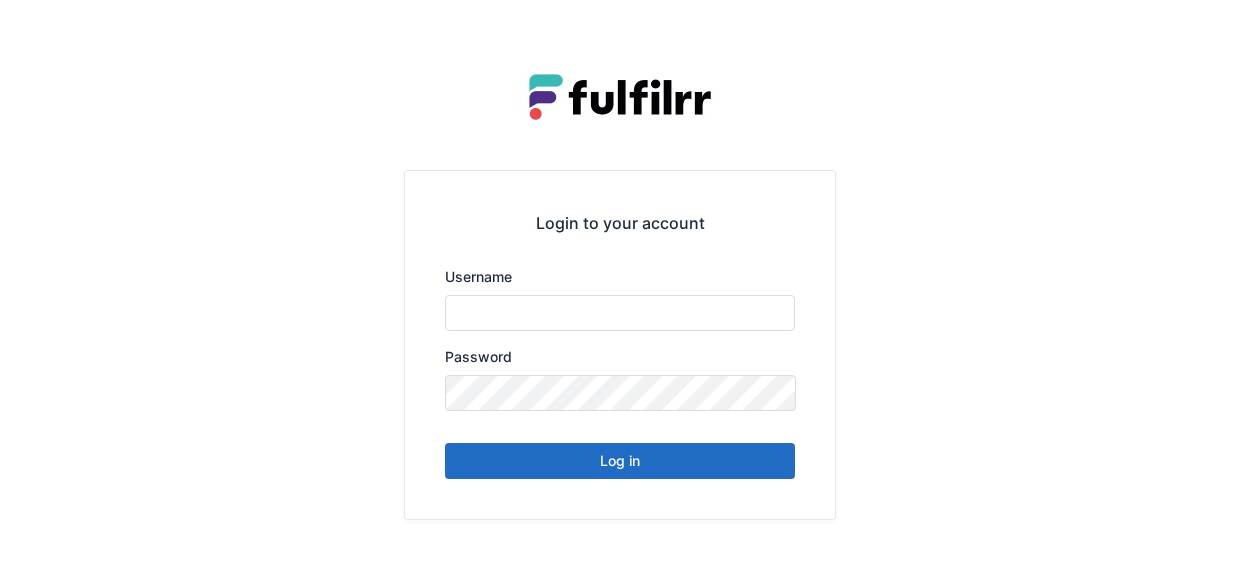 scroll, scrollTop: 0, scrollLeft: 0, axis: both 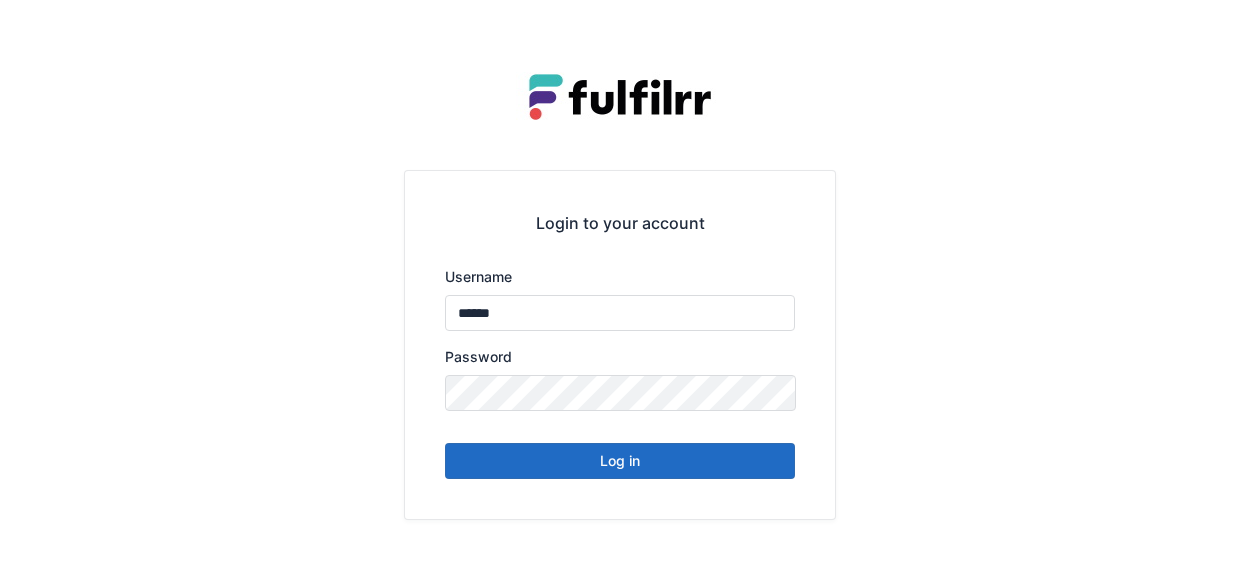 click on "Log in" at bounding box center (620, 461) 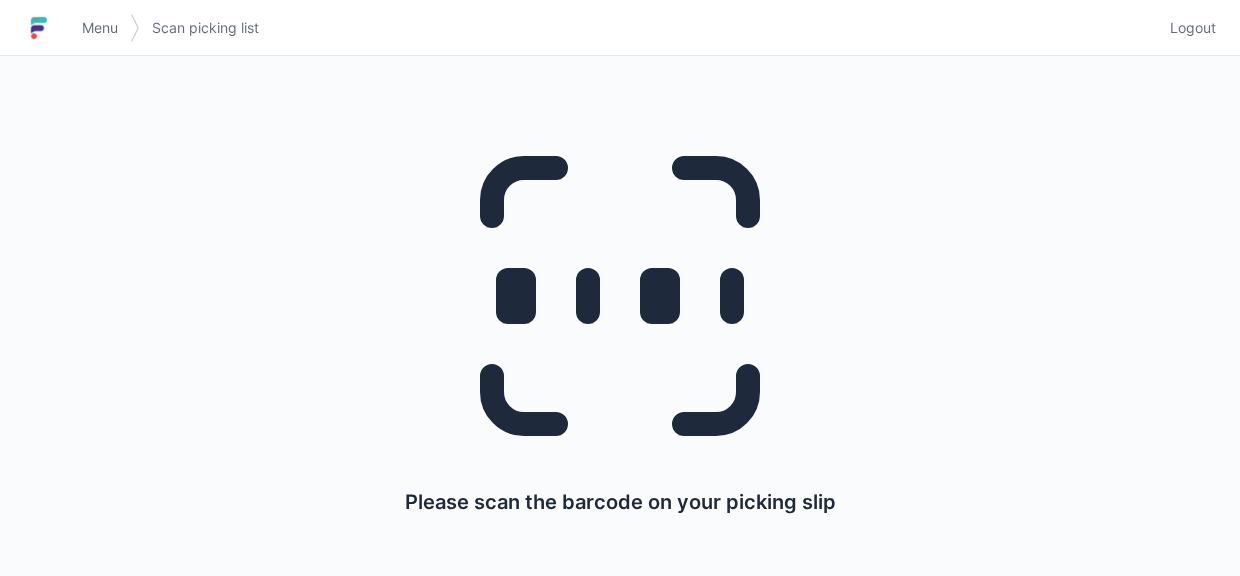 scroll, scrollTop: 0, scrollLeft: 0, axis: both 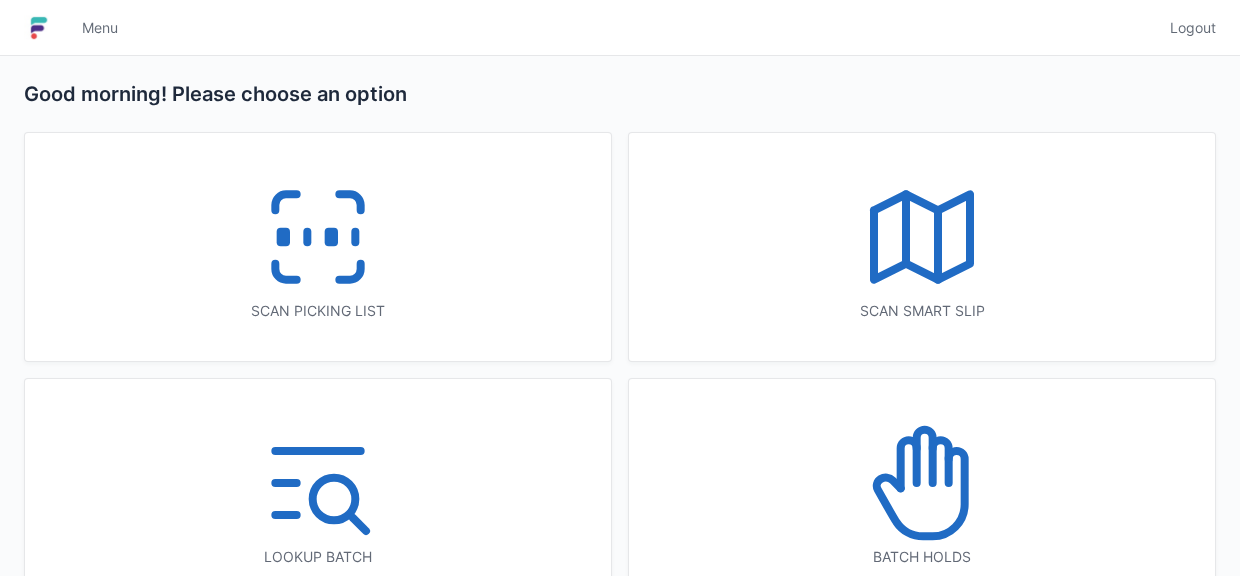 click 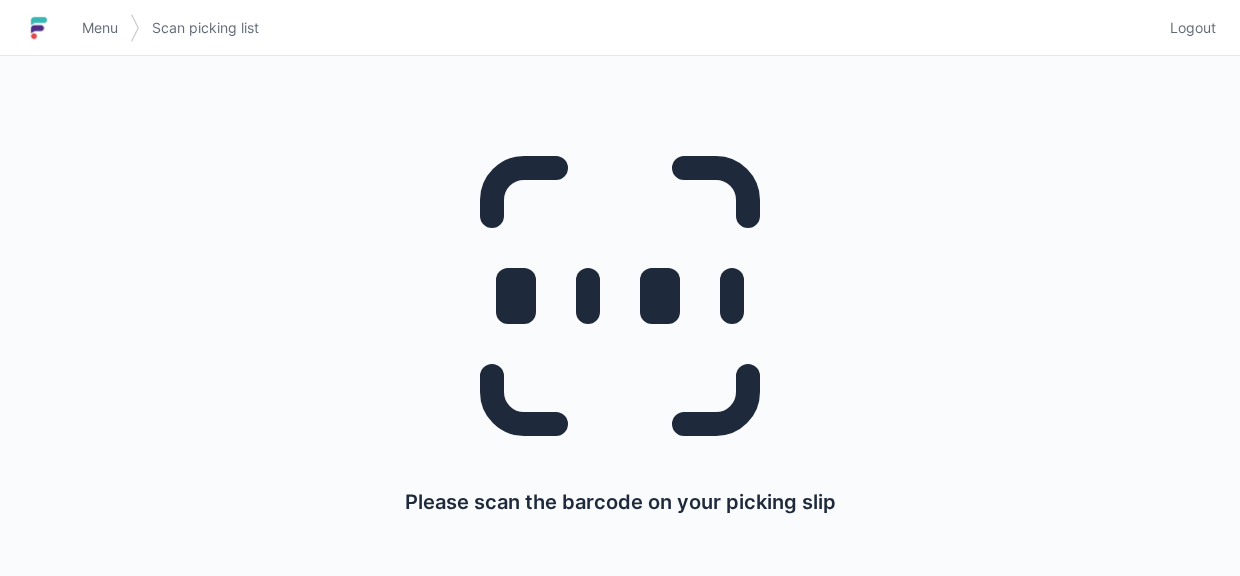 scroll, scrollTop: 0, scrollLeft: 0, axis: both 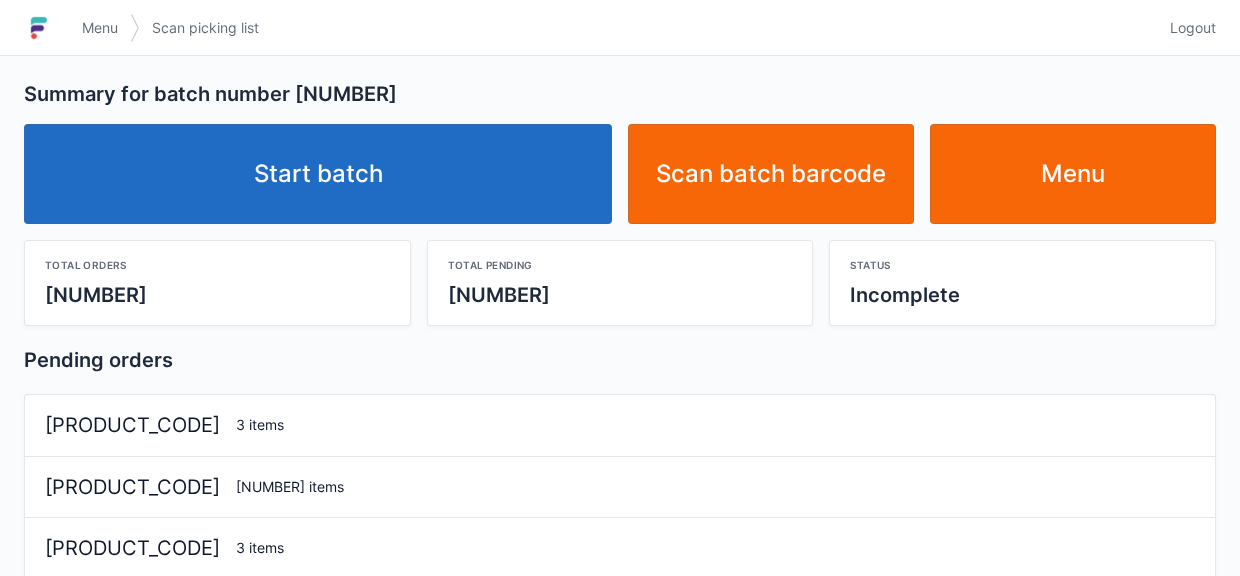 click on "Start batch" at bounding box center (318, 174) 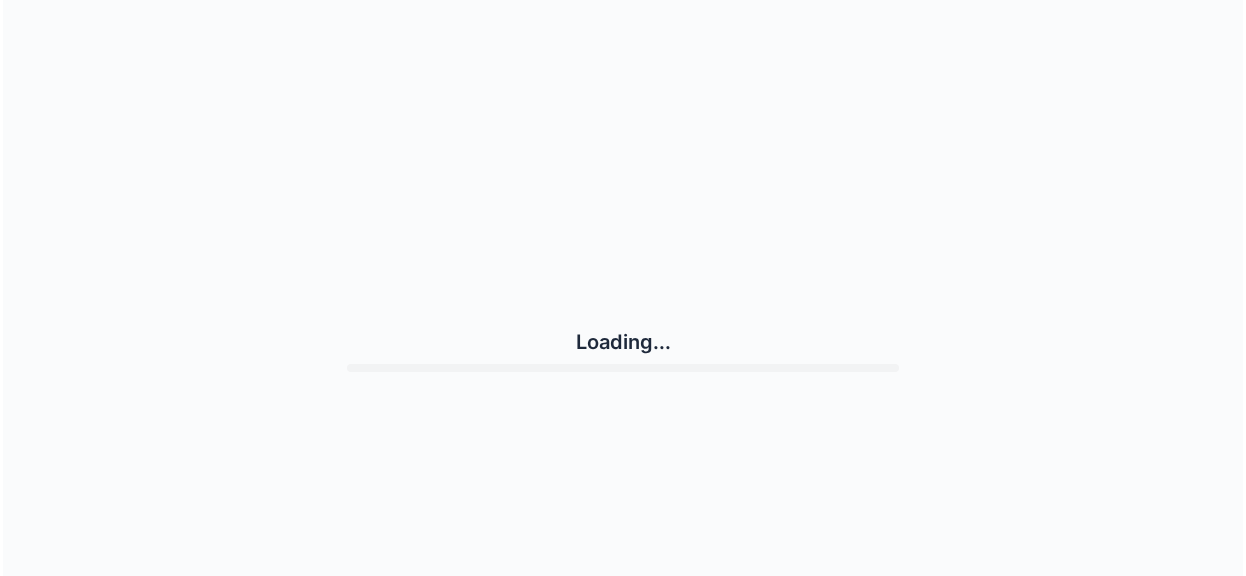 scroll, scrollTop: 0, scrollLeft: 0, axis: both 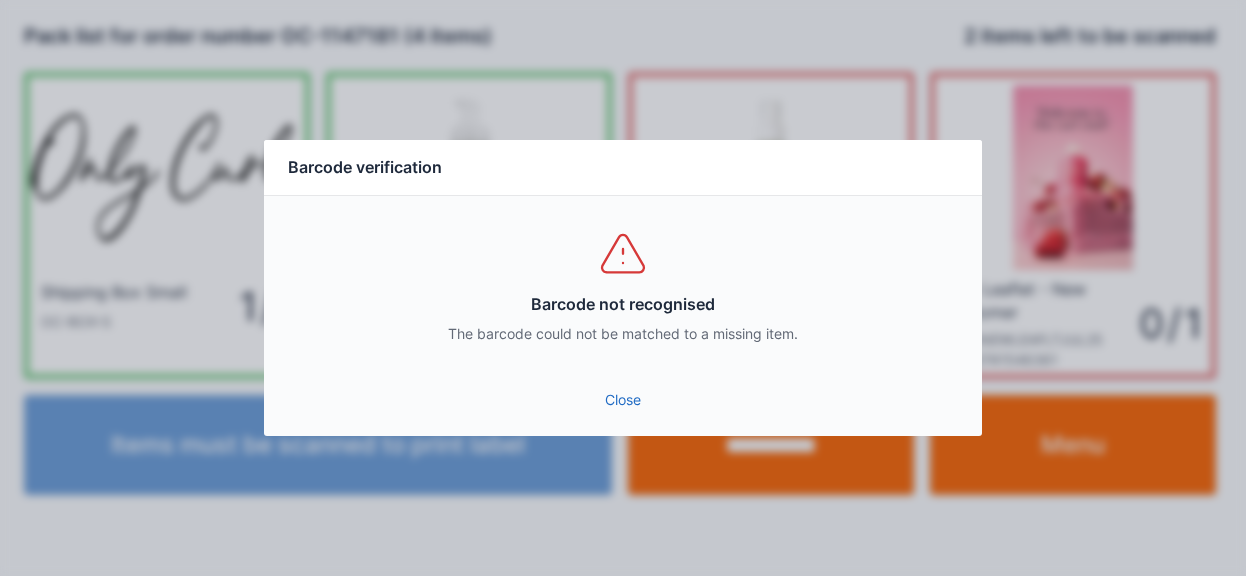 click on "Close" at bounding box center (623, 400) 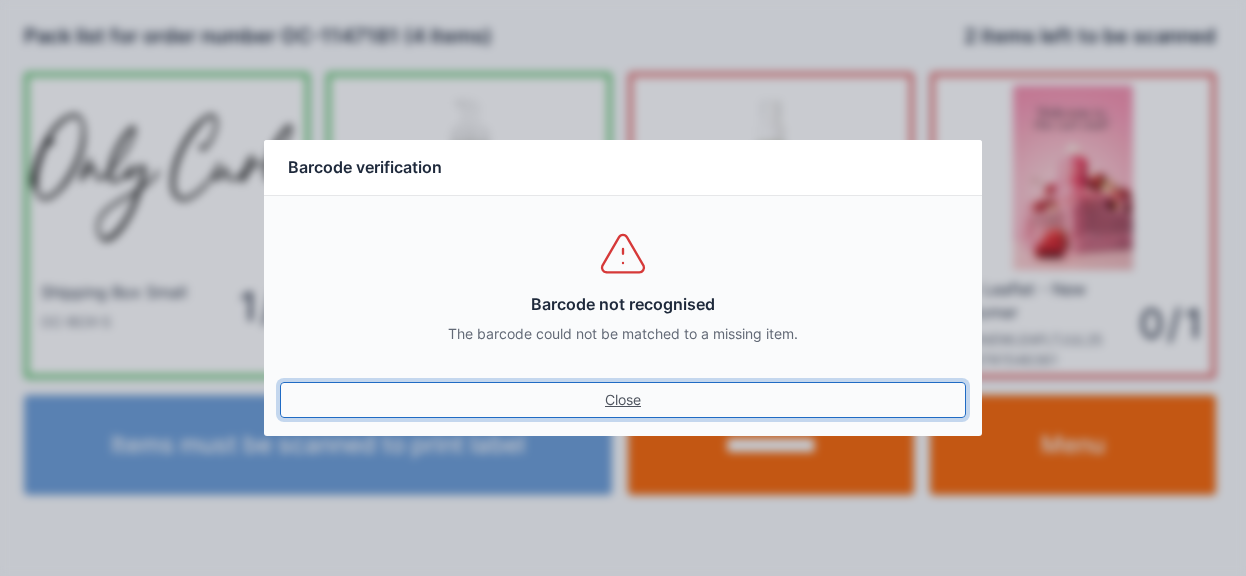 click on "Close" at bounding box center [623, 400] 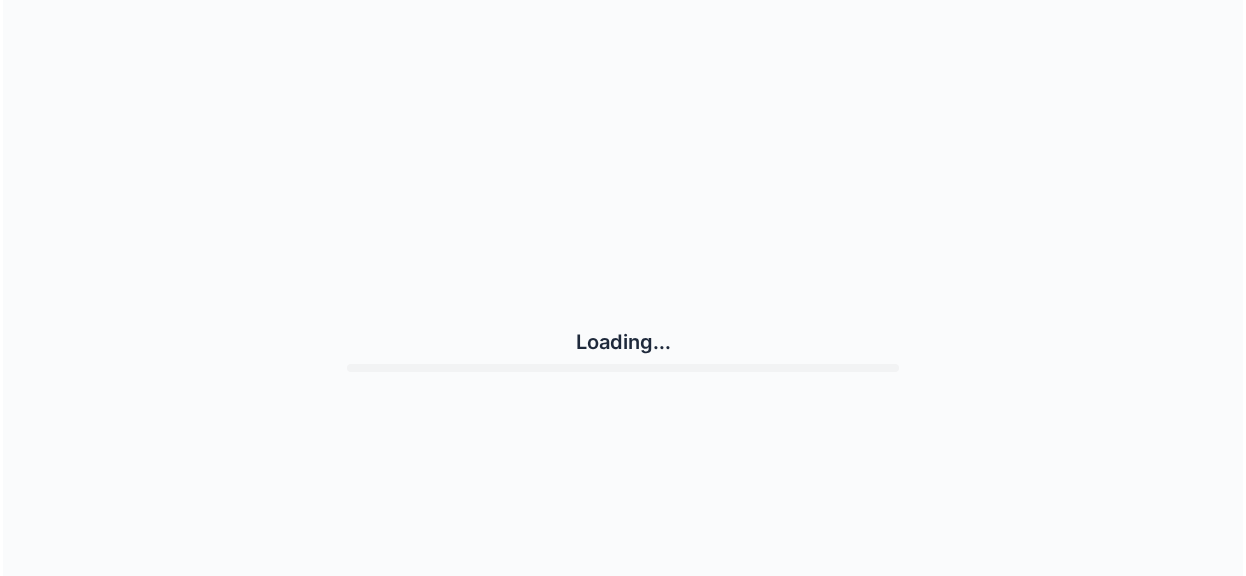 scroll, scrollTop: 0, scrollLeft: 0, axis: both 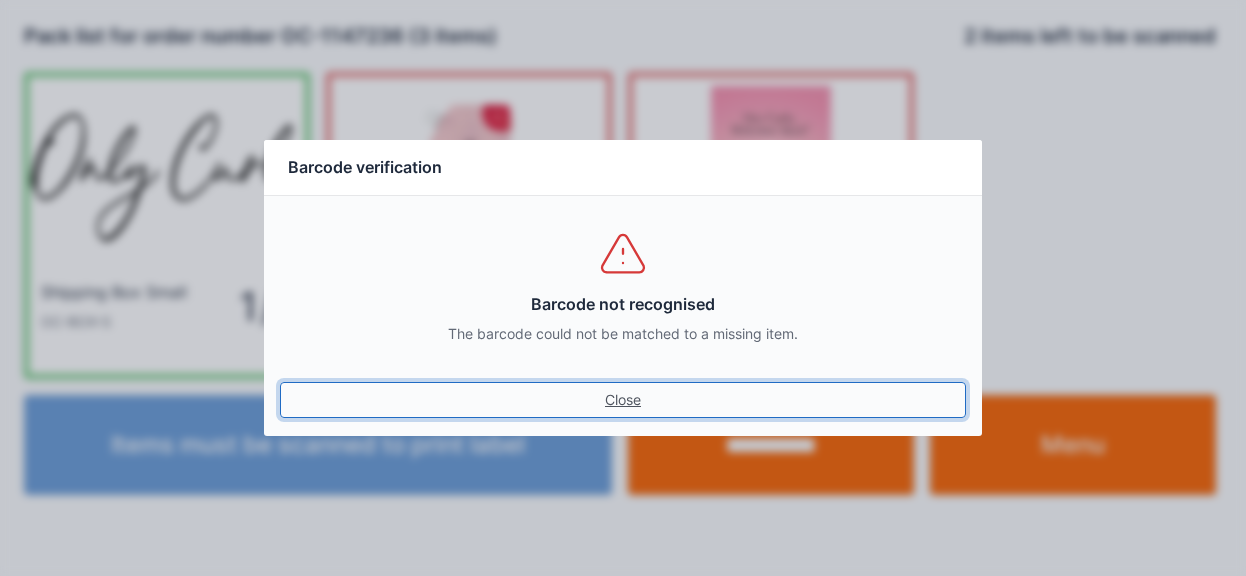click on "Close" at bounding box center (623, 400) 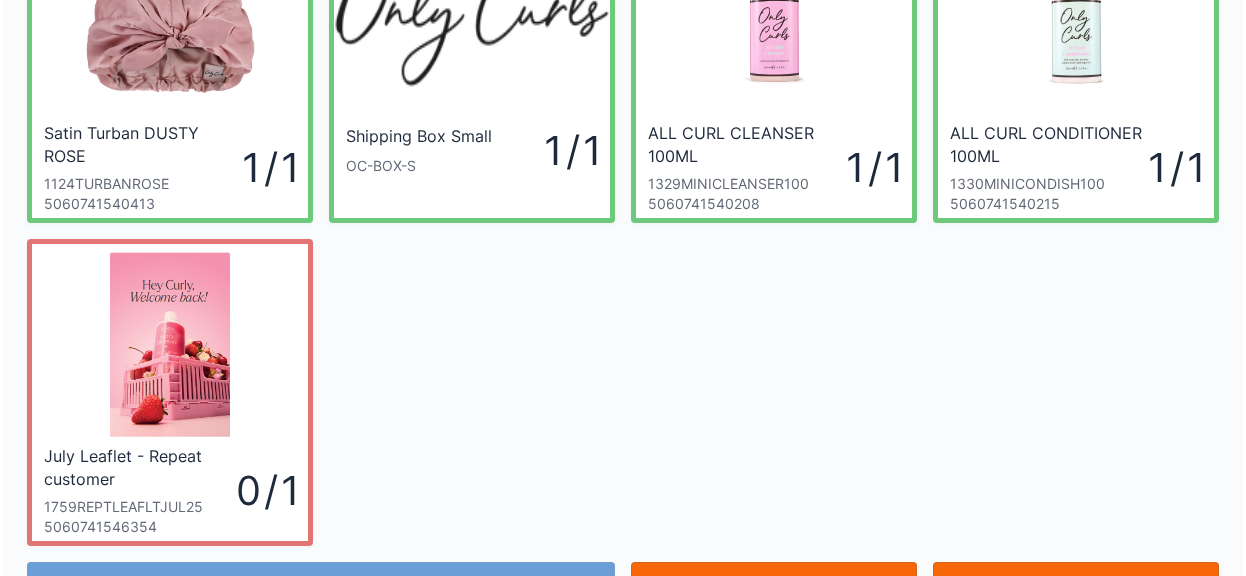 scroll, scrollTop: 180, scrollLeft: 0, axis: vertical 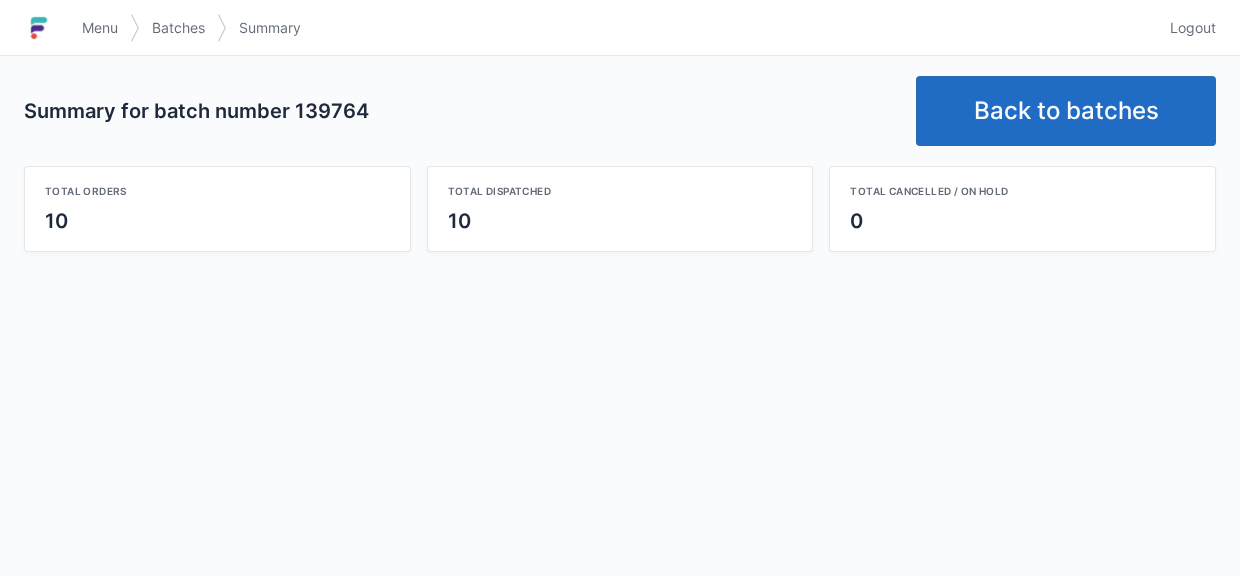click on "Back to batches" at bounding box center [1066, 111] 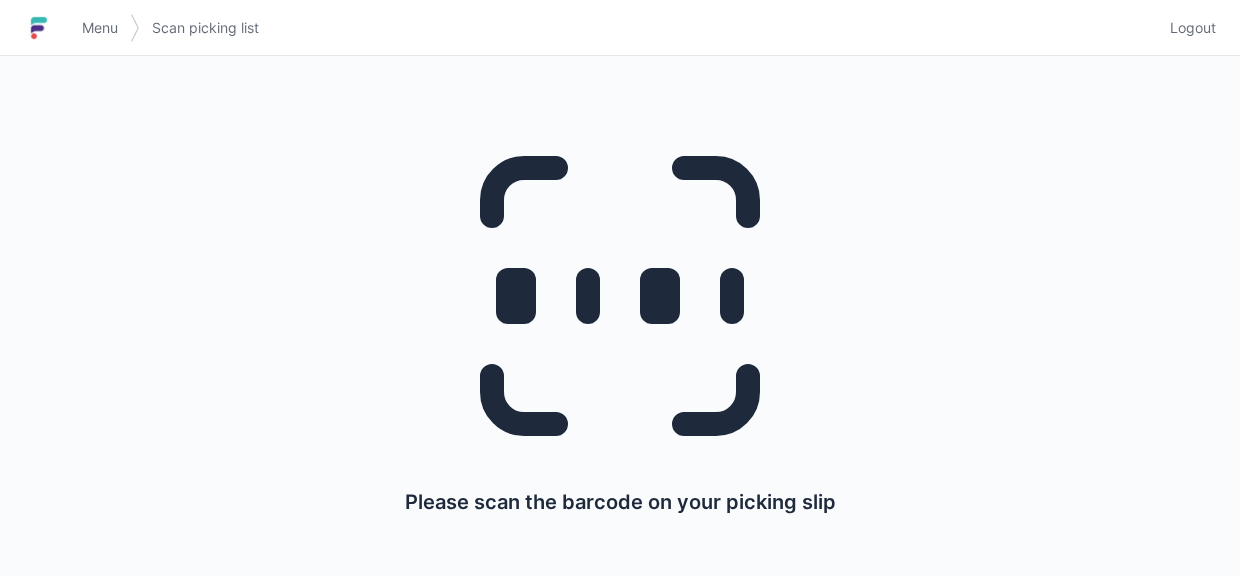 scroll, scrollTop: 0, scrollLeft: 0, axis: both 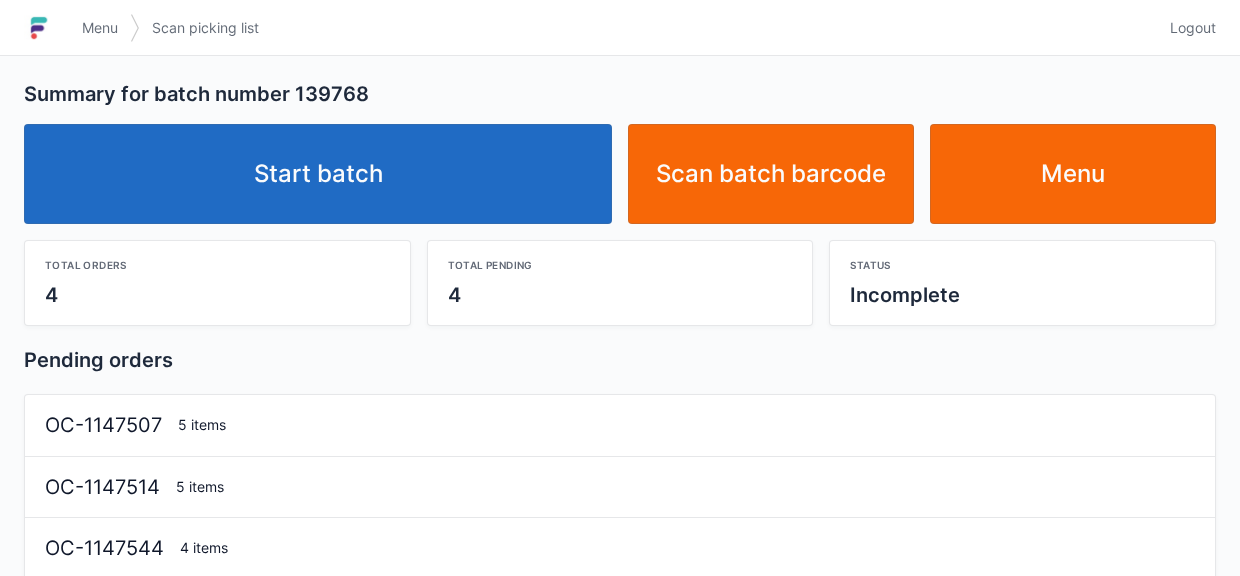click on "Start batch" at bounding box center (318, 174) 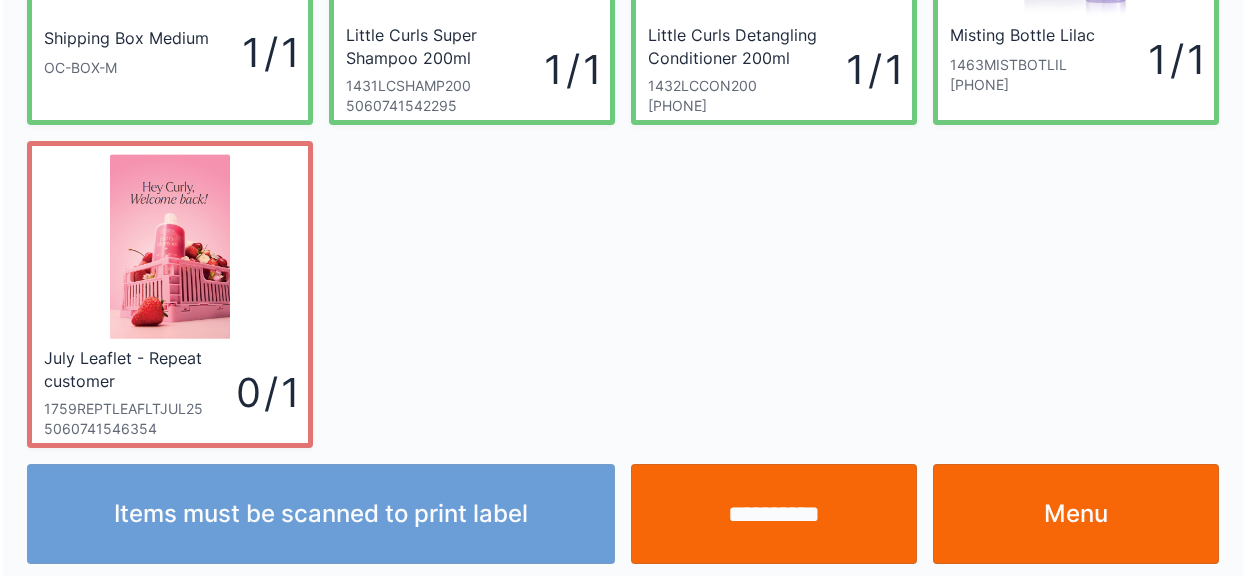 scroll, scrollTop: 260, scrollLeft: 0, axis: vertical 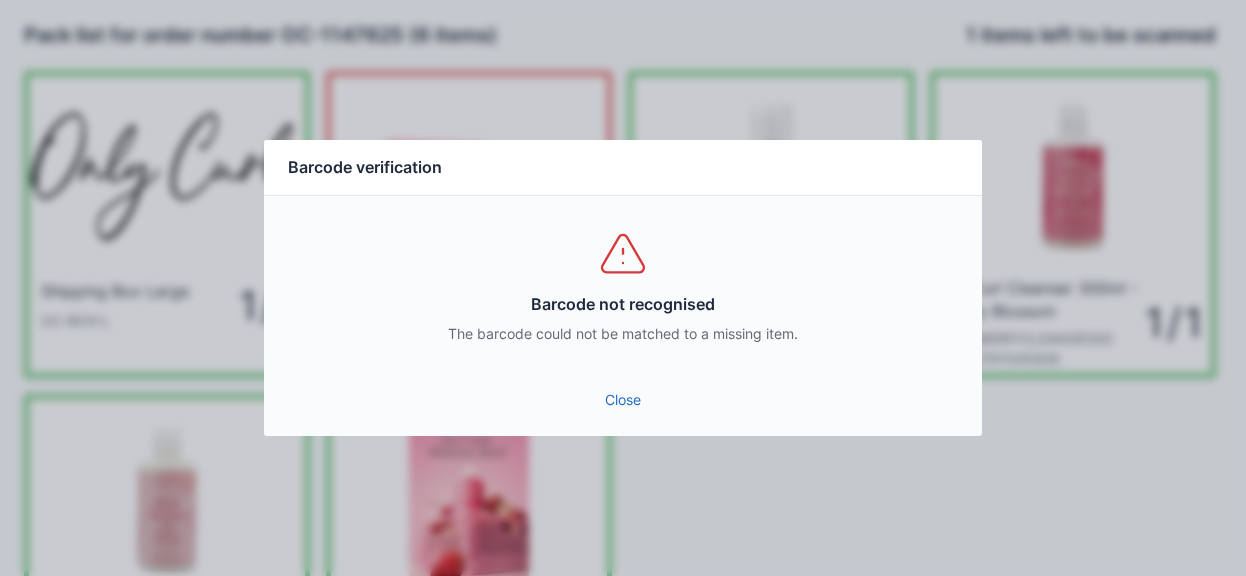 click on "Close" at bounding box center (623, 400) 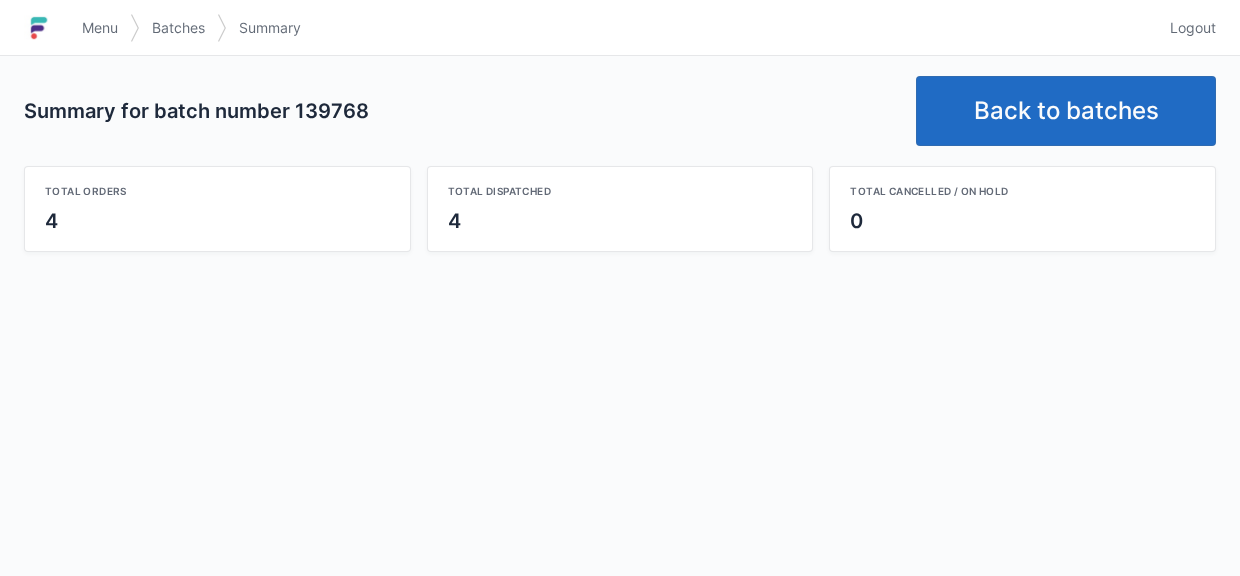 scroll, scrollTop: 0, scrollLeft: 0, axis: both 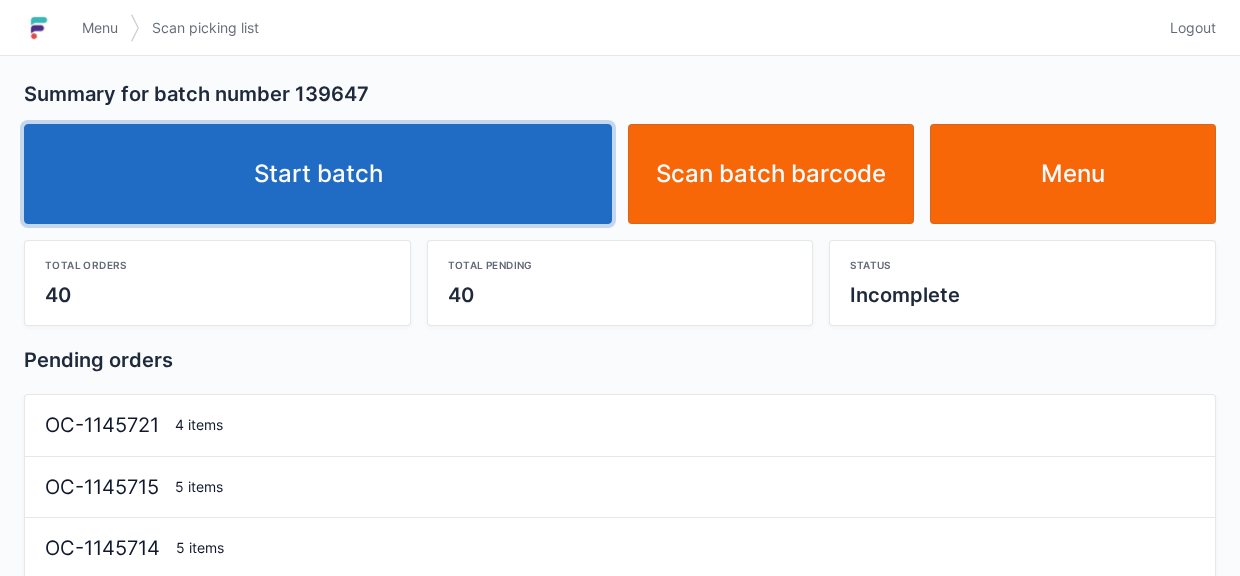 click on "Start batch" at bounding box center [318, 174] 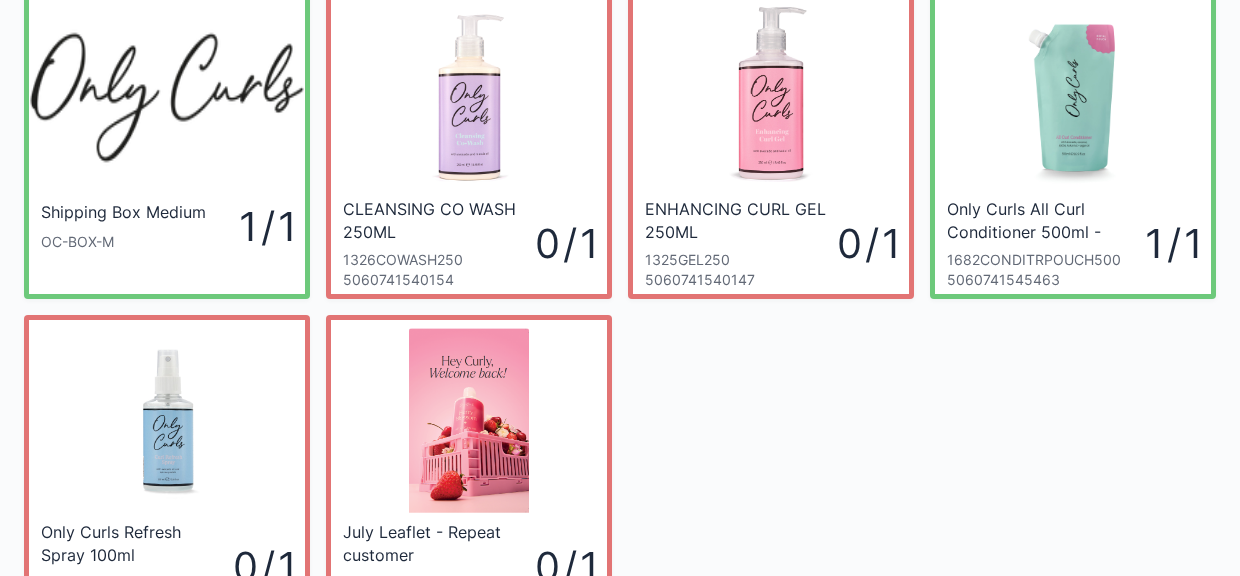 scroll, scrollTop: 81, scrollLeft: 0, axis: vertical 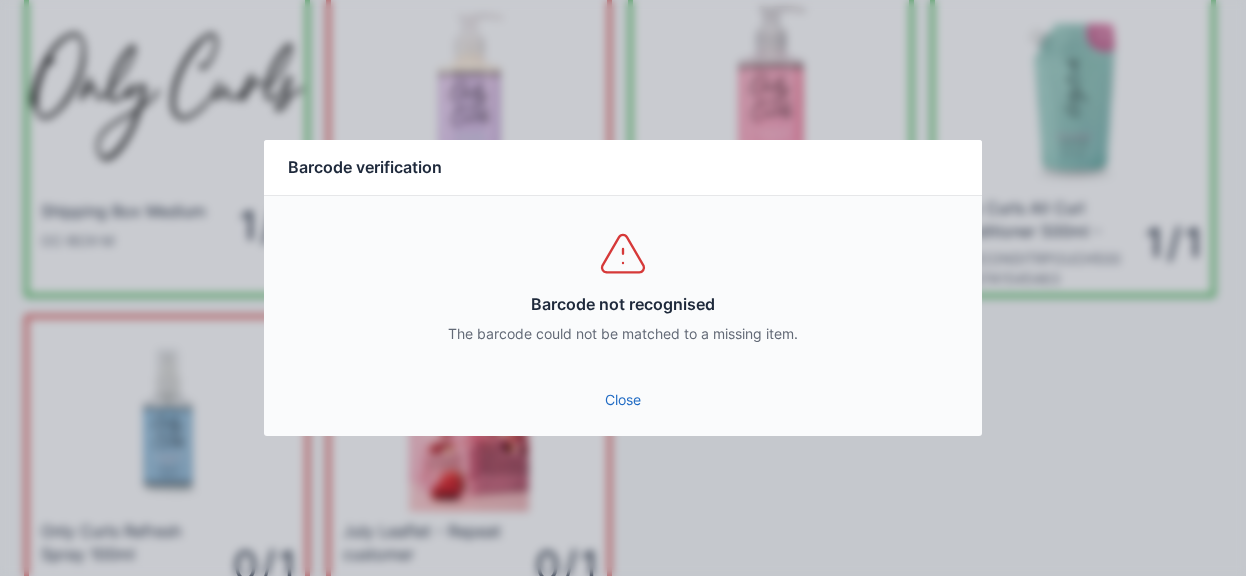 click on "Close" at bounding box center [623, 400] 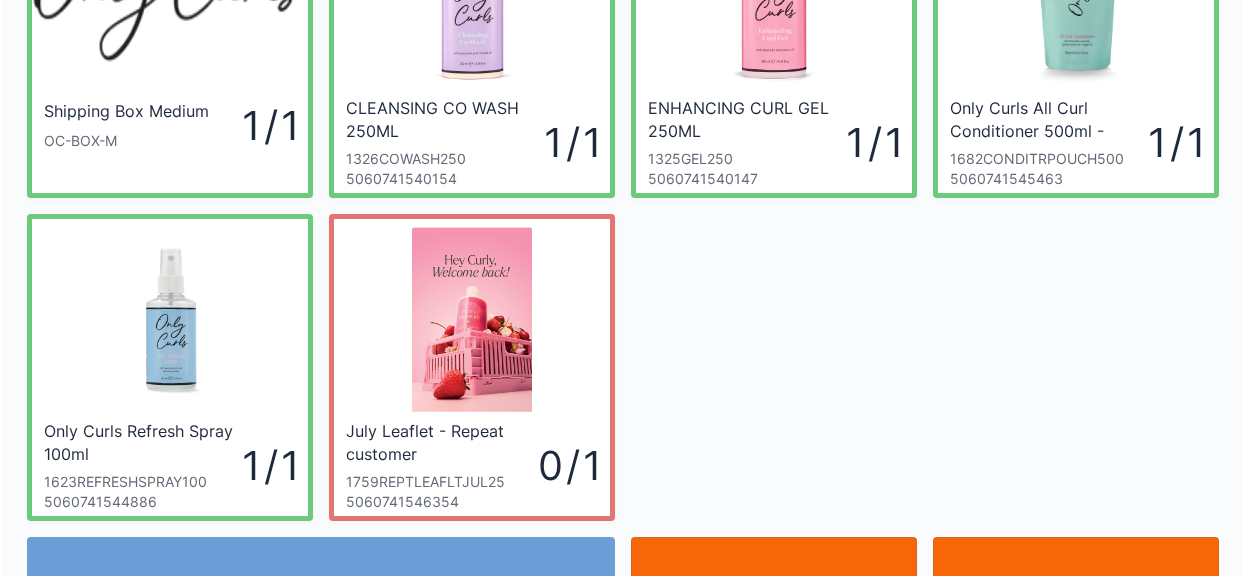 scroll, scrollTop: 260, scrollLeft: 0, axis: vertical 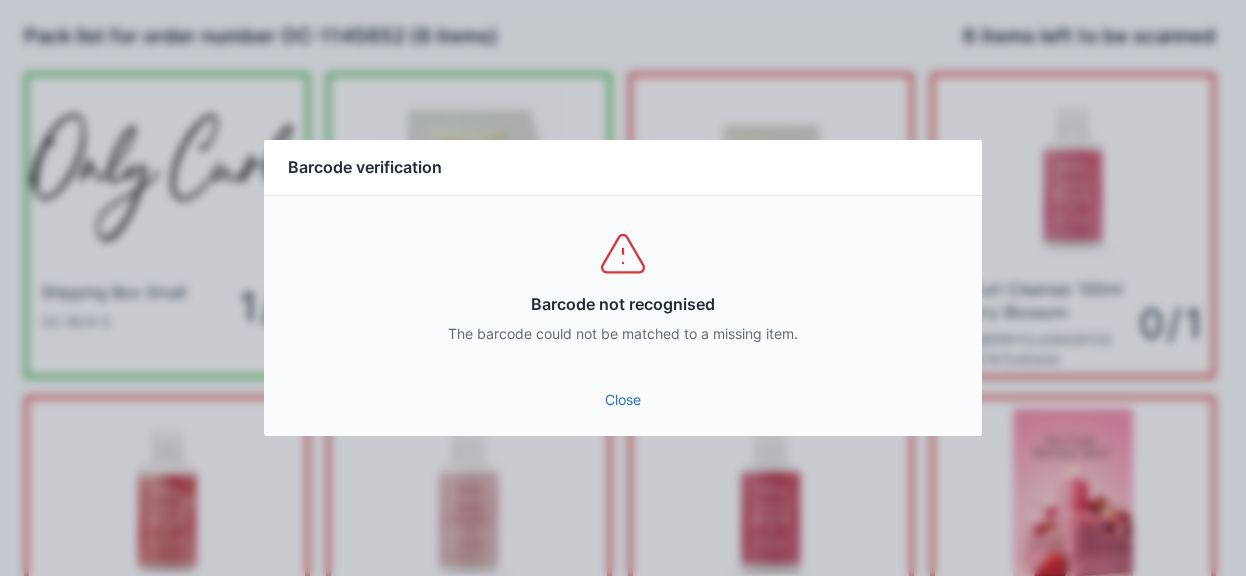 click on "Close" at bounding box center [623, 400] 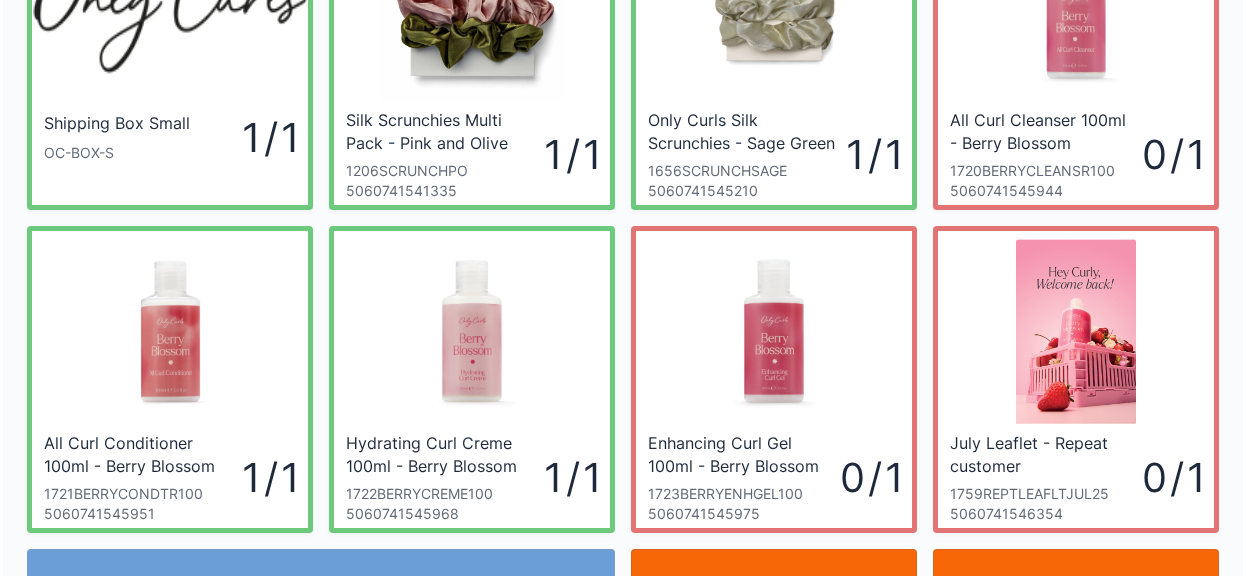 scroll, scrollTop: 172, scrollLeft: 0, axis: vertical 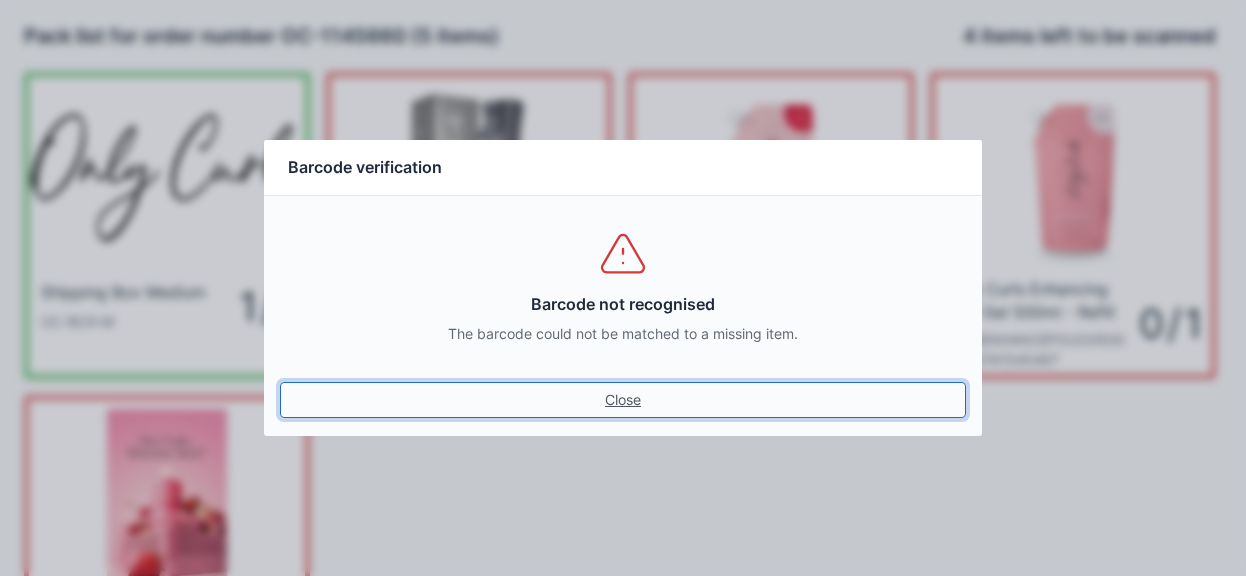 click on "Close" at bounding box center (623, 400) 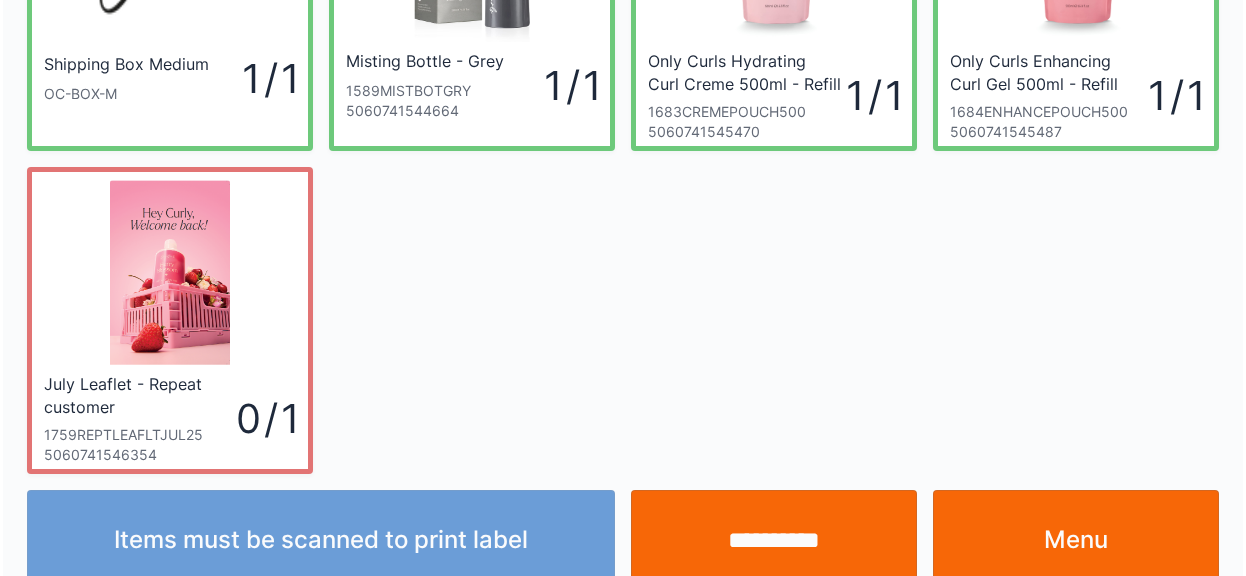 scroll, scrollTop: 223, scrollLeft: 0, axis: vertical 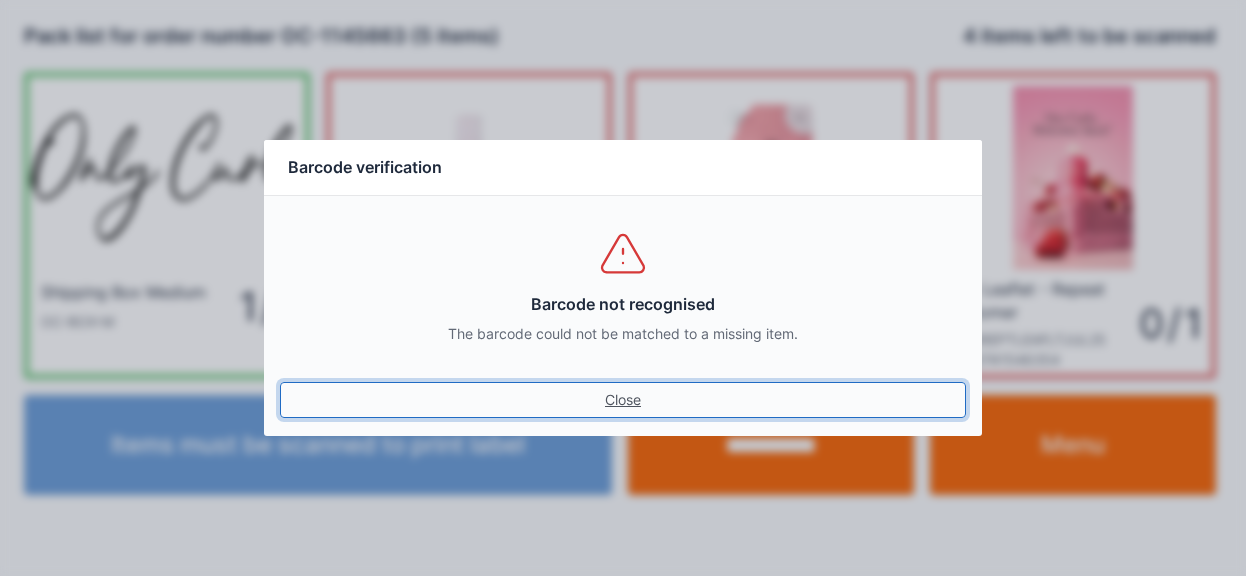 click on "Close" at bounding box center (623, 400) 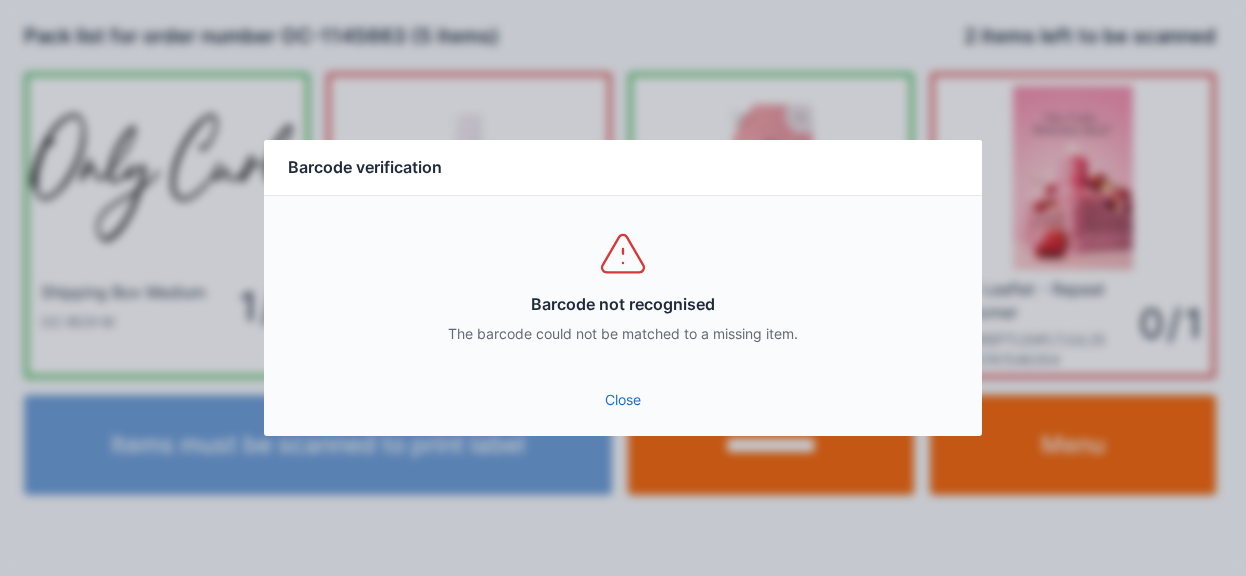 click on "Close" at bounding box center [623, 400] 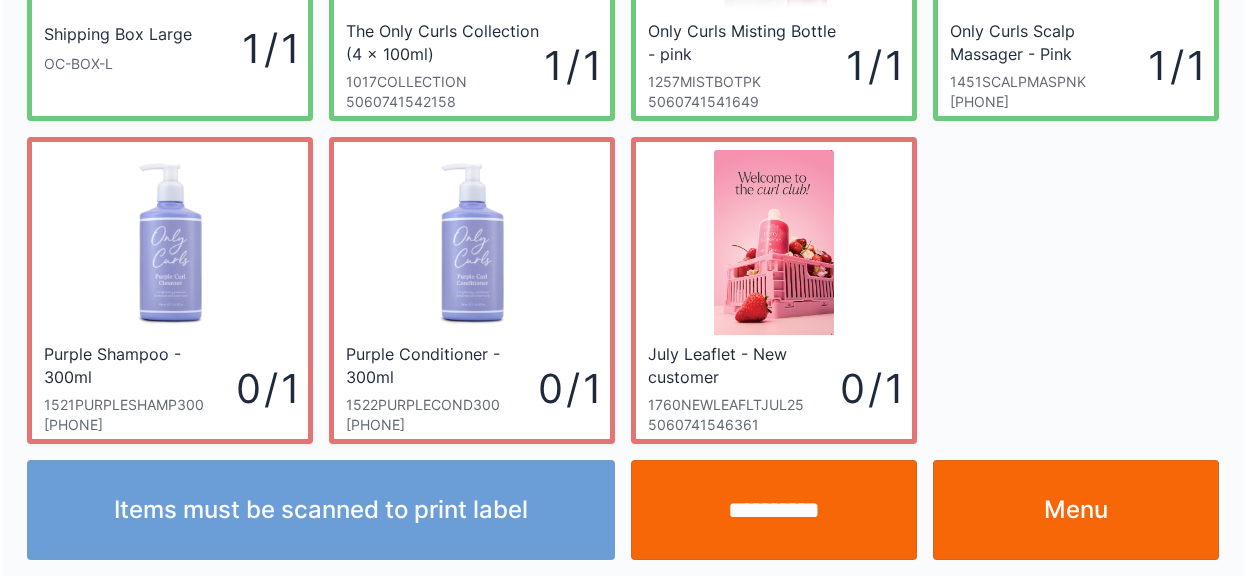 scroll, scrollTop: 260, scrollLeft: 0, axis: vertical 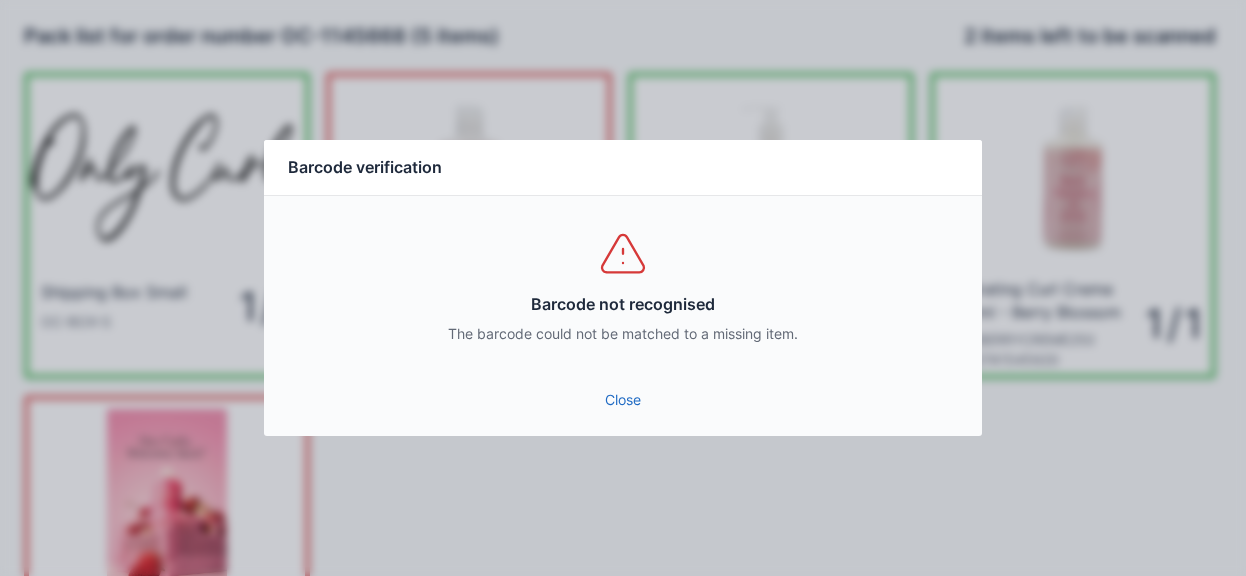 click on "Close" at bounding box center (623, 400) 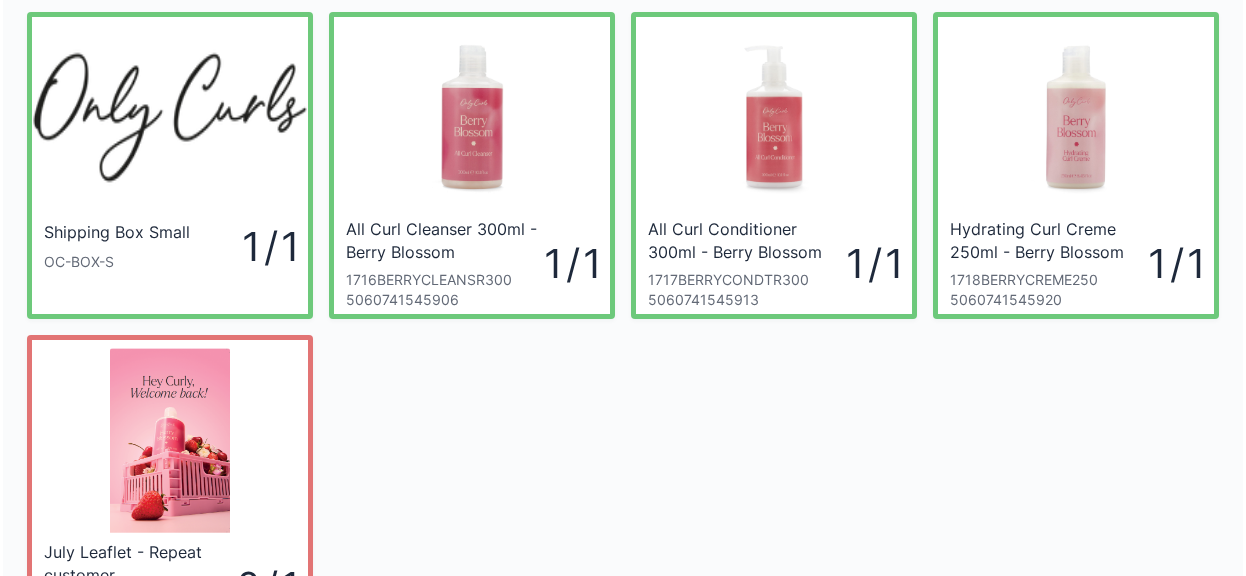 scroll, scrollTop: 260, scrollLeft: 0, axis: vertical 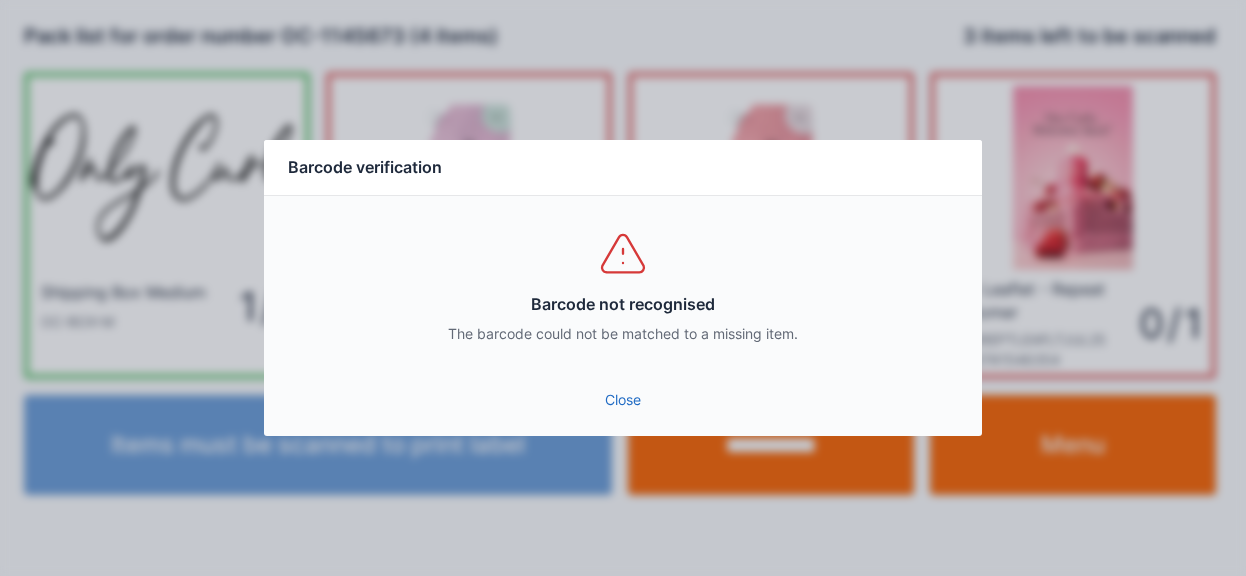 click on "Close" at bounding box center [623, 400] 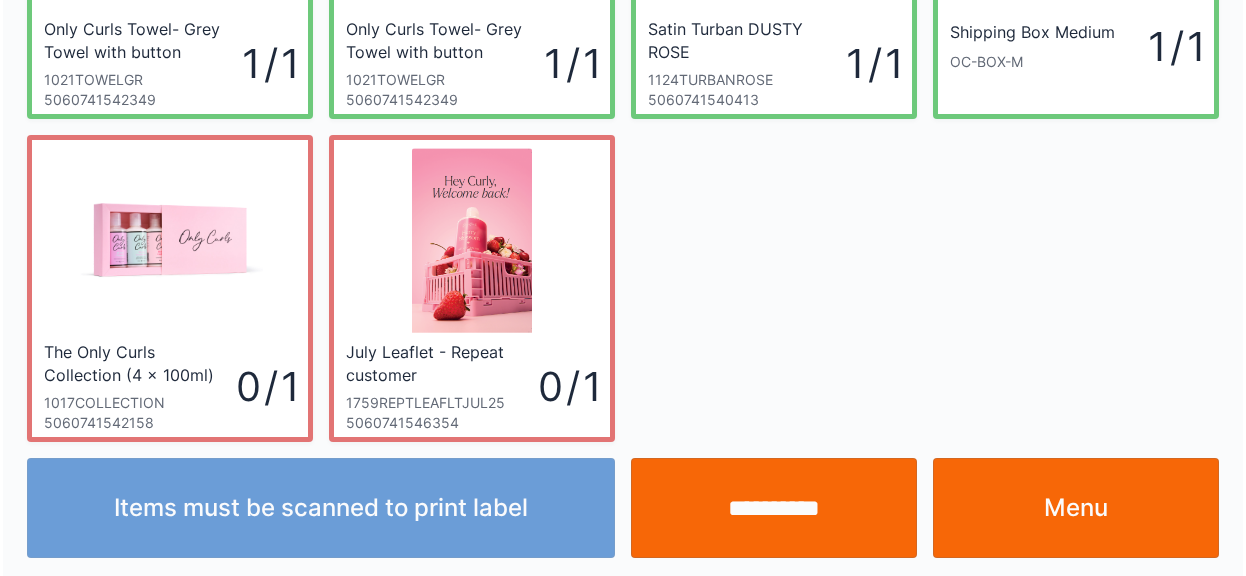 scroll, scrollTop: 260, scrollLeft: 0, axis: vertical 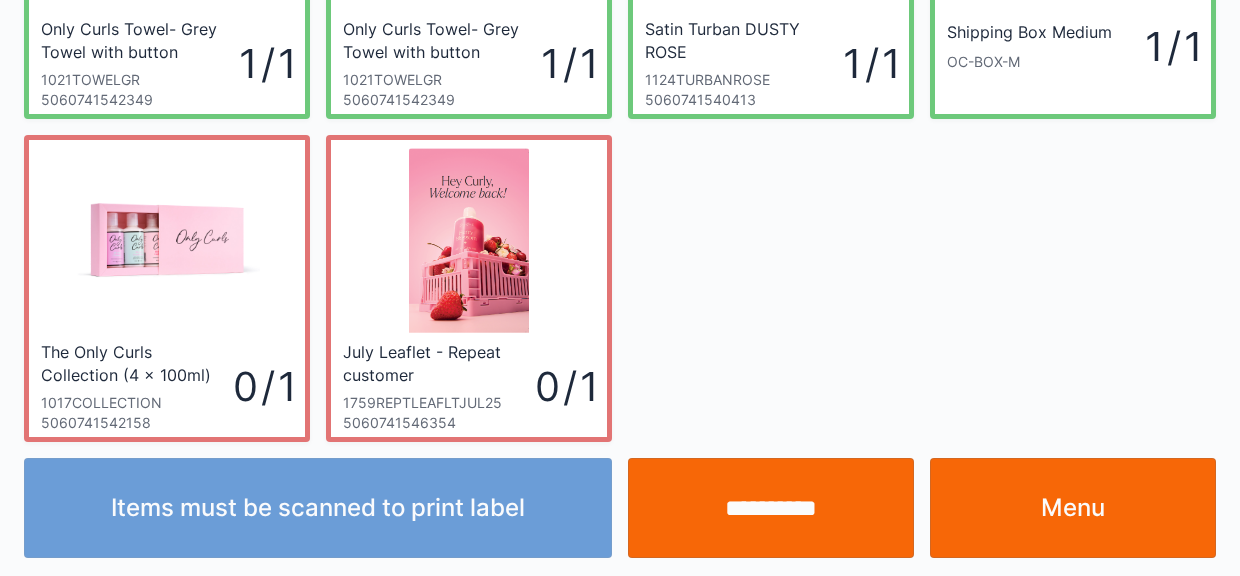 click on "**********" at bounding box center (771, 508) 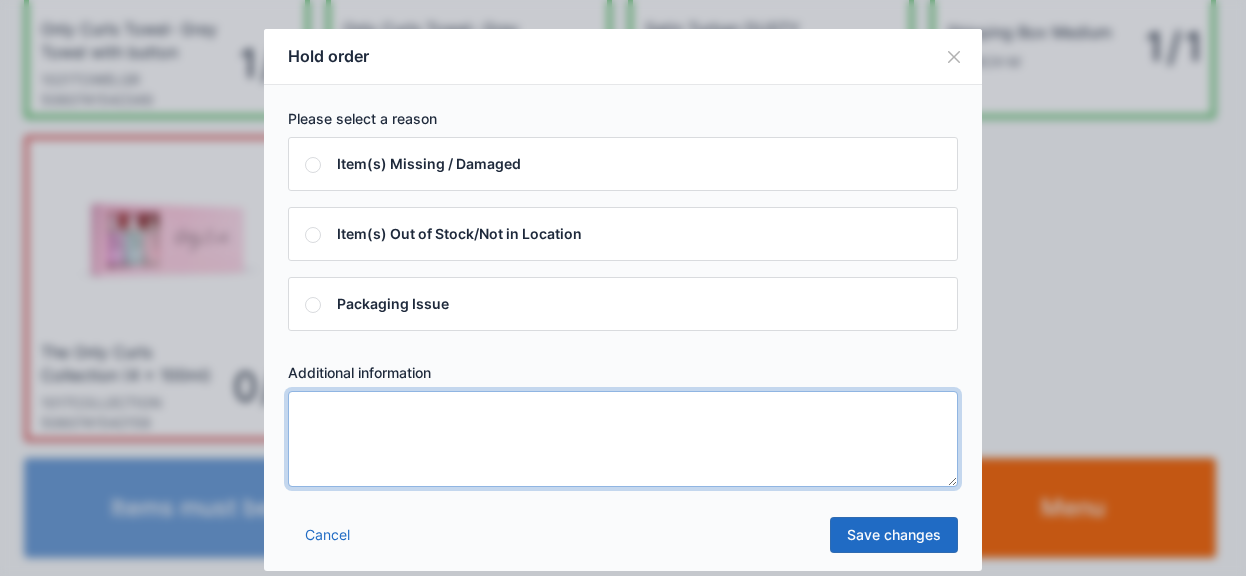 click at bounding box center (623, 439) 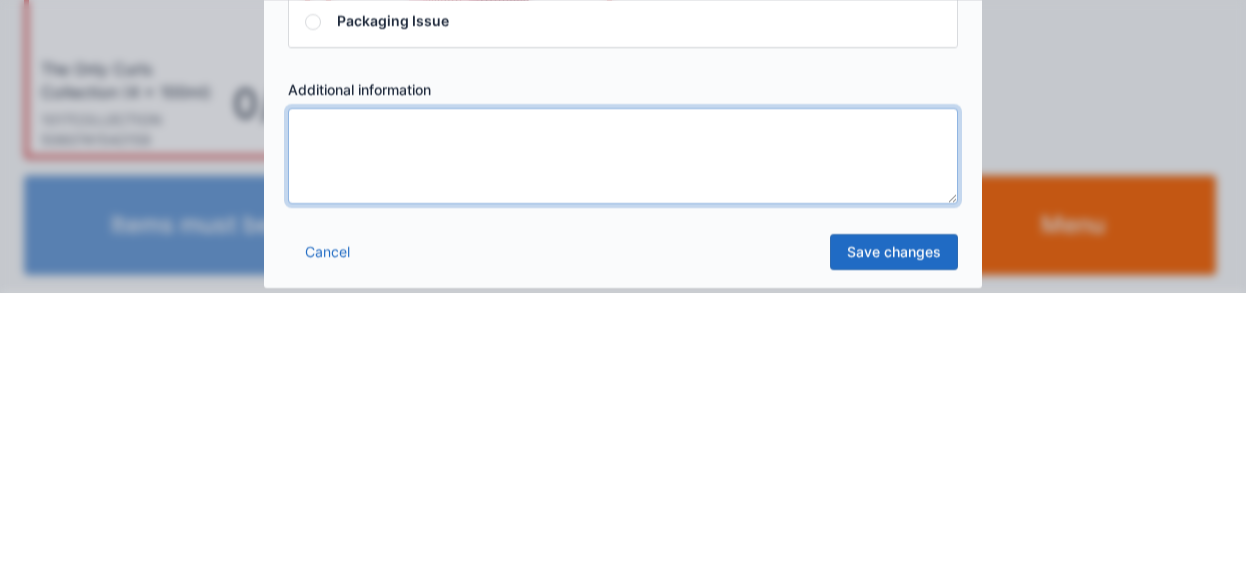 scroll, scrollTop: 260, scrollLeft: 0, axis: vertical 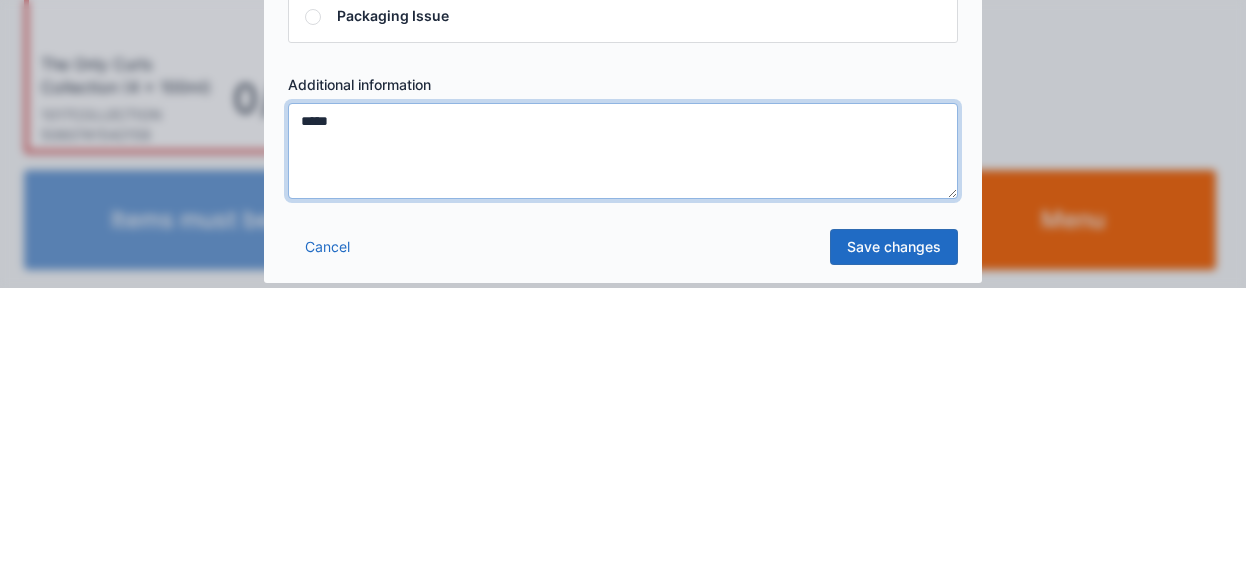 type on "*****" 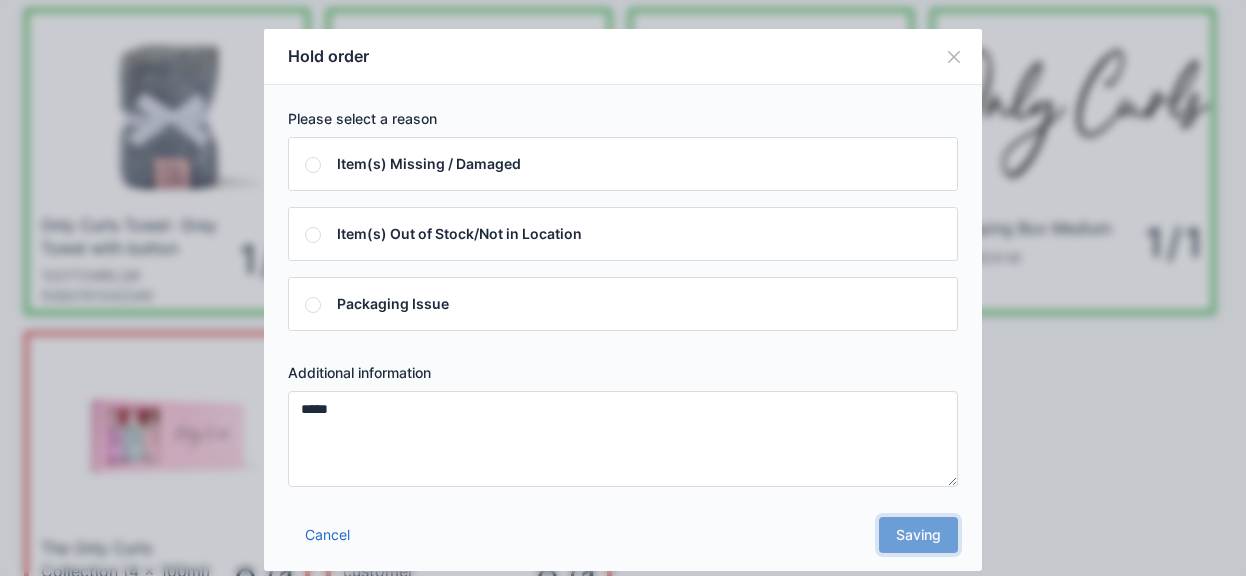 scroll, scrollTop: 0, scrollLeft: 0, axis: both 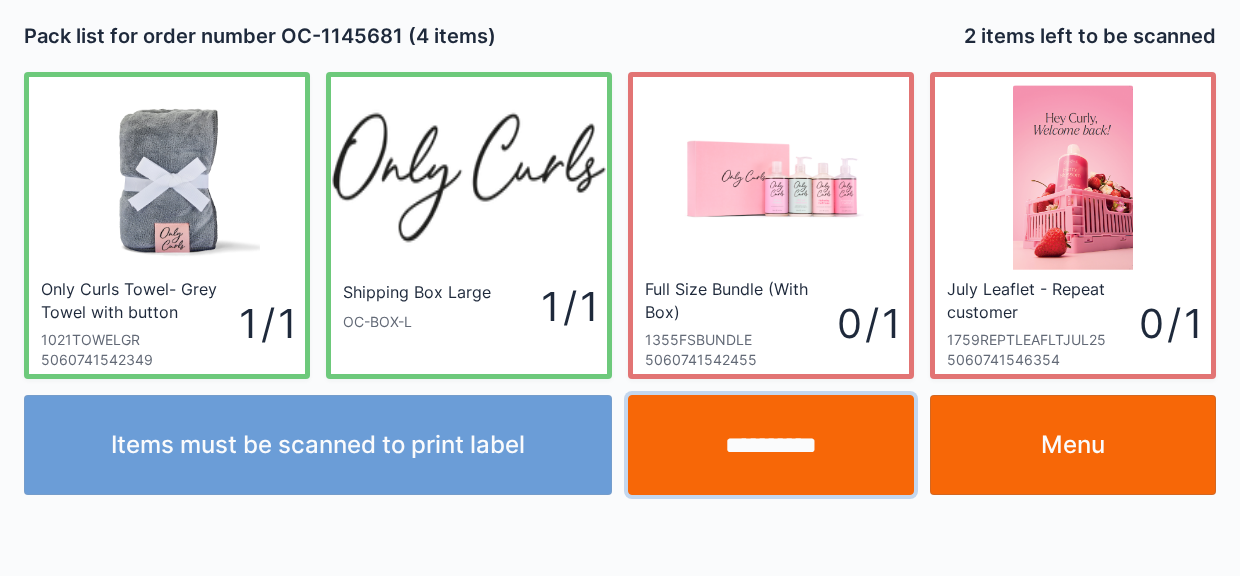 click on "**********" at bounding box center (771, 445) 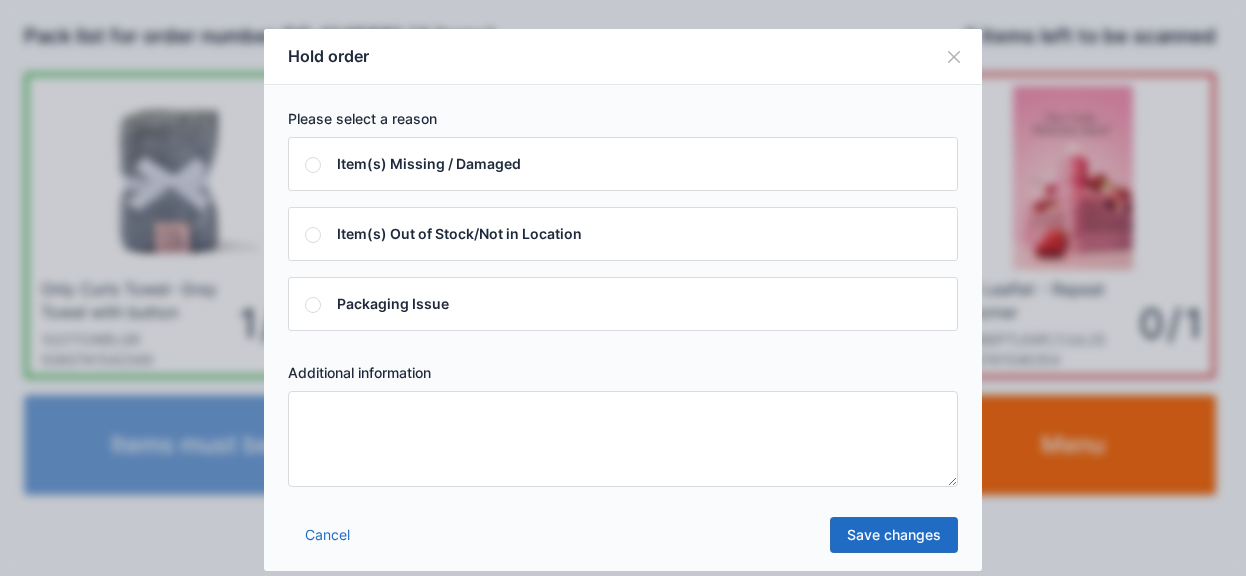 click at bounding box center (623, 439) 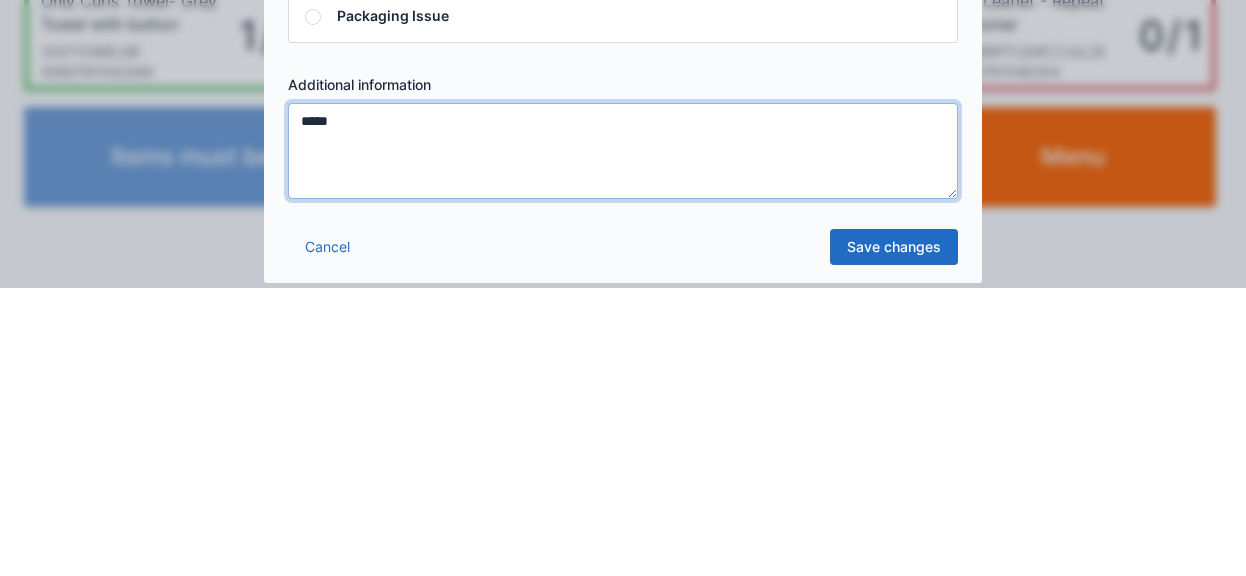 type on "*****" 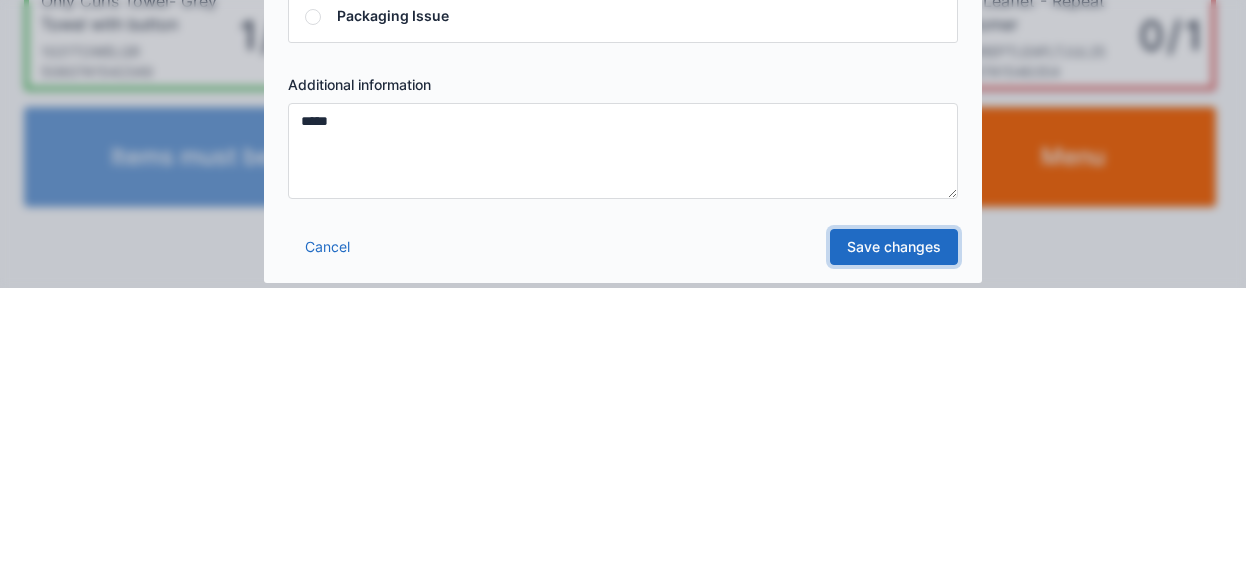 click on "Save changes" at bounding box center [894, 535] 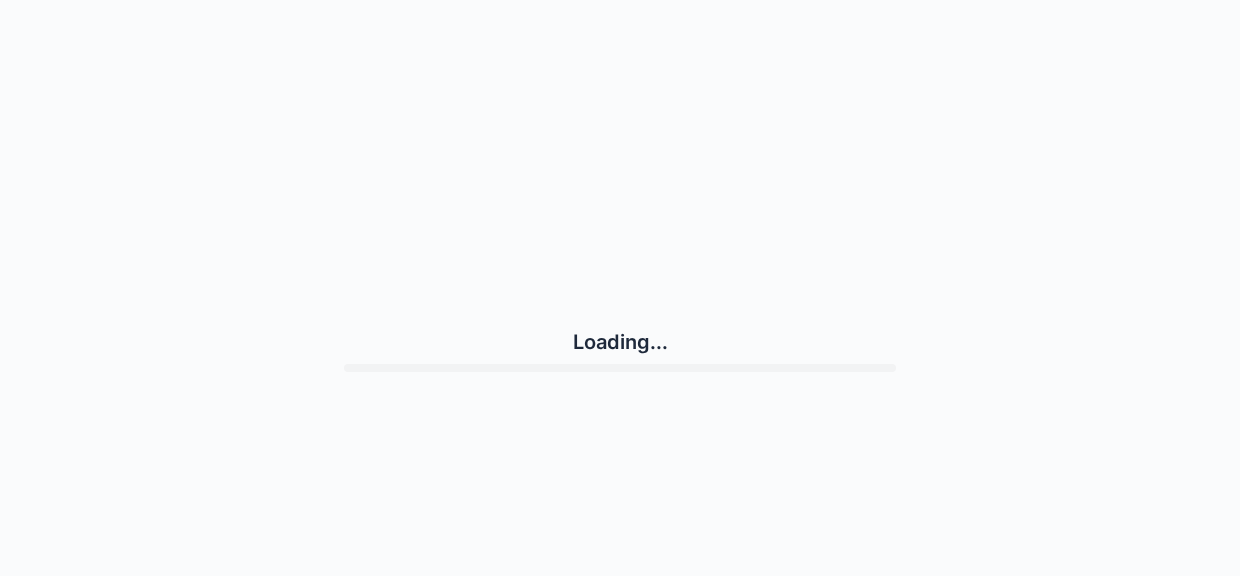 scroll, scrollTop: 0, scrollLeft: 0, axis: both 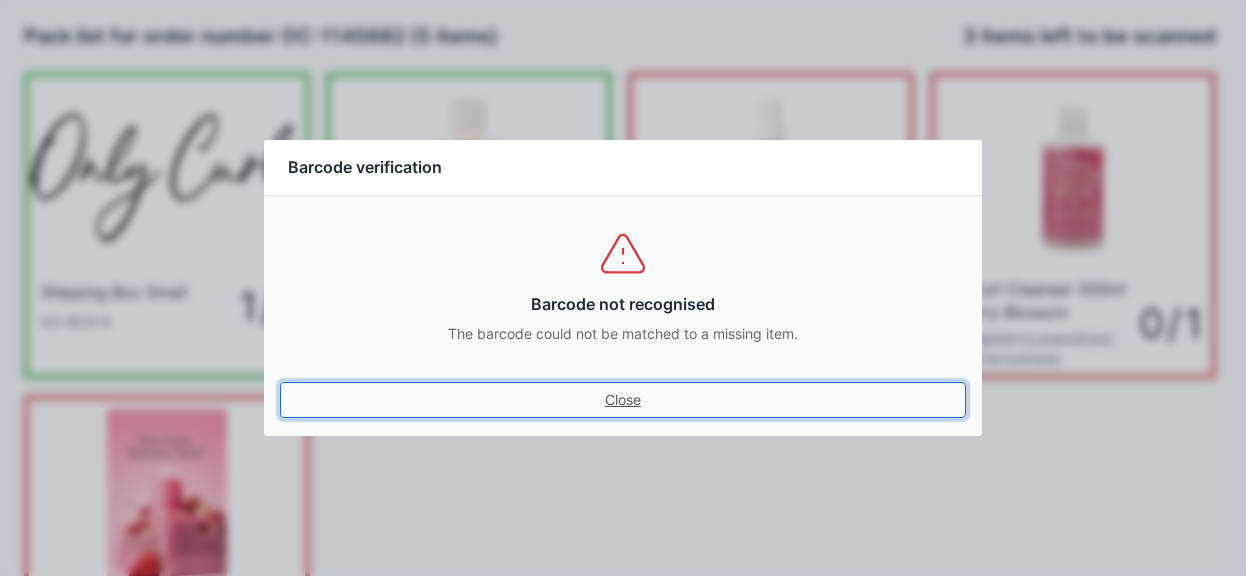 click on "Close" at bounding box center [623, 400] 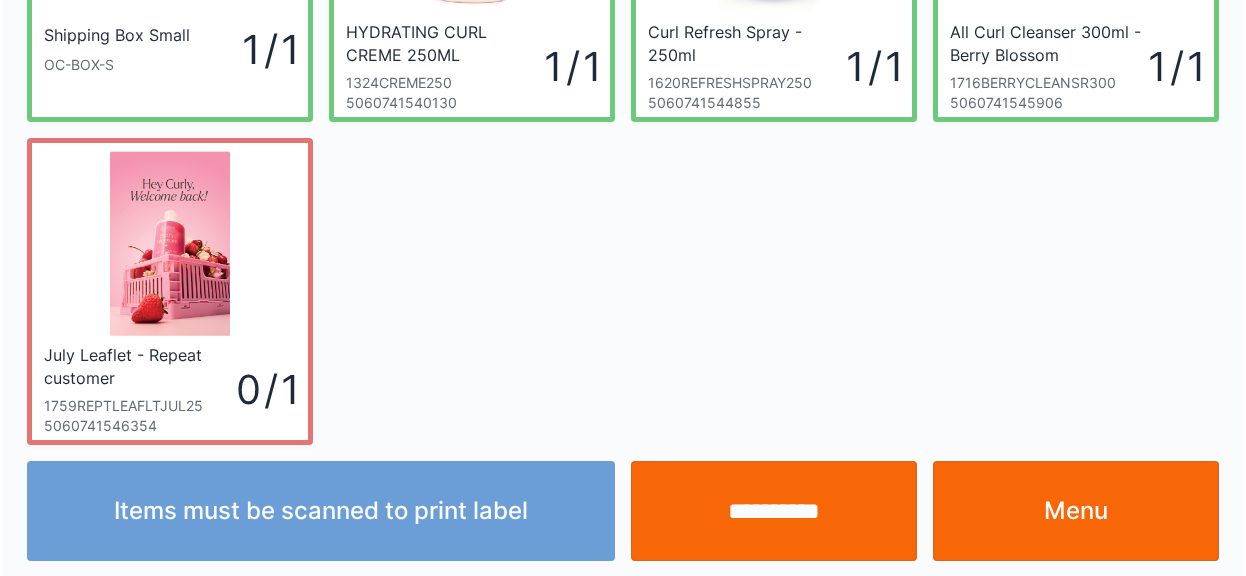 scroll, scrollTop: 260, scrollLeft: 0, axis: vertical 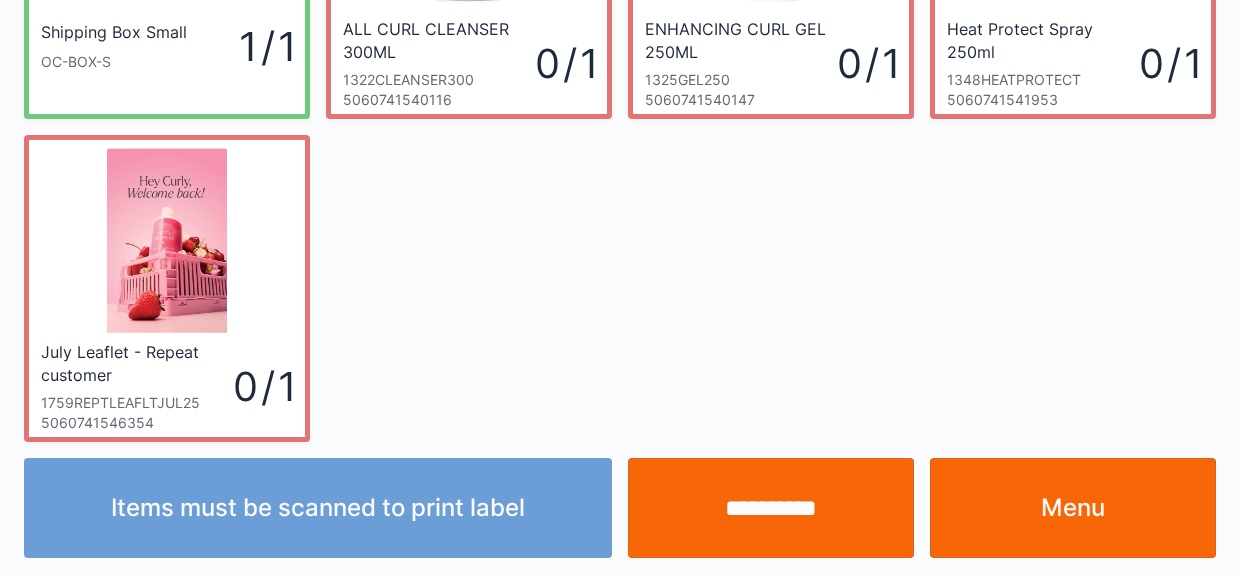 click on "**********" at bounding box center (771, 508) 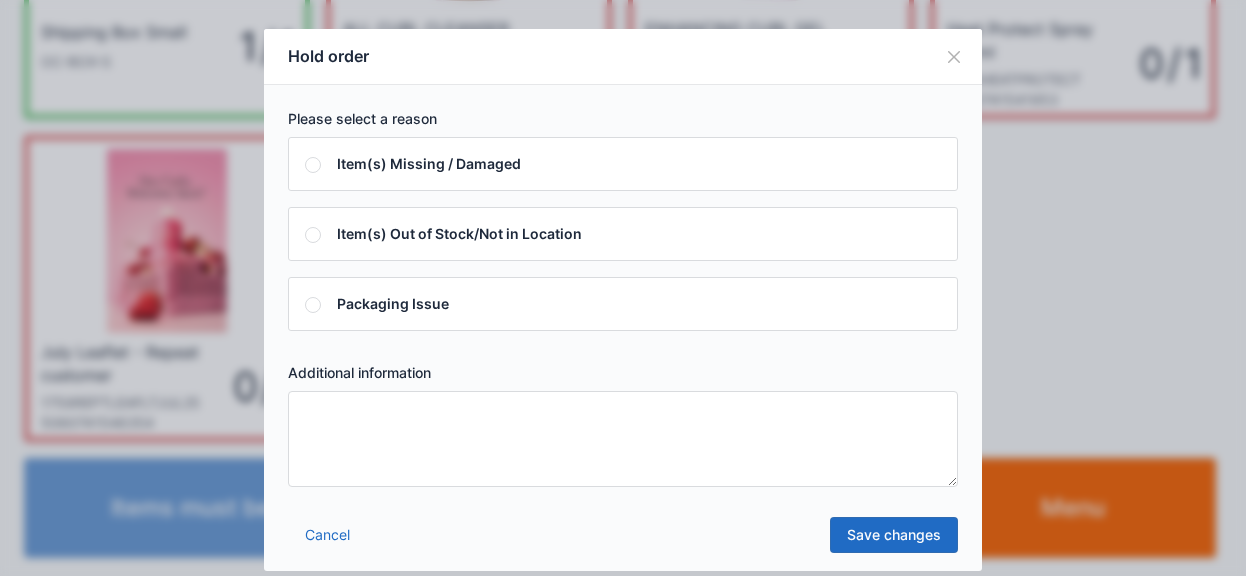 click at bounding box center [954, 57] 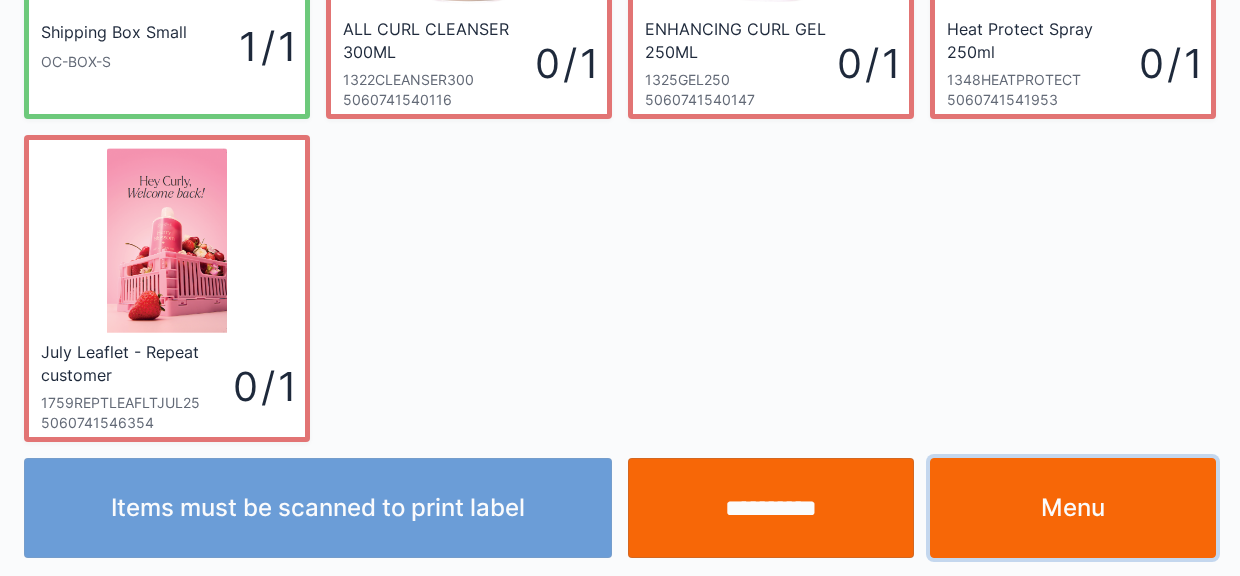 click on "Menu" at bounding box center (1073, 508) 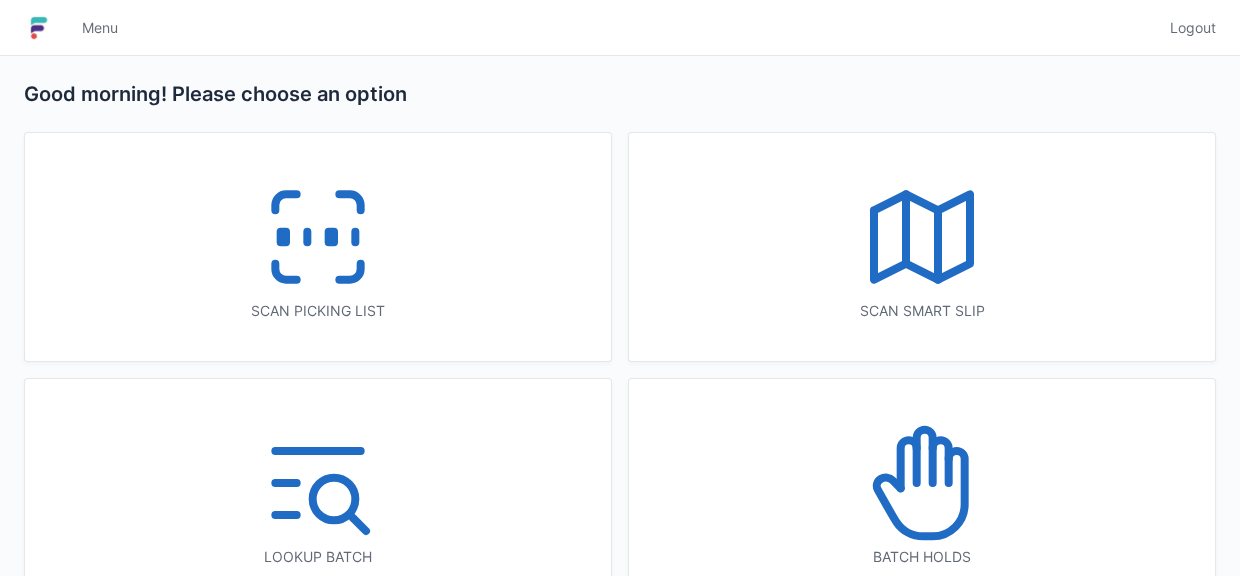 scroll, scrollTop: 0, scrollLeft: 0, axis: both 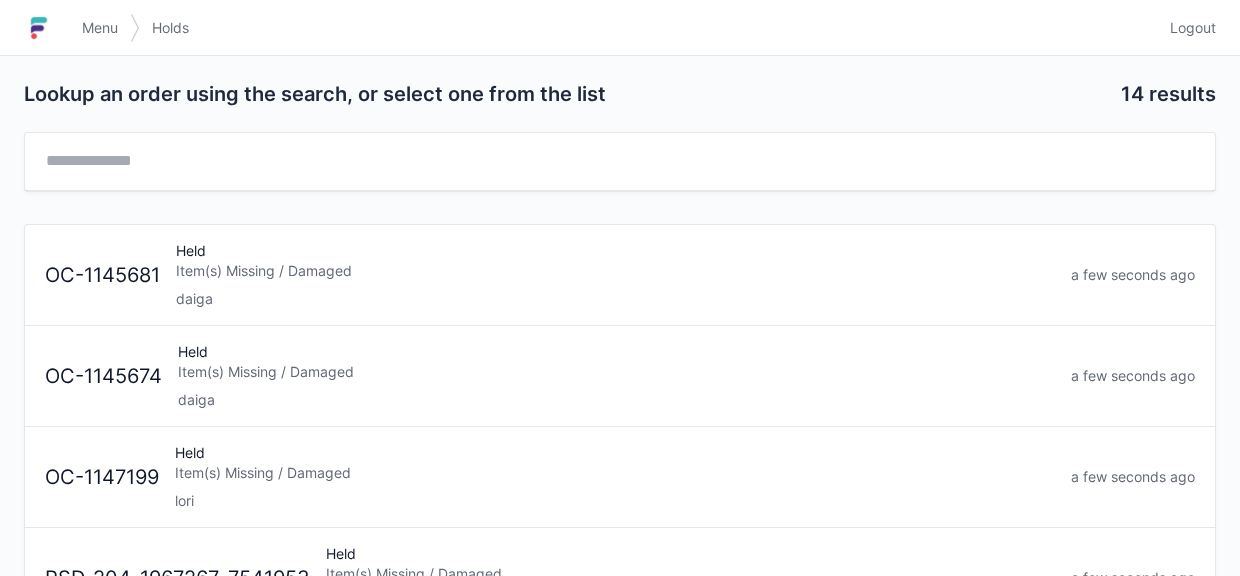click on "Item(s) Missing / Damaged" at bounding box center (616, 372) 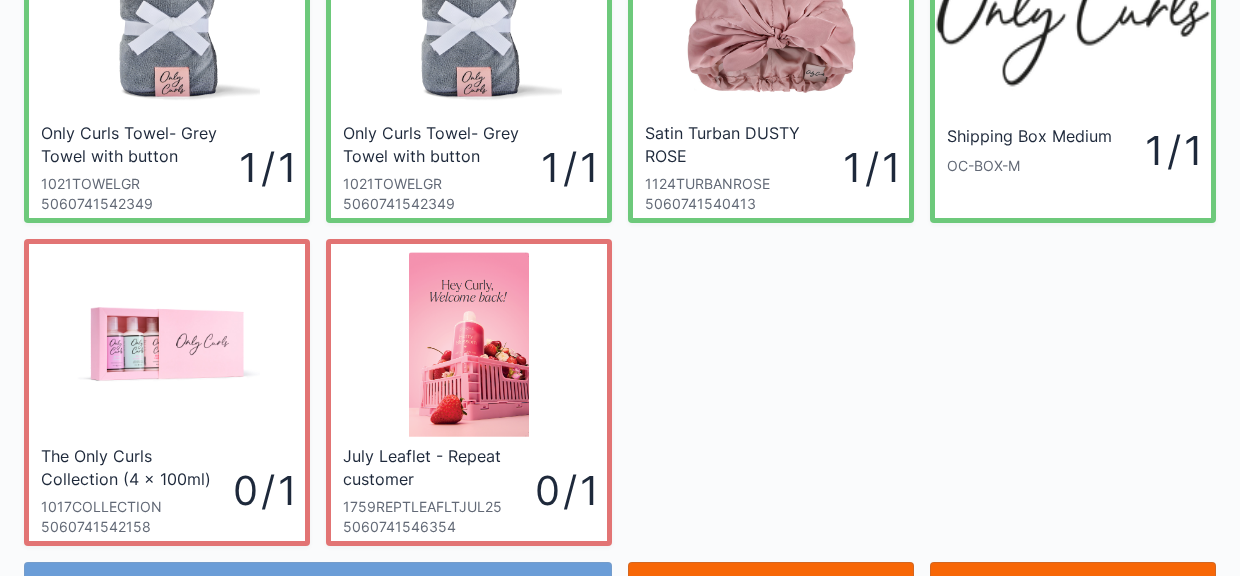scroll, scrollTop: 260, scrollLeft: 0, axis: vertical 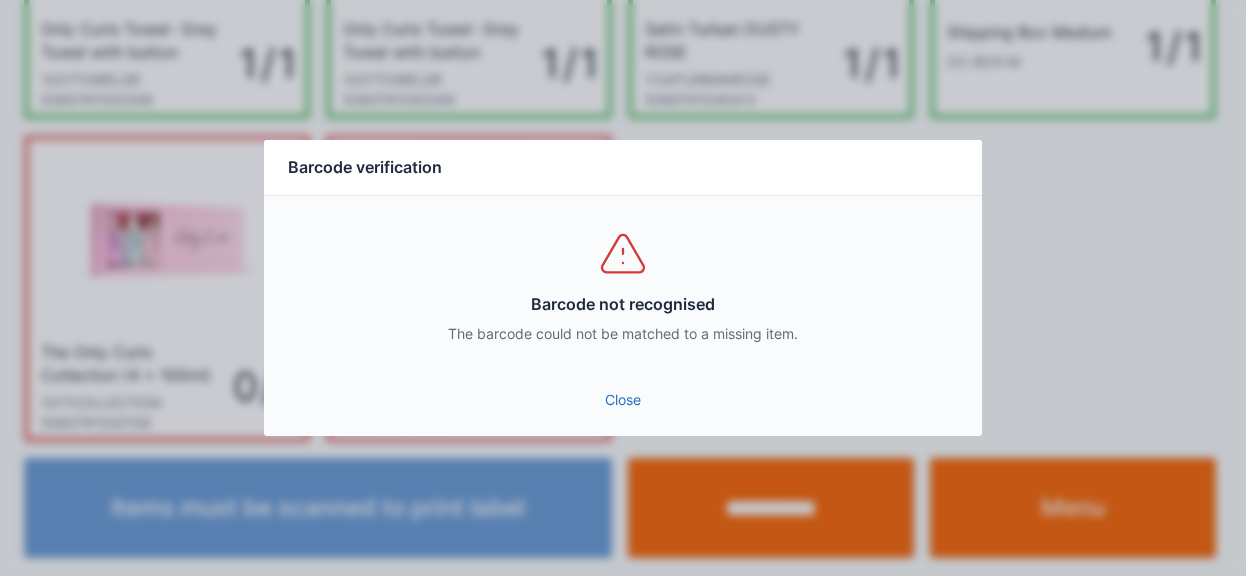 click on "Close" at bounding box center (623, 400) 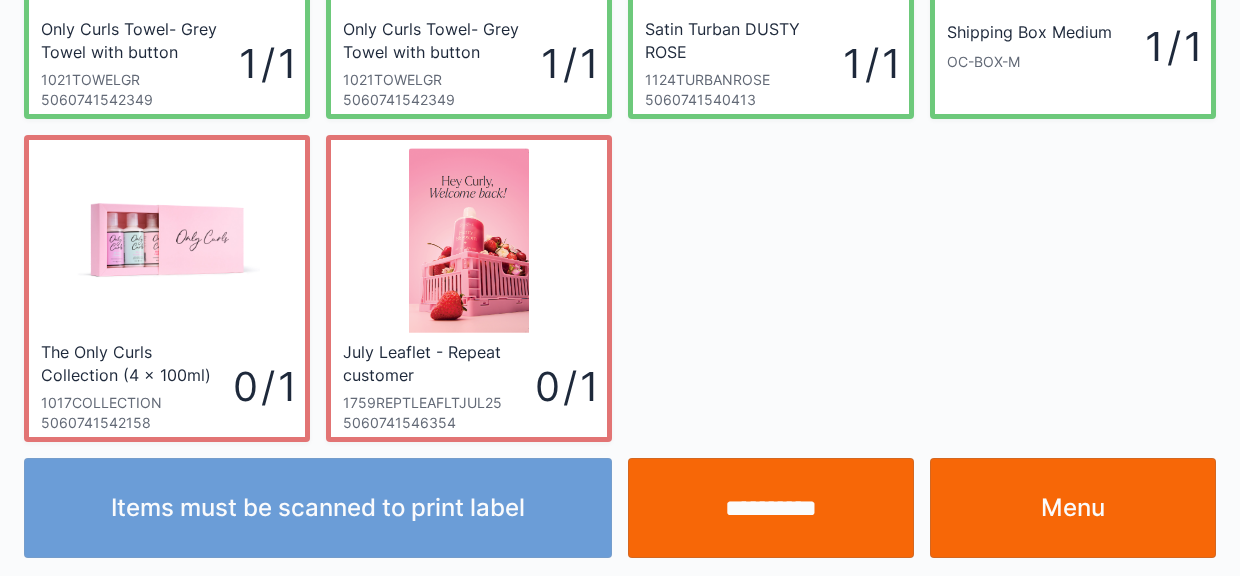 click on "Menu" at bounding box center [1073, 508] 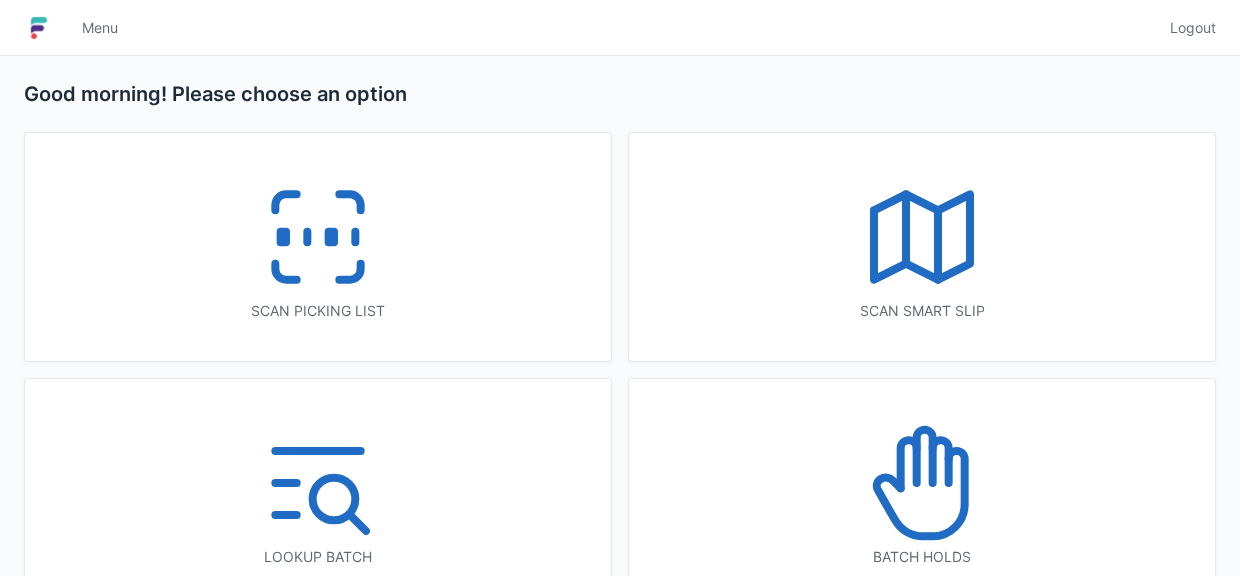 scroll, scrollTop: 0, scrollLeft: 0, axis: both 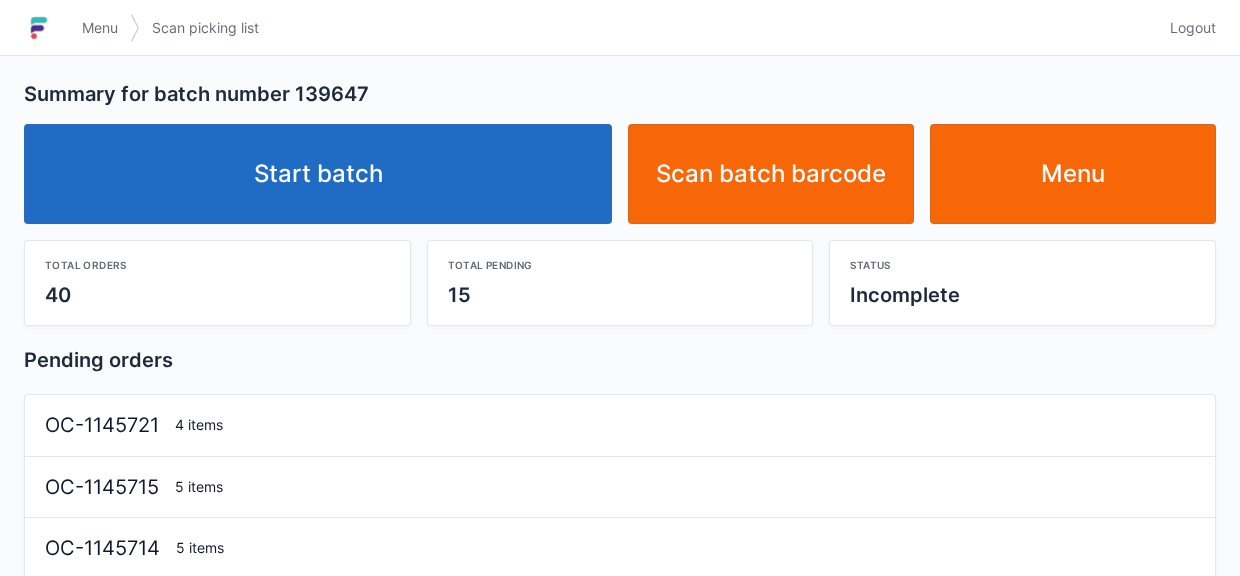 click on "Start batch" at bounding box center [318, 174] 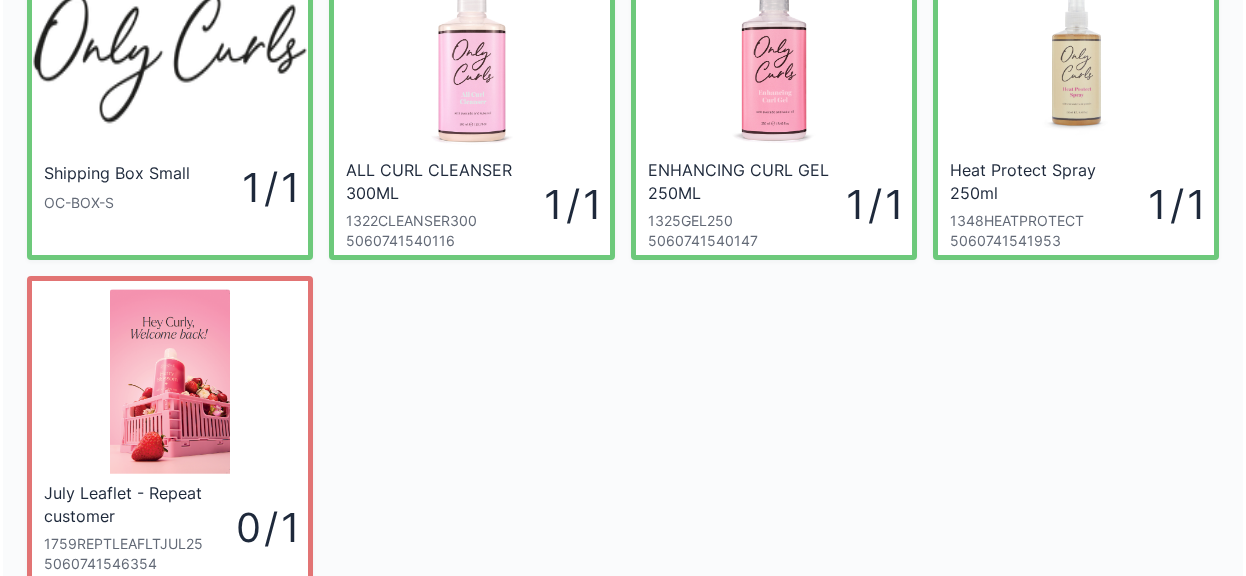 scroll, scrollTop: 260, scrollLeft: 0, axis: vertical 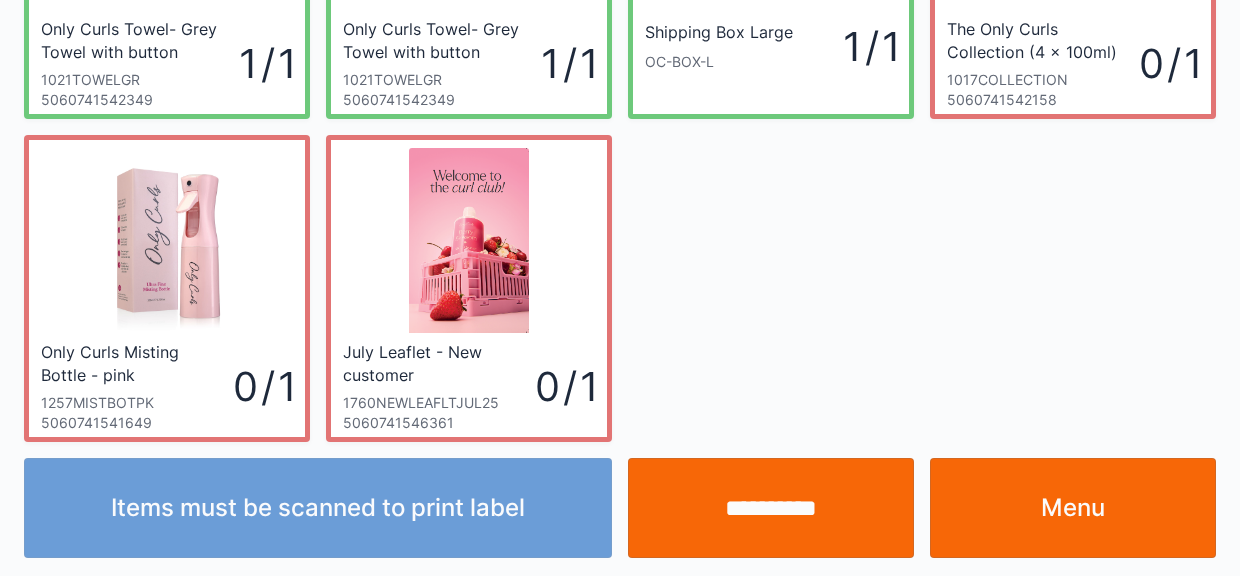 click on "**********" at bounding box center (771, 508) 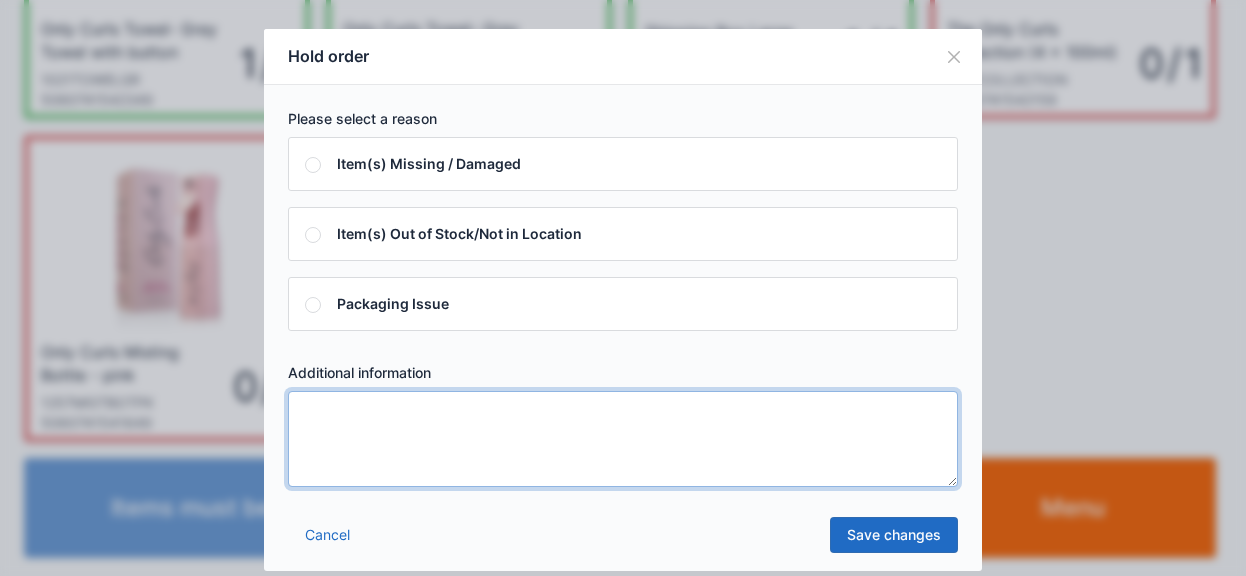 click at bounding box center (623, 439) 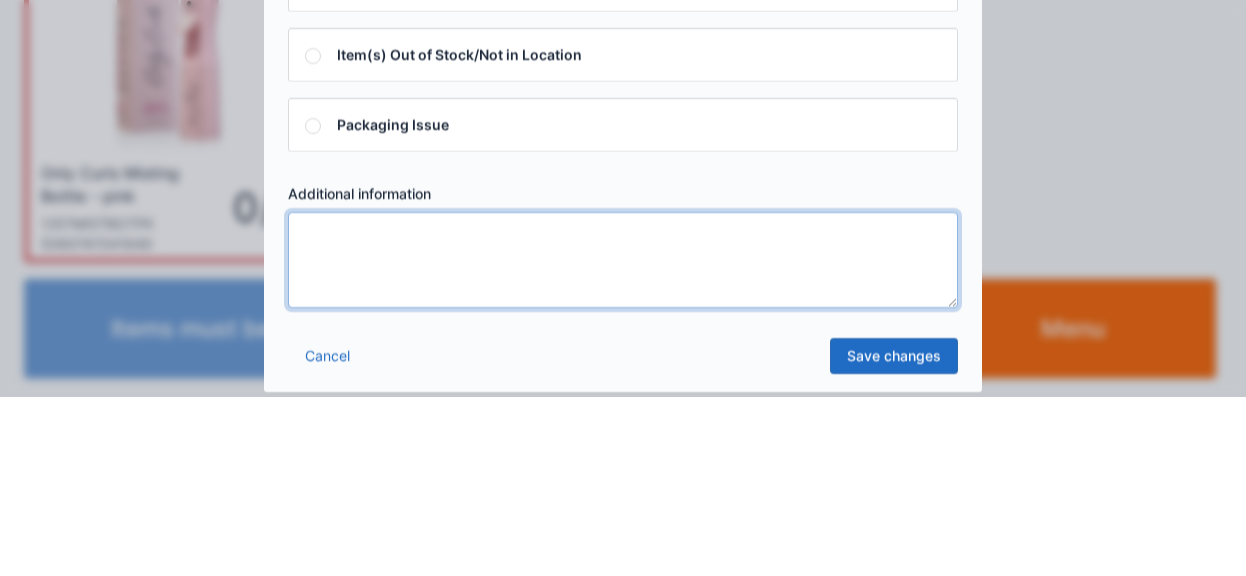 scroll, scrollTop: 260, scrollLeft: 0, axis: vertical 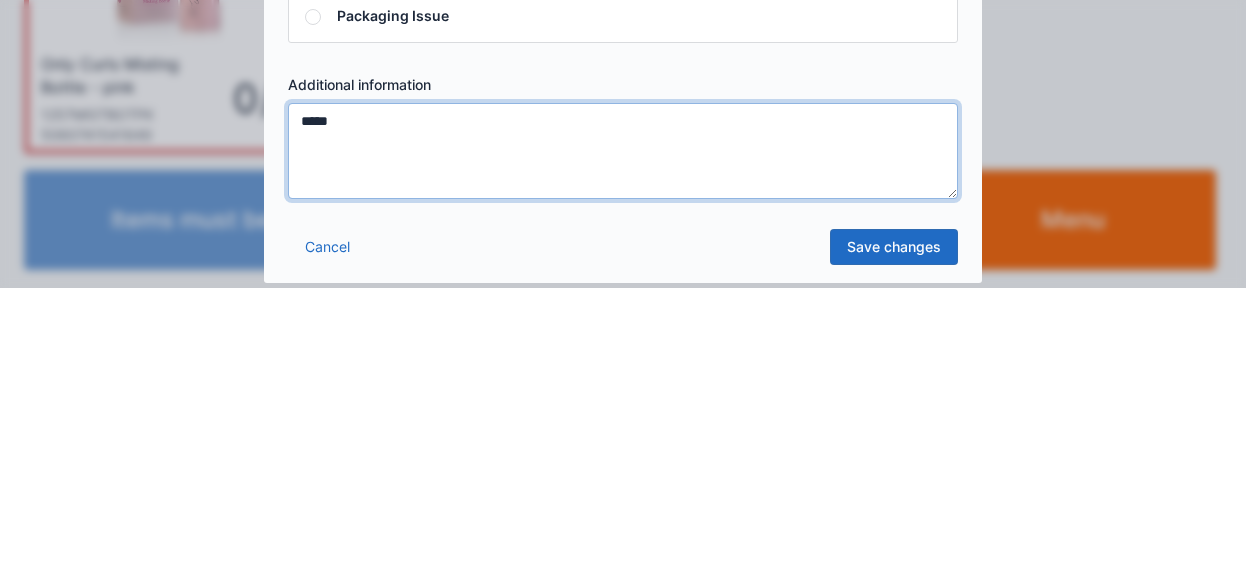 type on "*****" 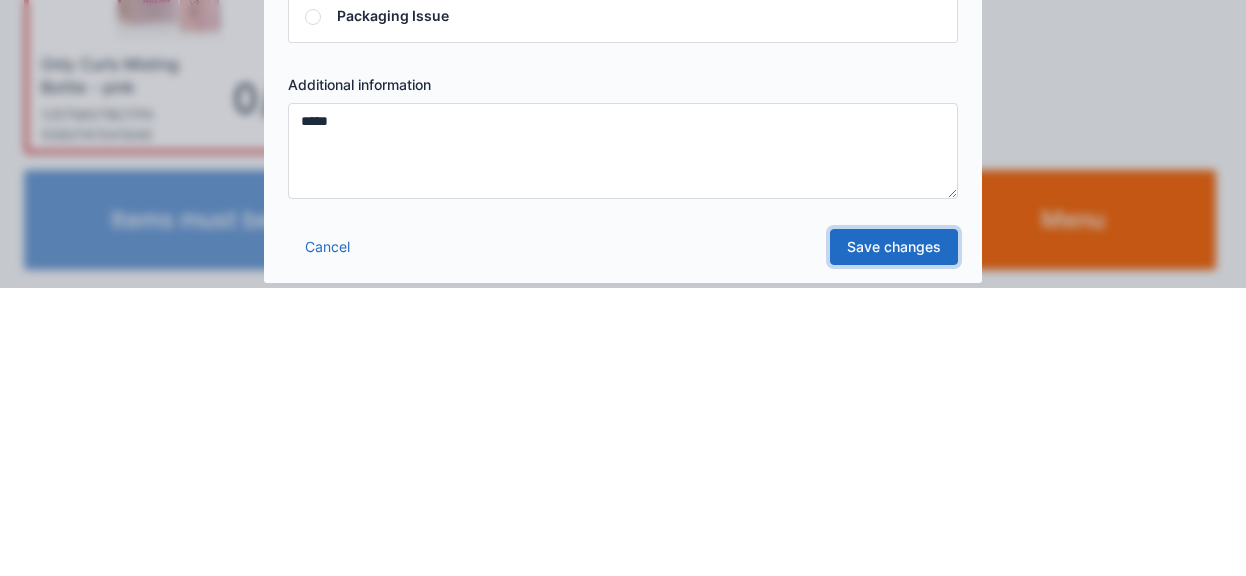 click on "Save changes" at bounding box center [894, 535] 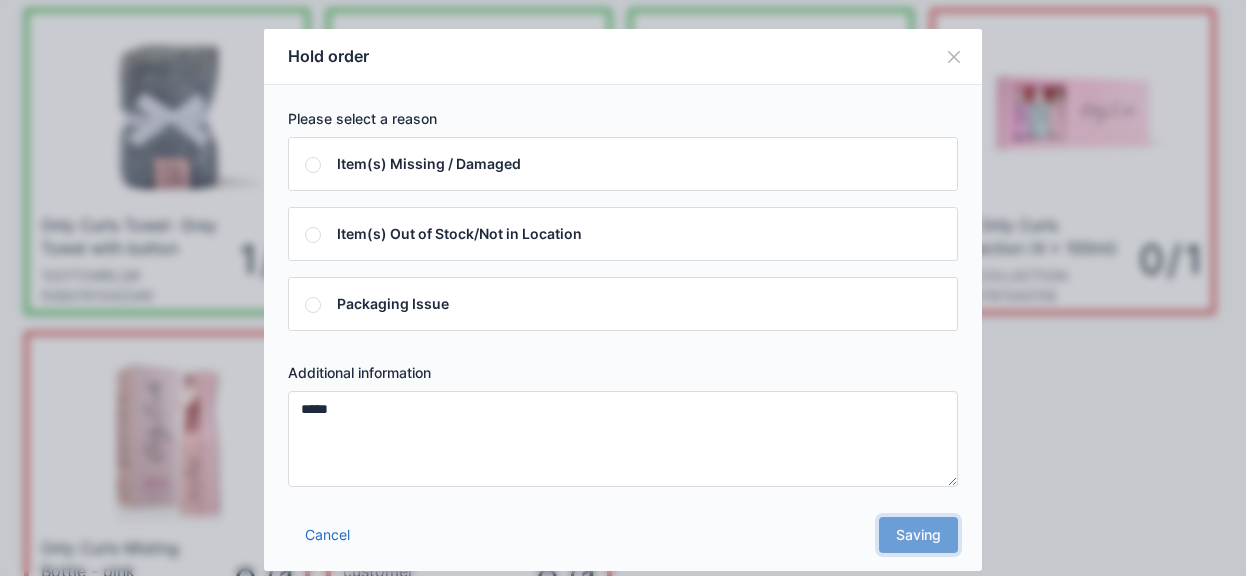 scroll, scrollTop: 0, scrollLeft: 0, axis: both 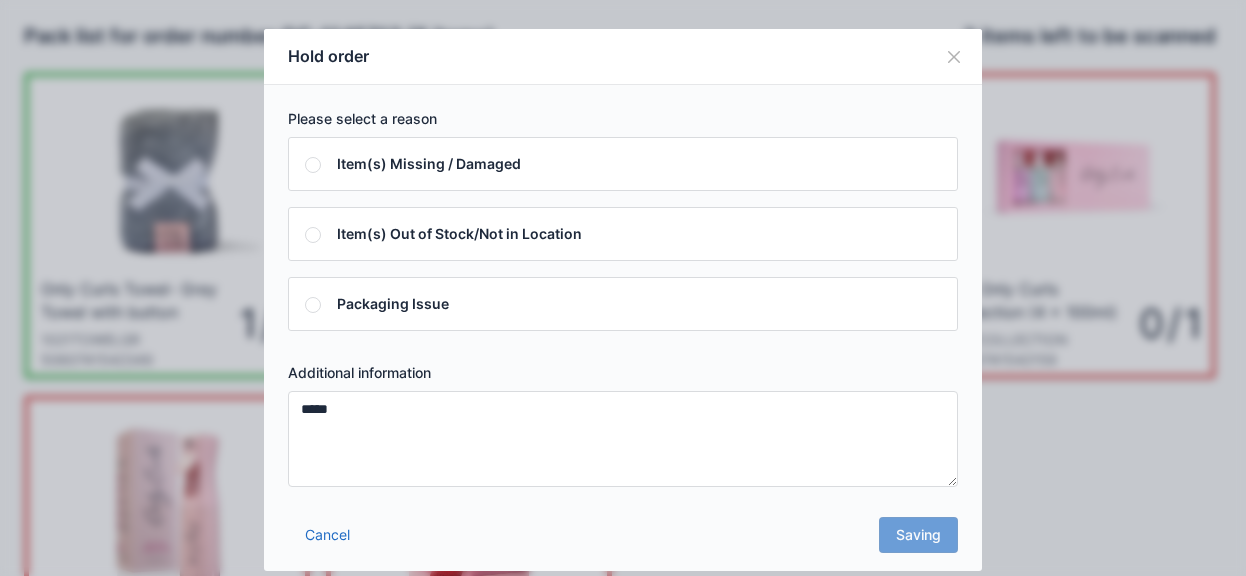 click on "Cancel  Saving" at bounding box center (623, 541) 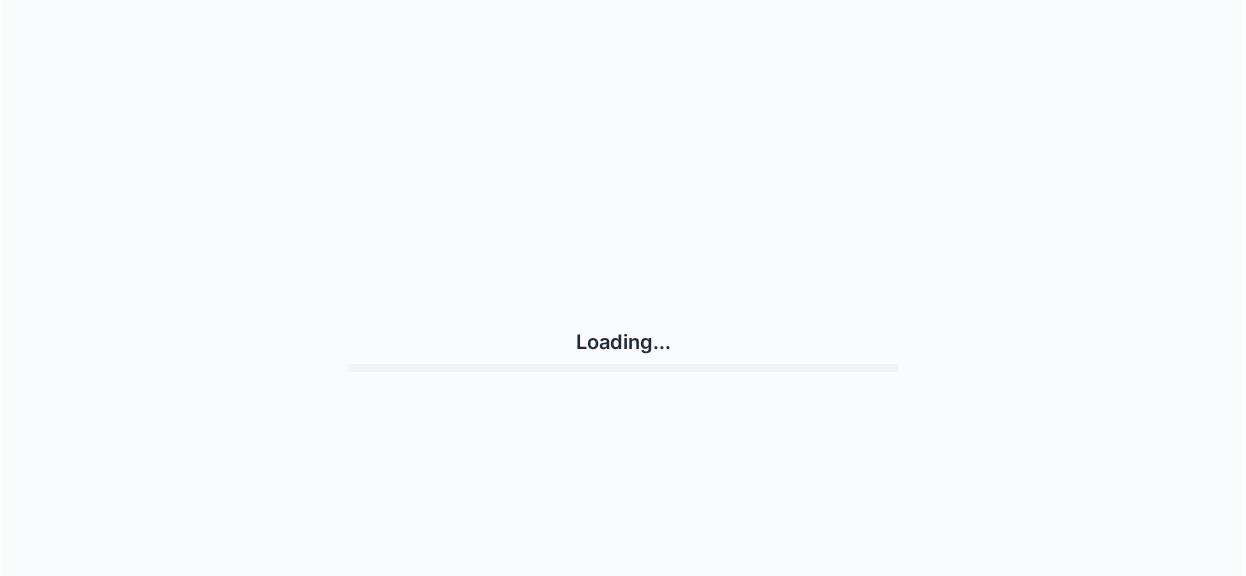scroll, scrollTop: 0, scrollLeft: 0, axis: both 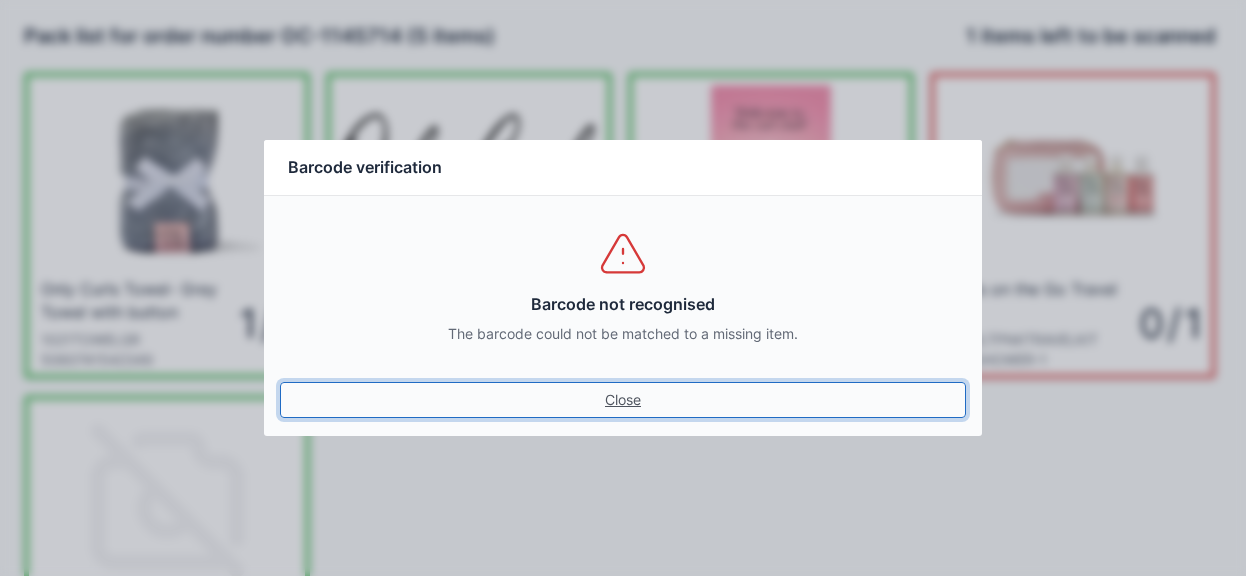 click on "Close" at bounding box center (623, 400) 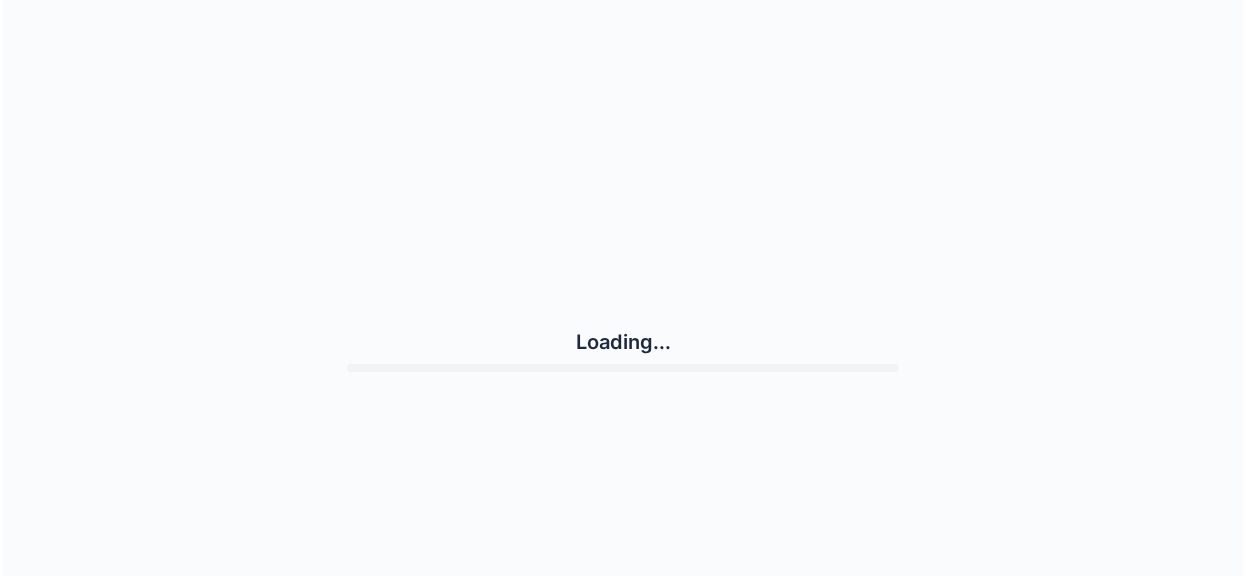scroll, scrollTop: 0, scrollLeft: 0, axis: both 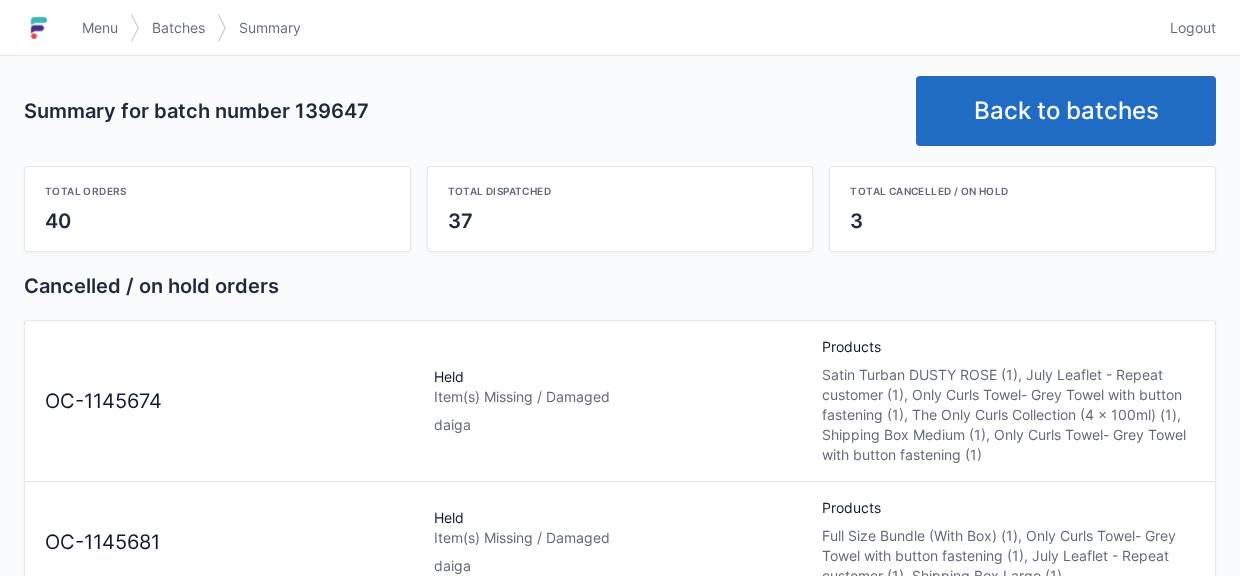 click on "Back to batches" at bounding box center (1066, 111) 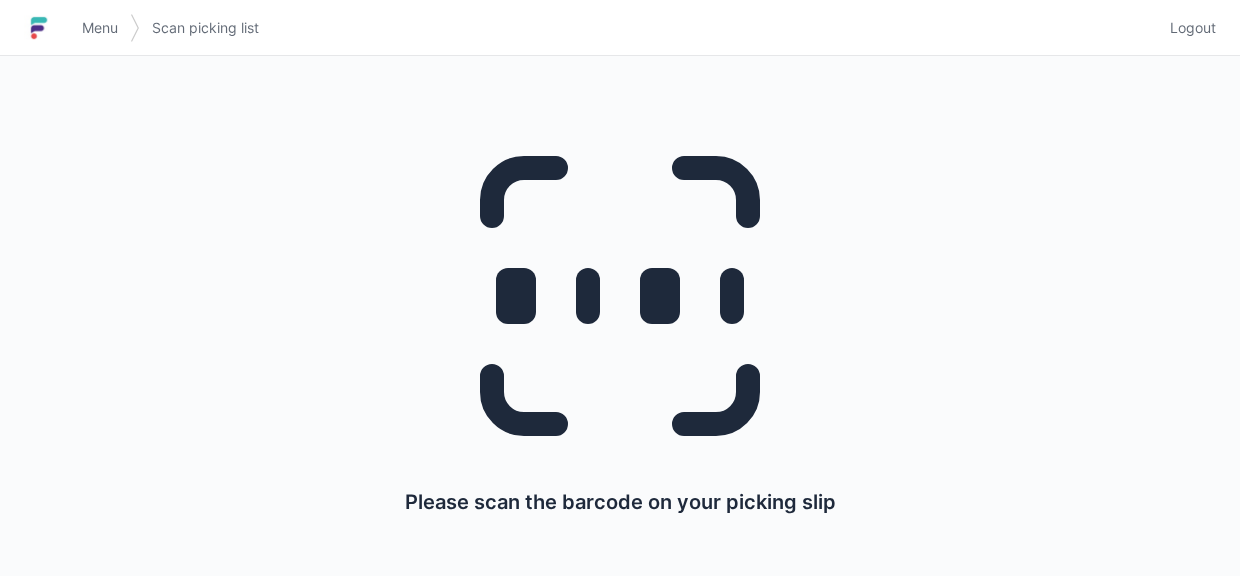 scroll, scrollTop: 0, scrollLeft: 0, axis: both 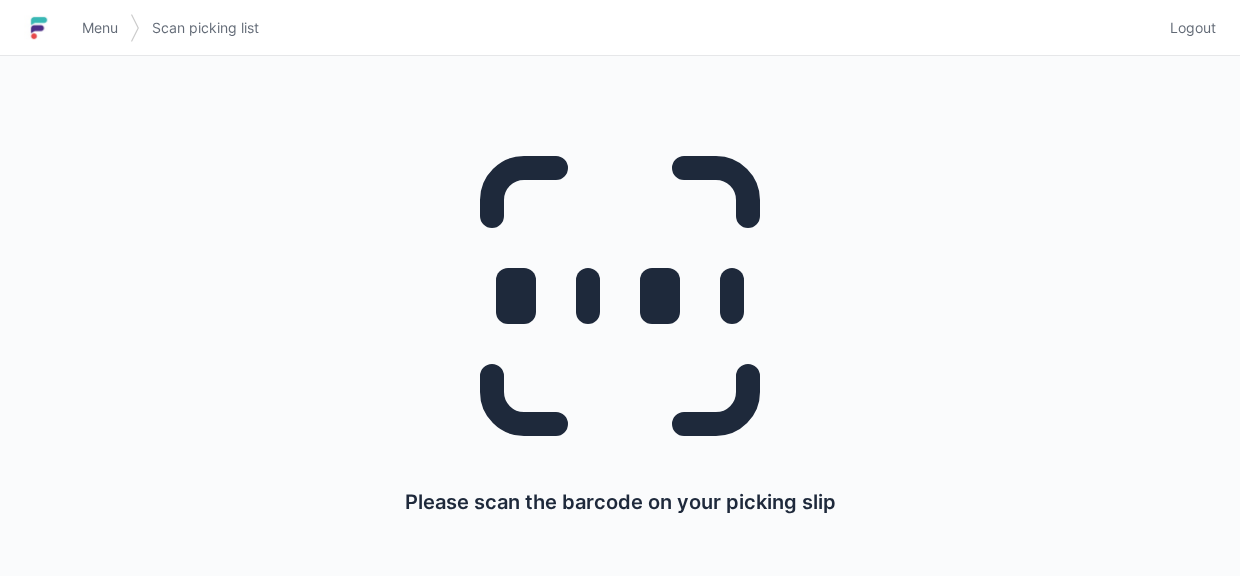 click at bounding box center [39, 28] 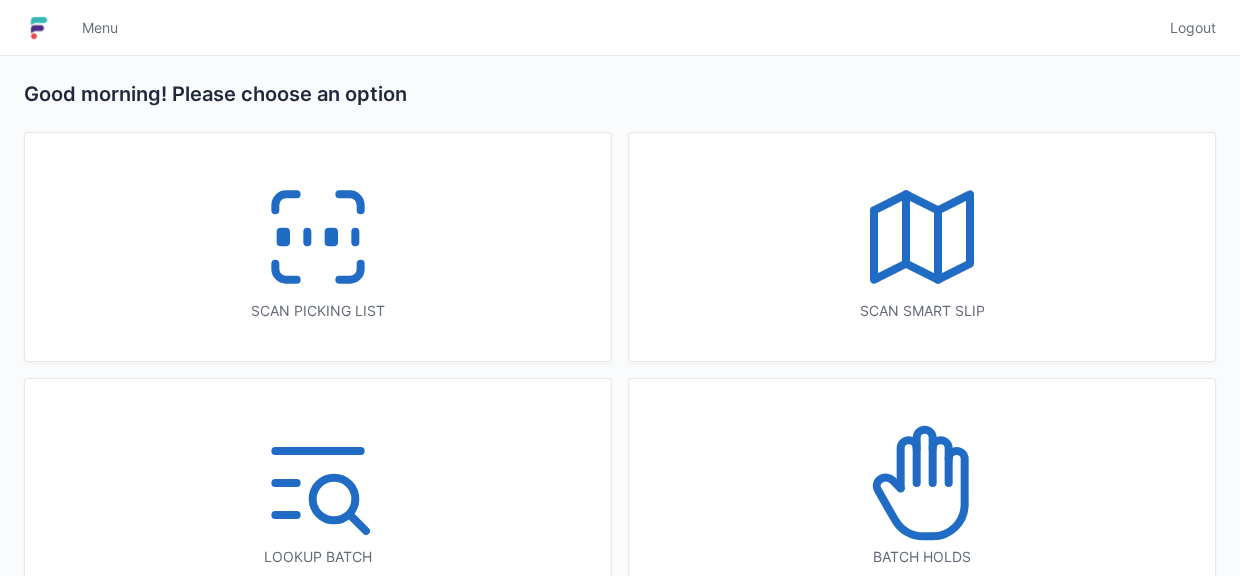 scroll, scrollTop: 0, scrollLeft: 0, axis: both 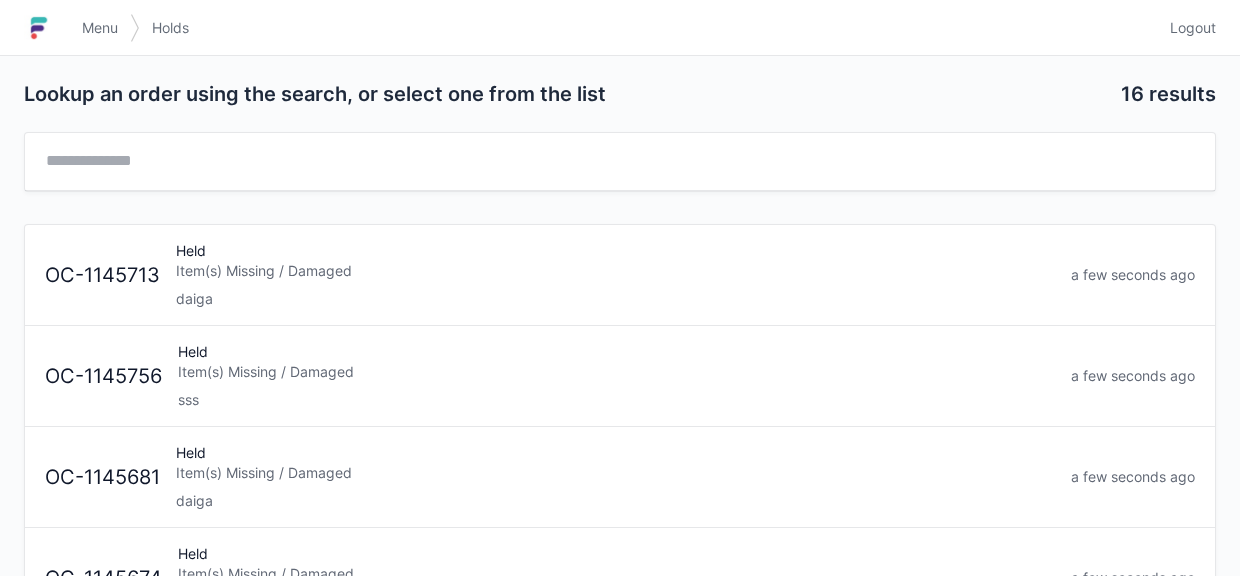 click on "Item(s) Missing / Damaged" at bounding box center [615, 271] 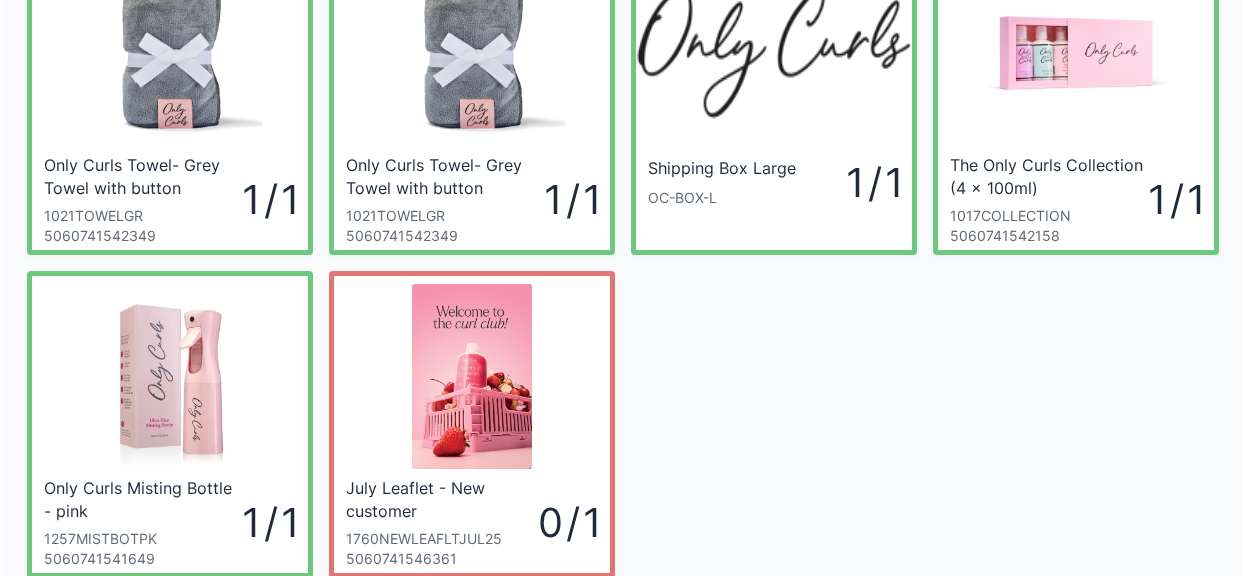 scroll, scrollTop: 260, scrollLeft: 0, axis: vertical 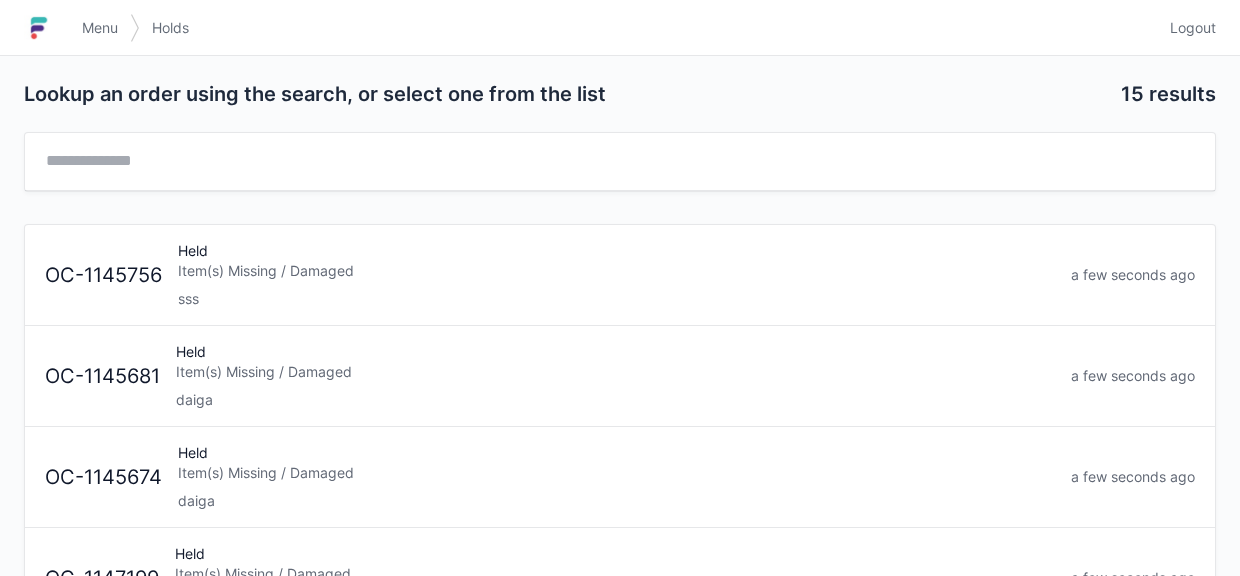 click on "OC-1145681" at bounding box center (102, 376) 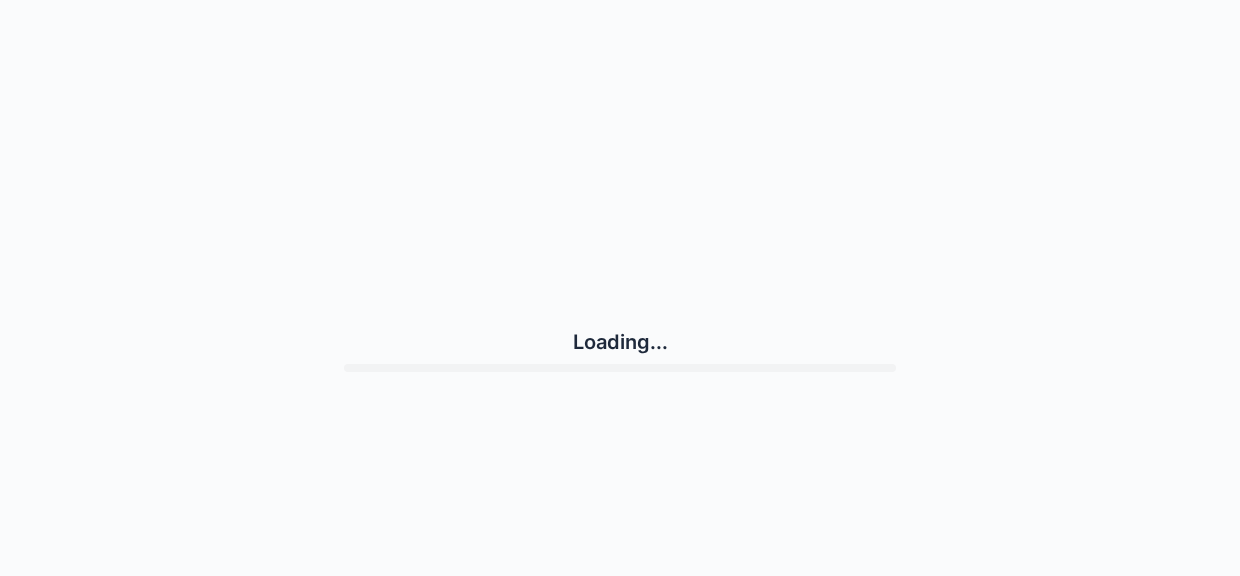 scroll, scrollTop: 0, scrollLeft: 0, axis: both 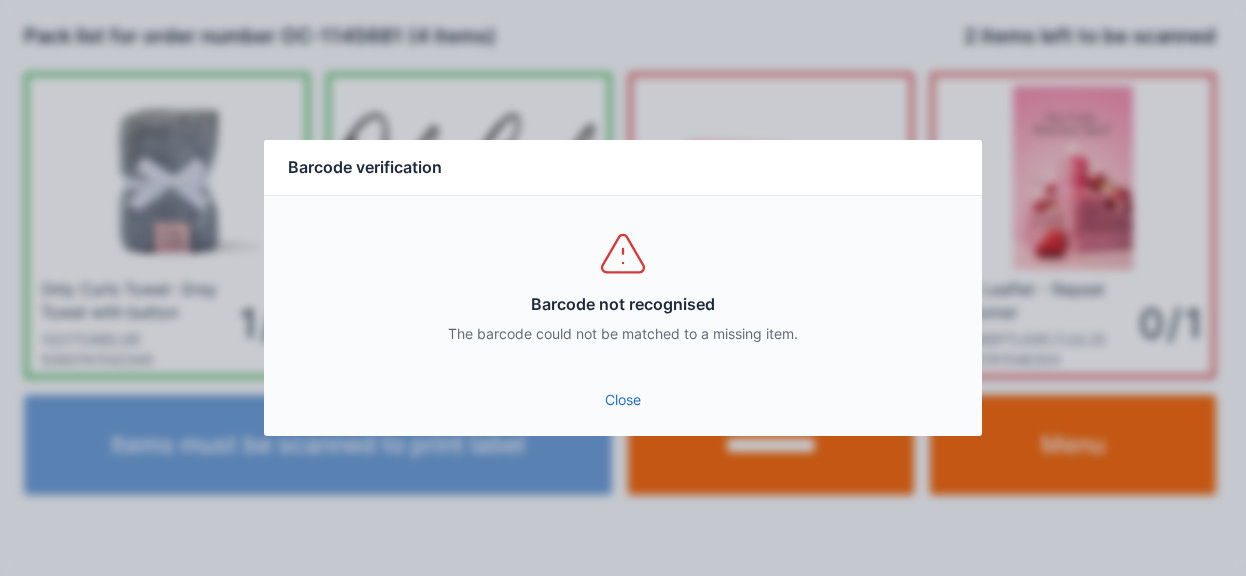 click on "Close" at bounding box center (623, 400) 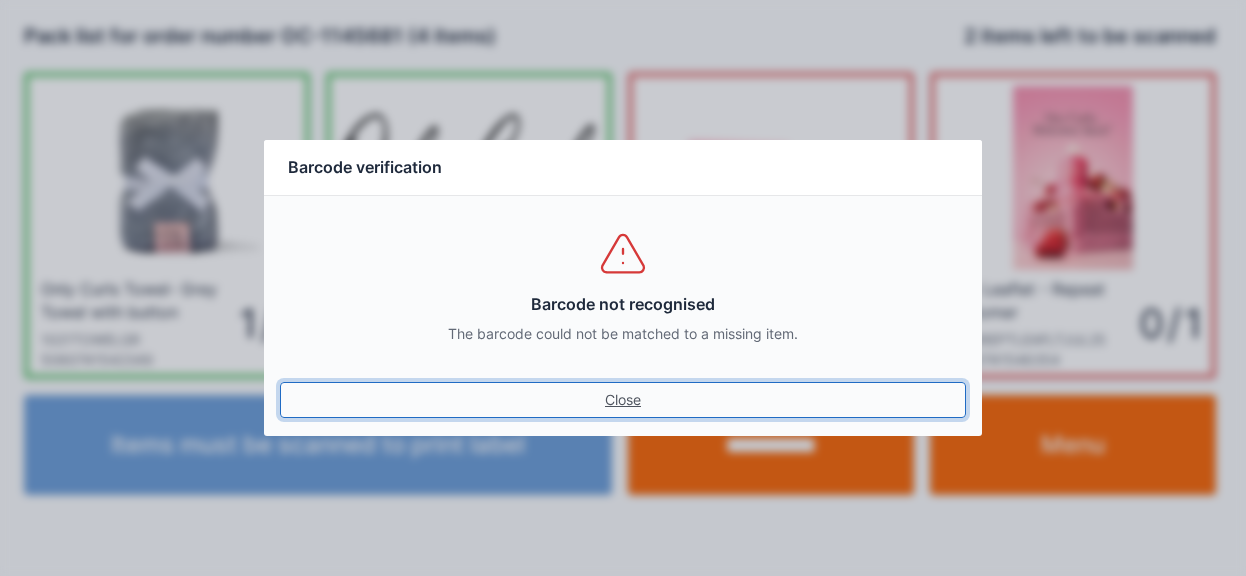 click on "Close" at bounding box center (623, 400) 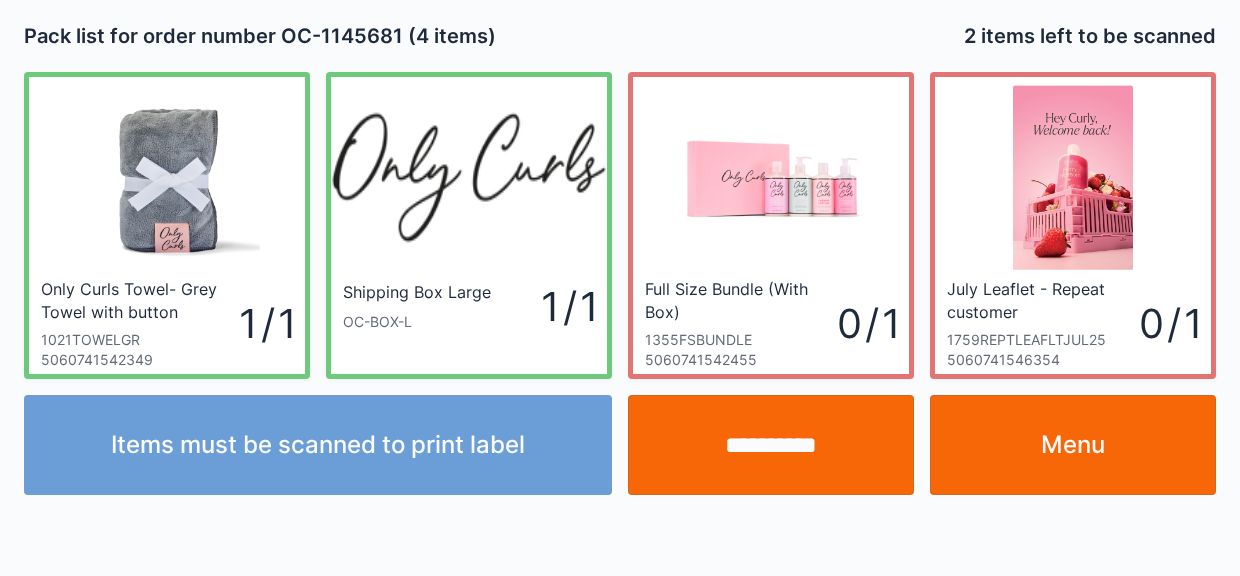 click on "Menu" at bounding box center (1073, 445) 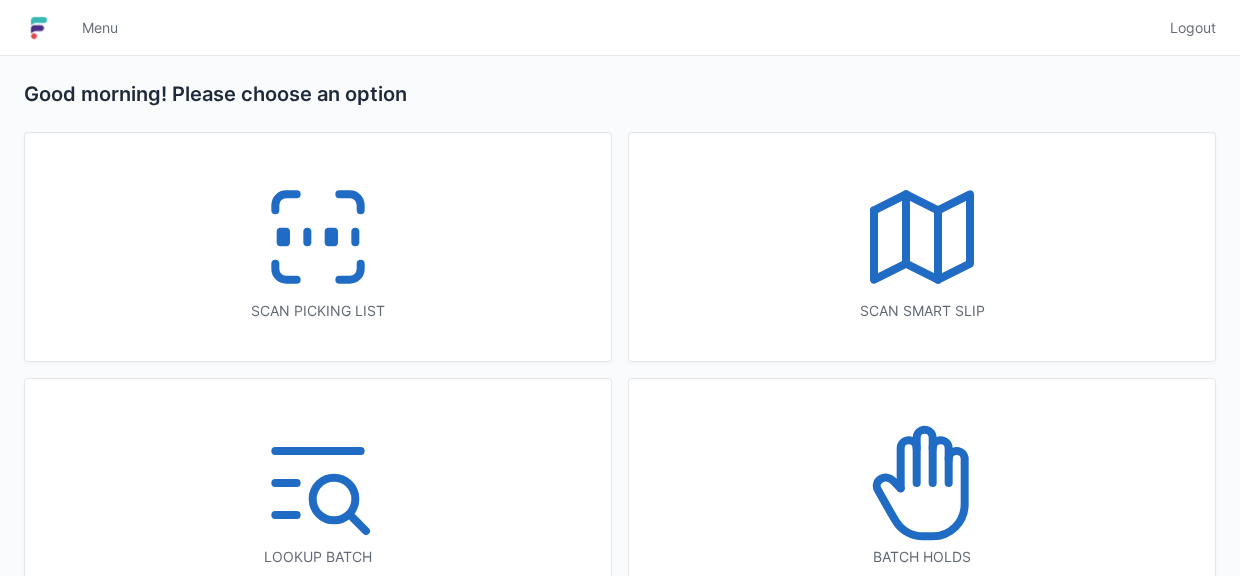 scroll, scrollTop: 0, scrollLeft: 0, axis: both 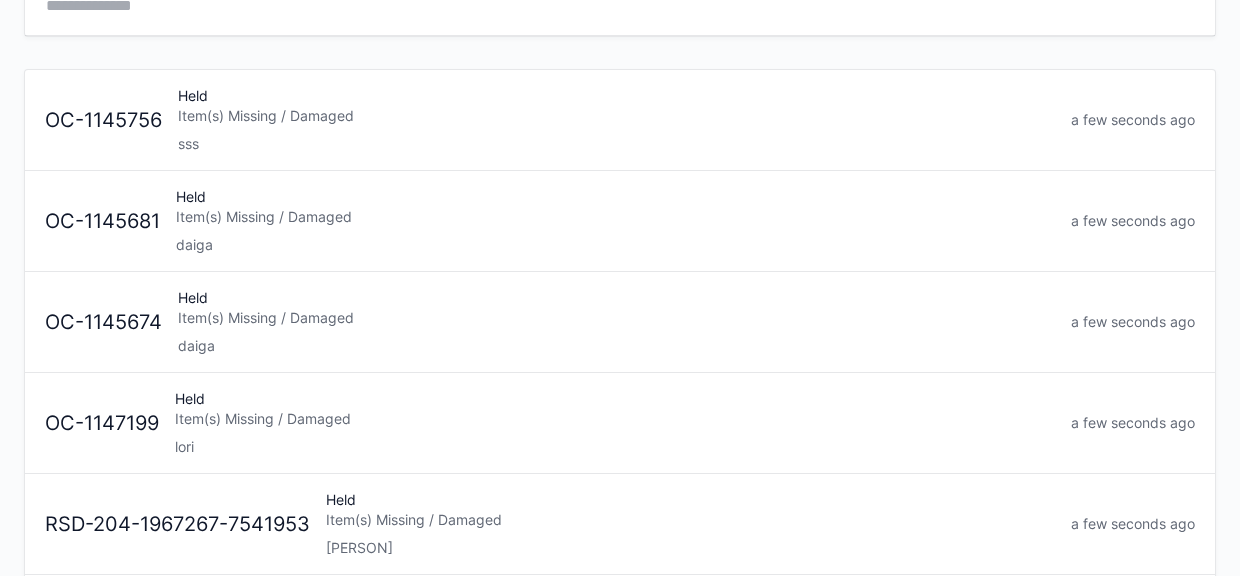 click on "daiga" at bounding box center [616, 346] 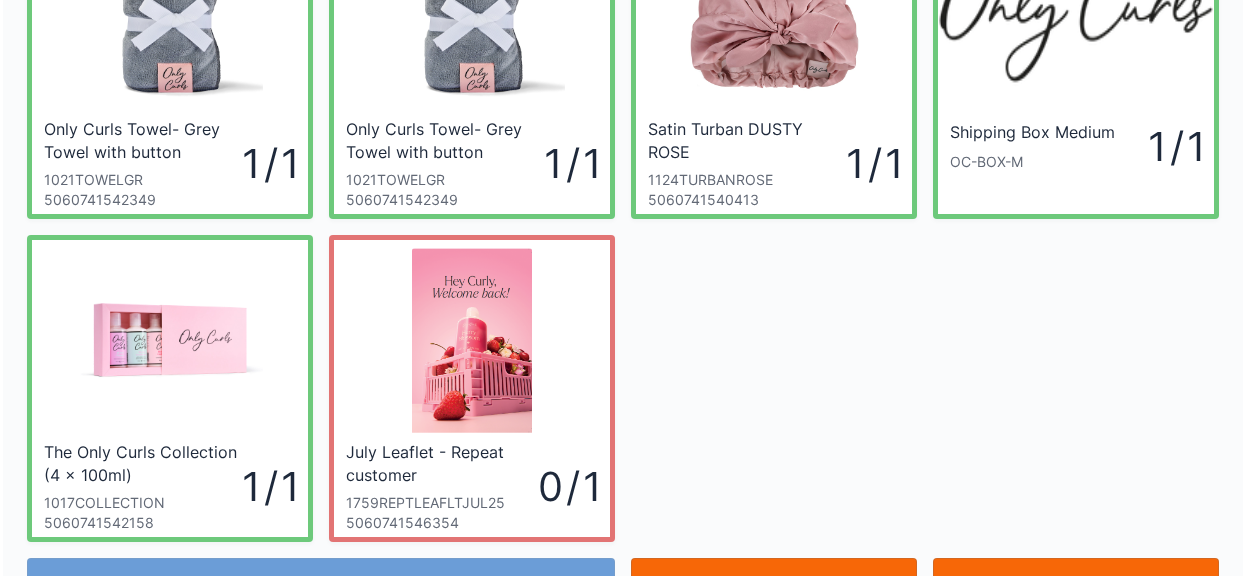 scroll, scrollTop: 260, scrollLeft: 0, axis: vertical 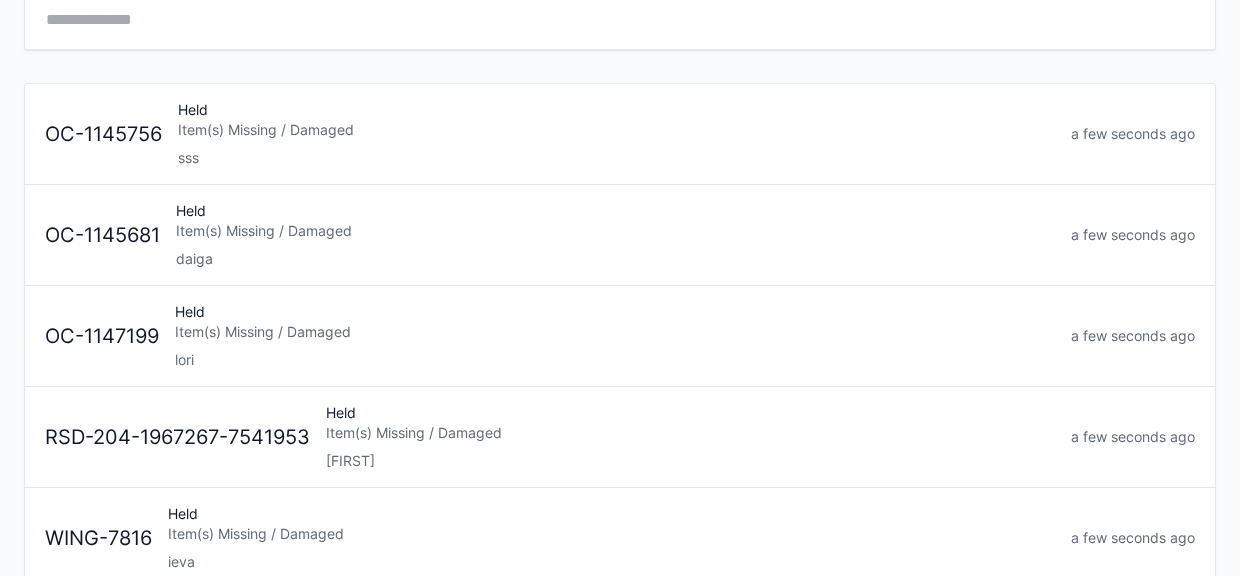 click on "Item(s) Missing / Damaged" at bounding box center [615, 231] 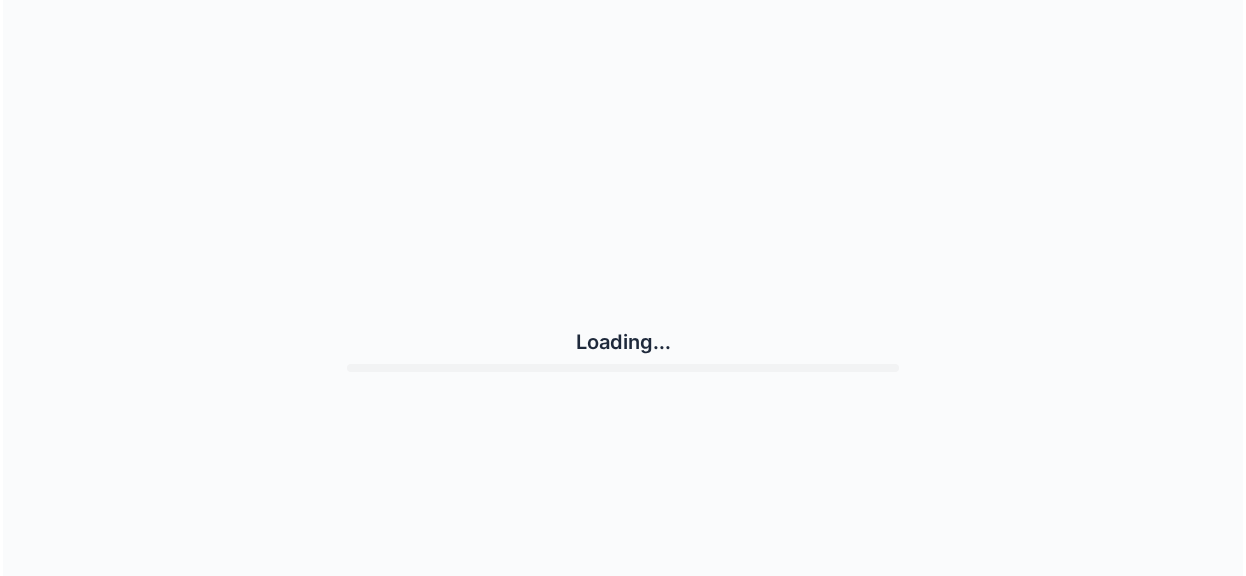 scroll, scrollTop: 0, scrollLeft: 0, axis: both 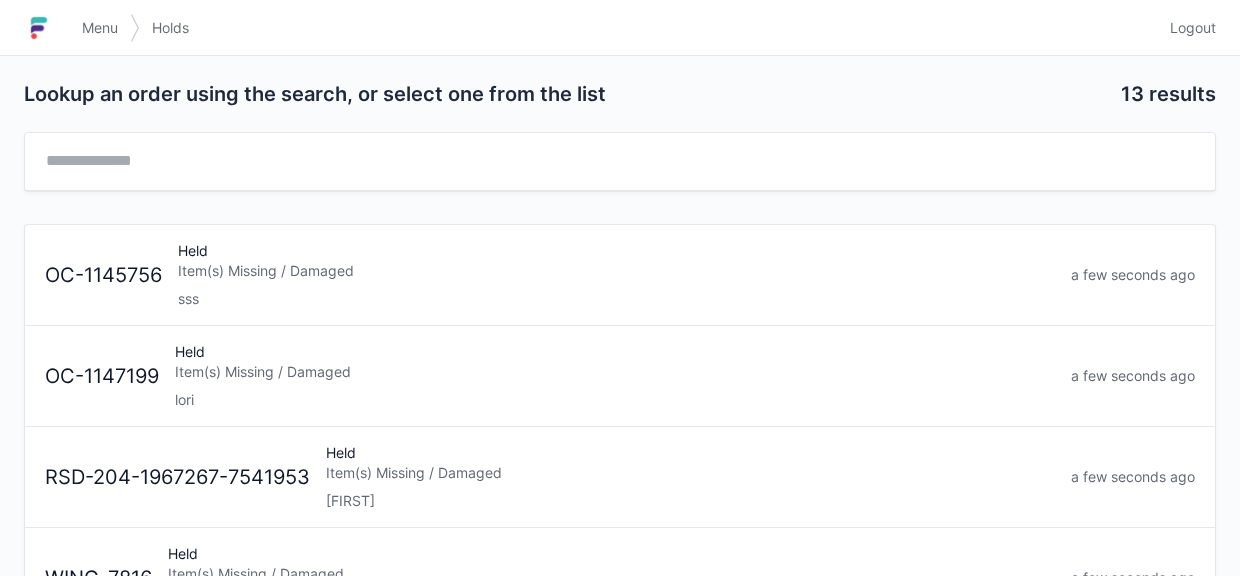 click on "Menu" at bounding box center (100, 28) 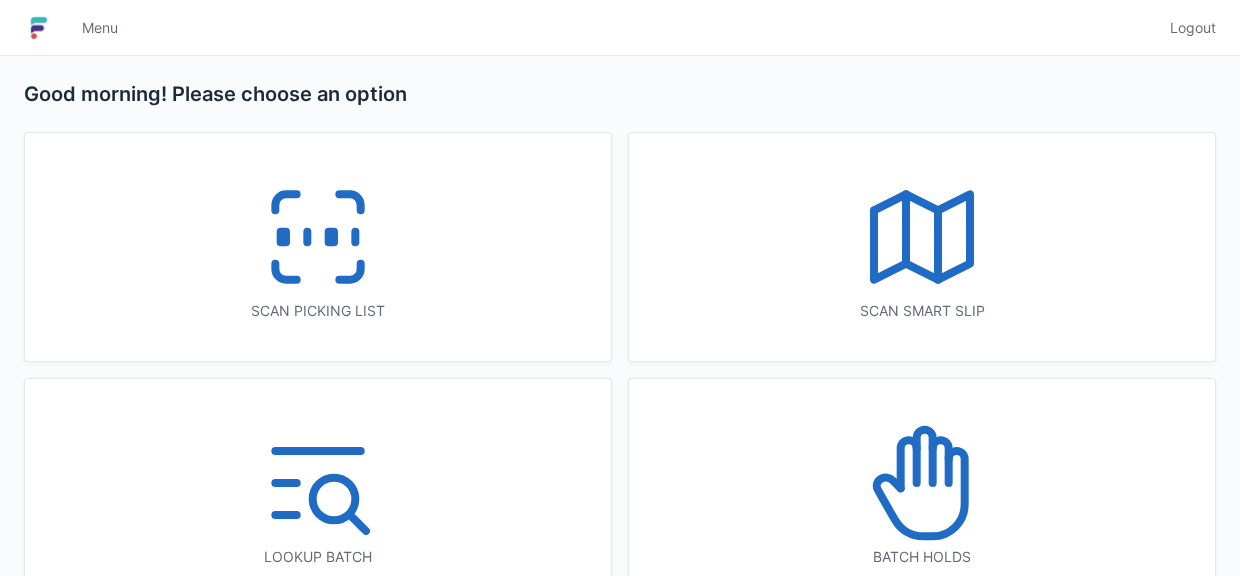 scroll, scrollTop: 0, scrollLeft: 0, axis: both 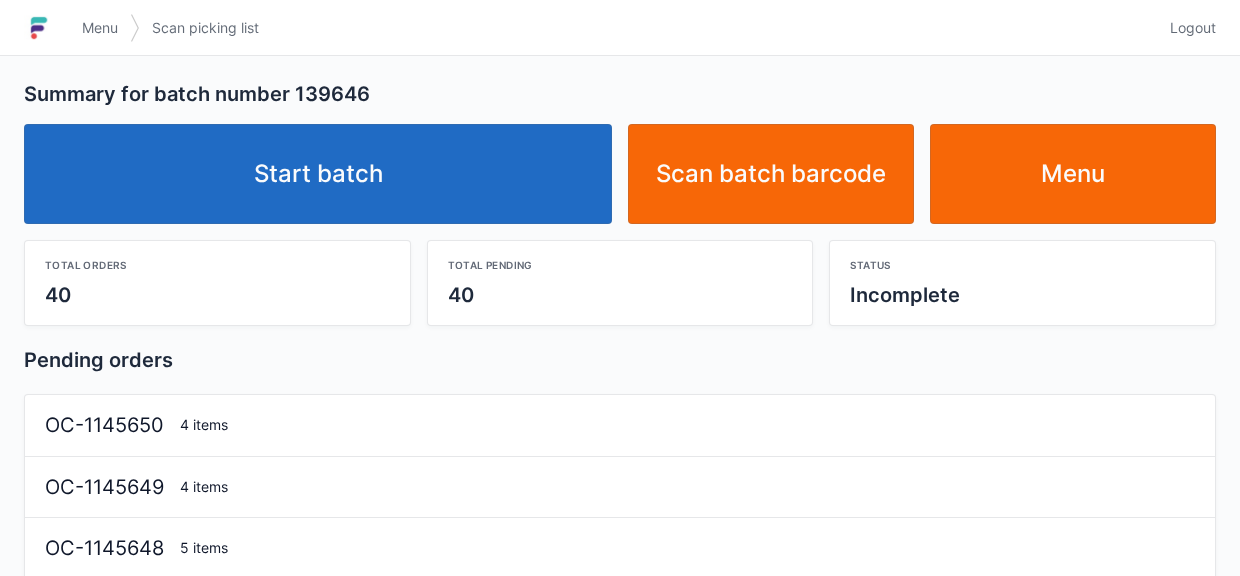 click on "Start batch" at bounding box center (318, 174) 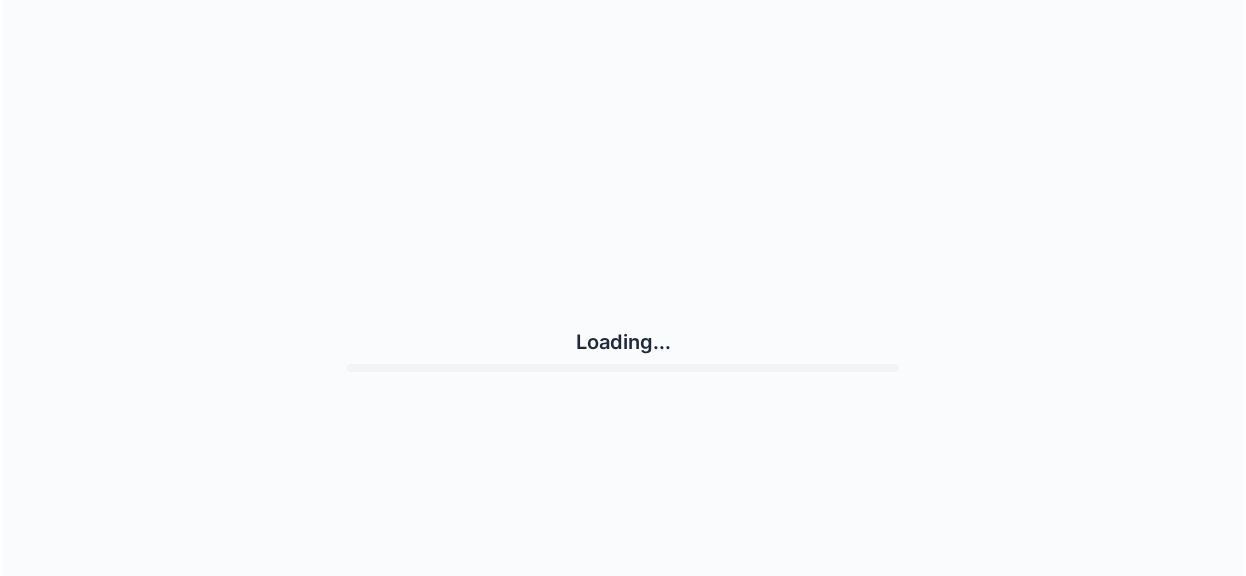 scroll, scrollTop: 0, scrollLeft: 0, axis: both 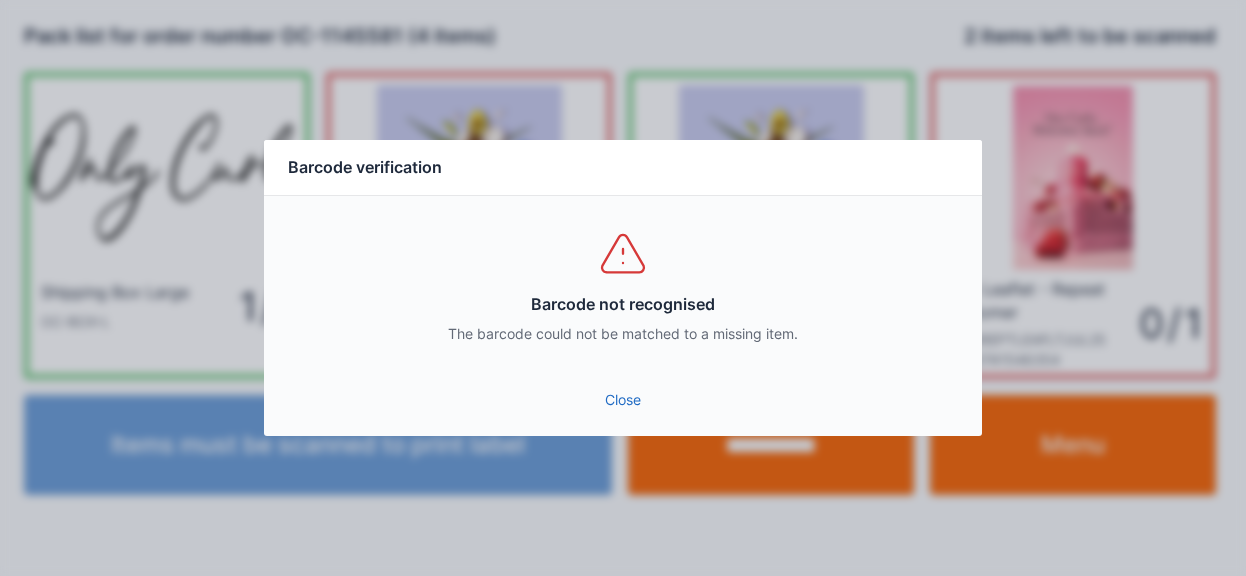 click on "Close" at bounding box center [623, 400] 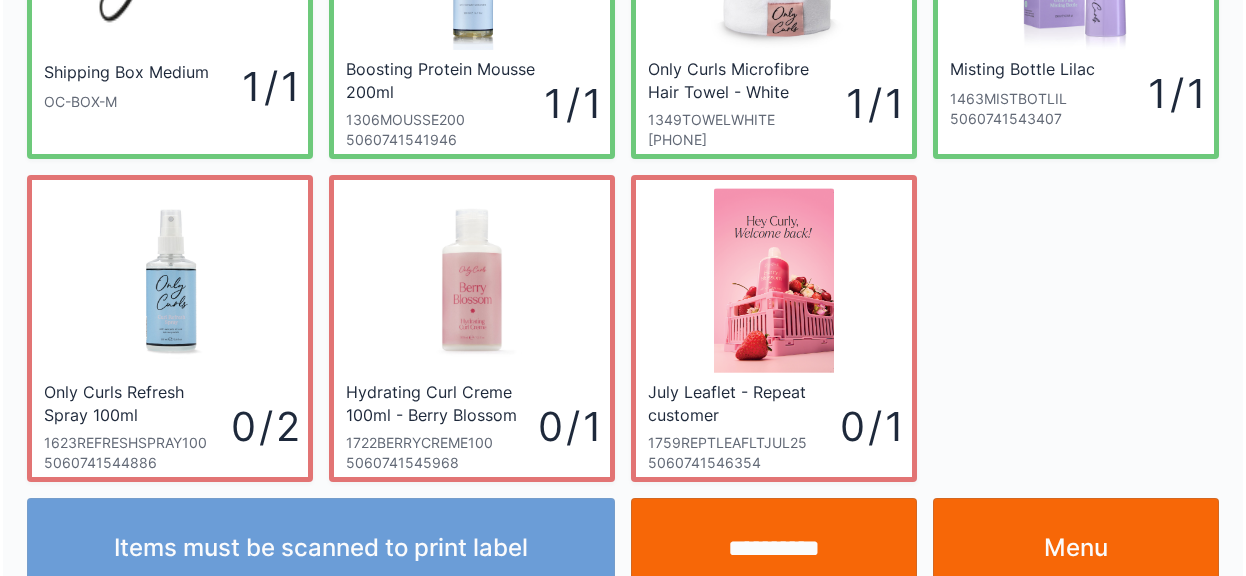 scroll, scrollTop: 260, scrollLeft: 0, axis: vertical 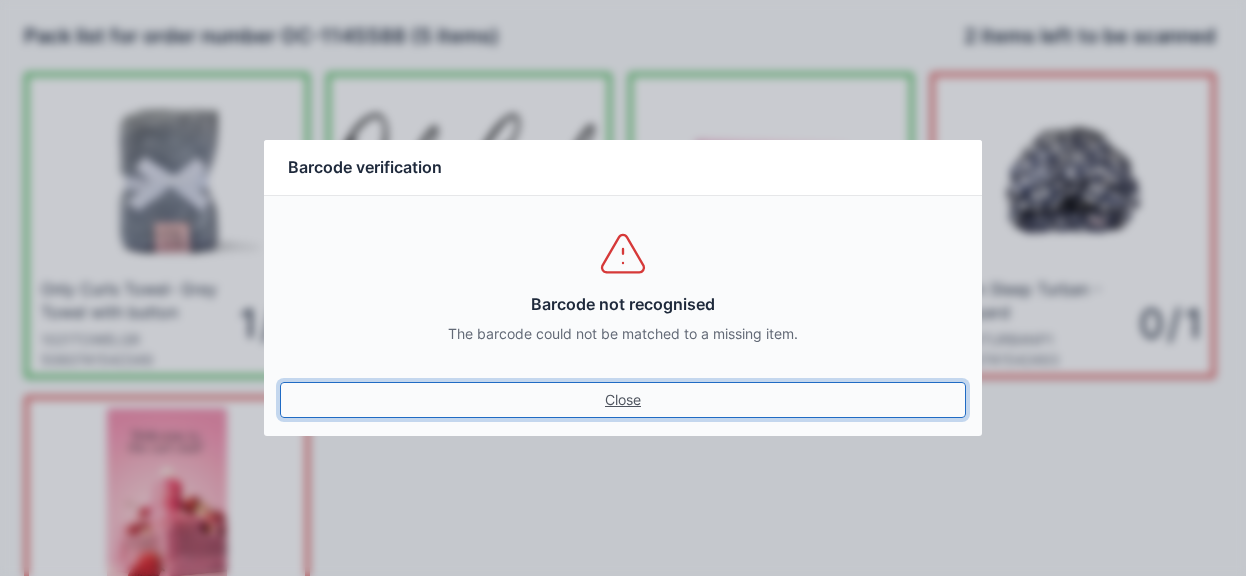 click on "Close" at bounding box center (623, 400) 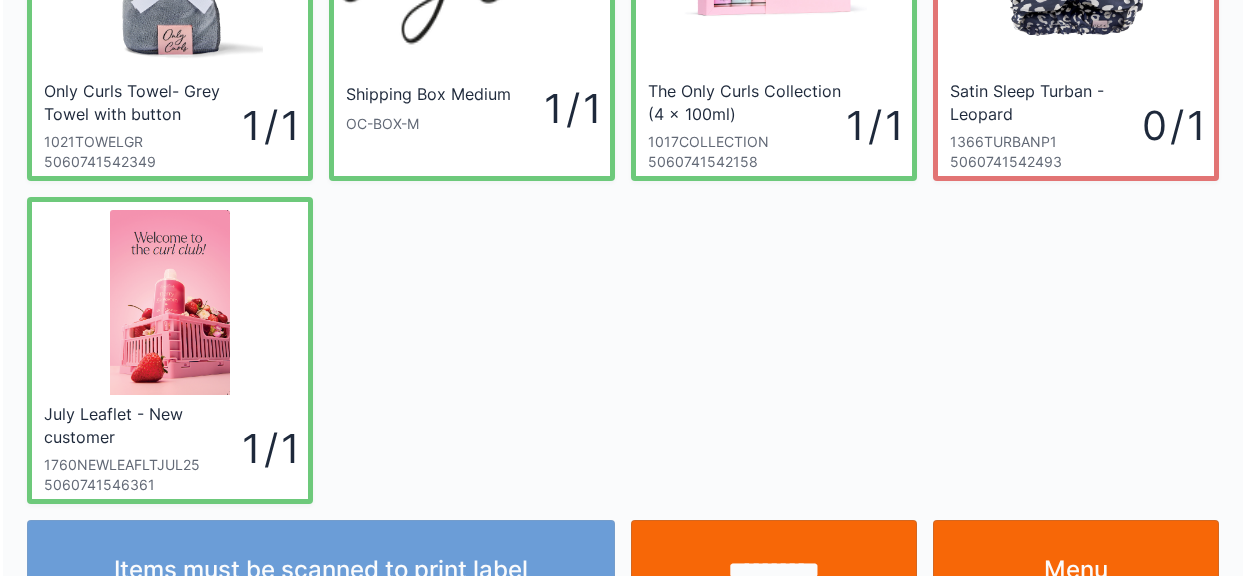 scroll, scrollTop: 260, scrollLeft: 0, axis: vertical 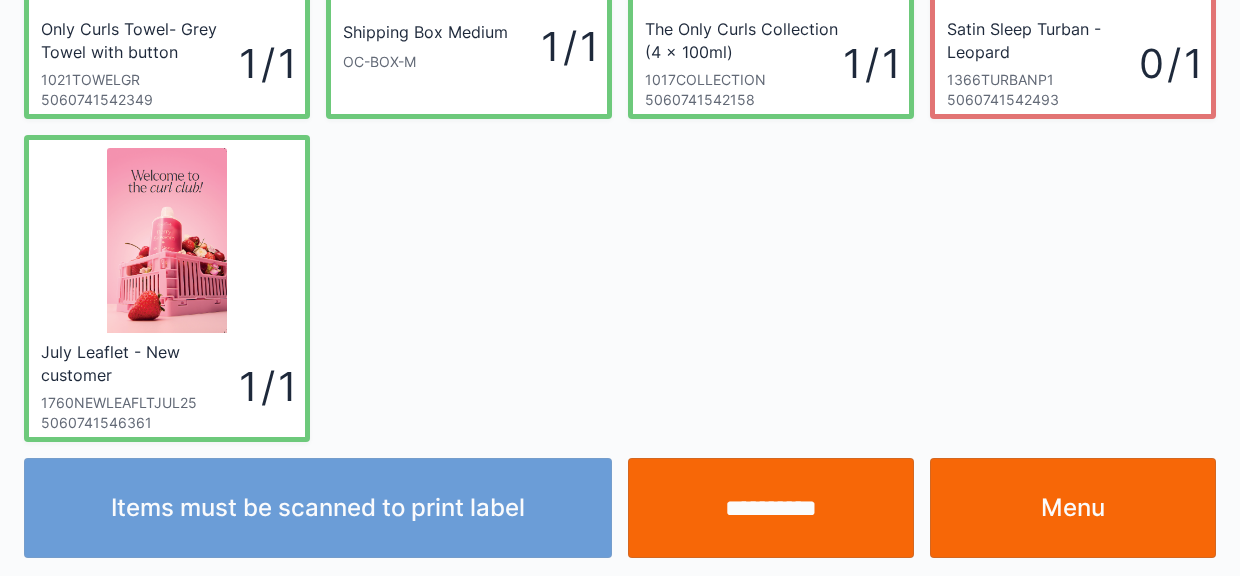 click on "**********" at bounding box center (771, 508) 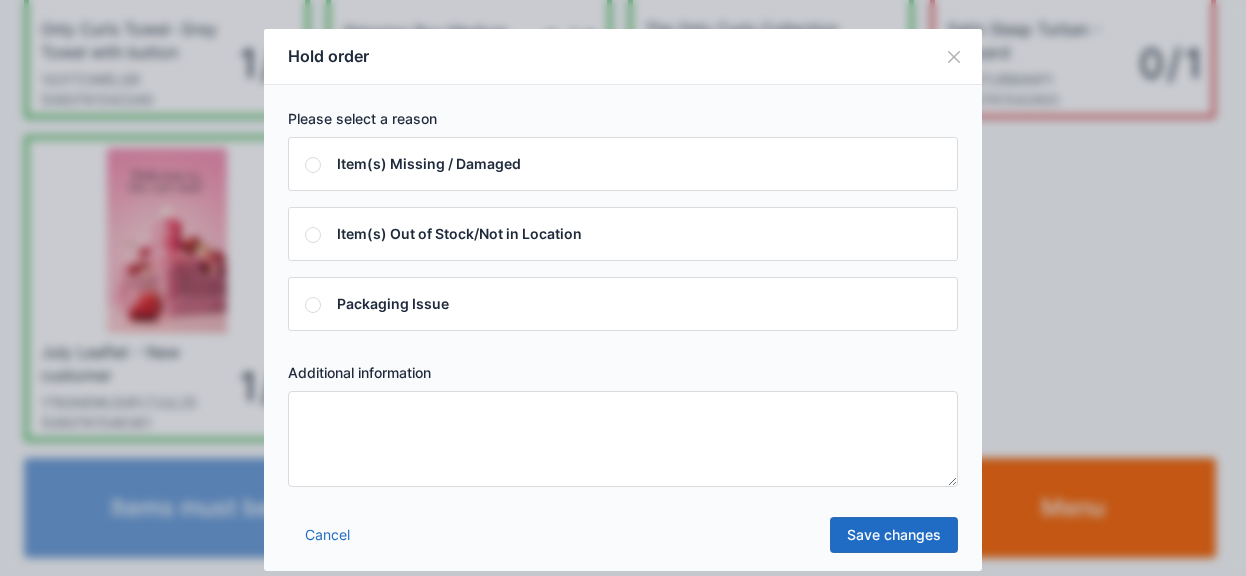 click at bounding box center (623, 439) 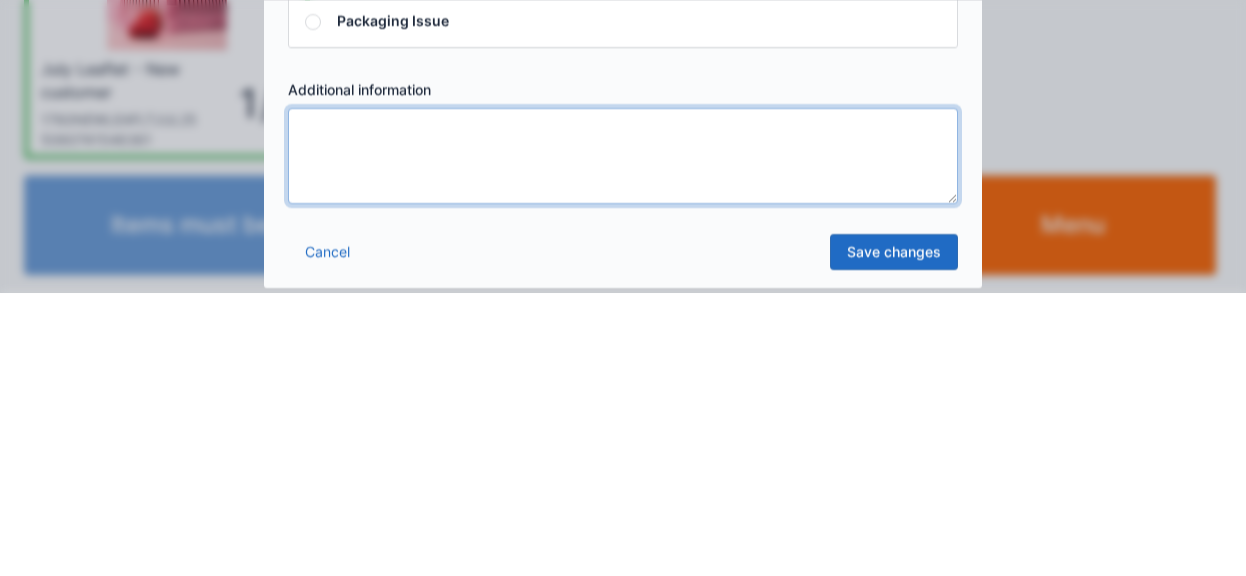 scroll, scrollTop: 260, scrollLeft: 0, axis: vertical 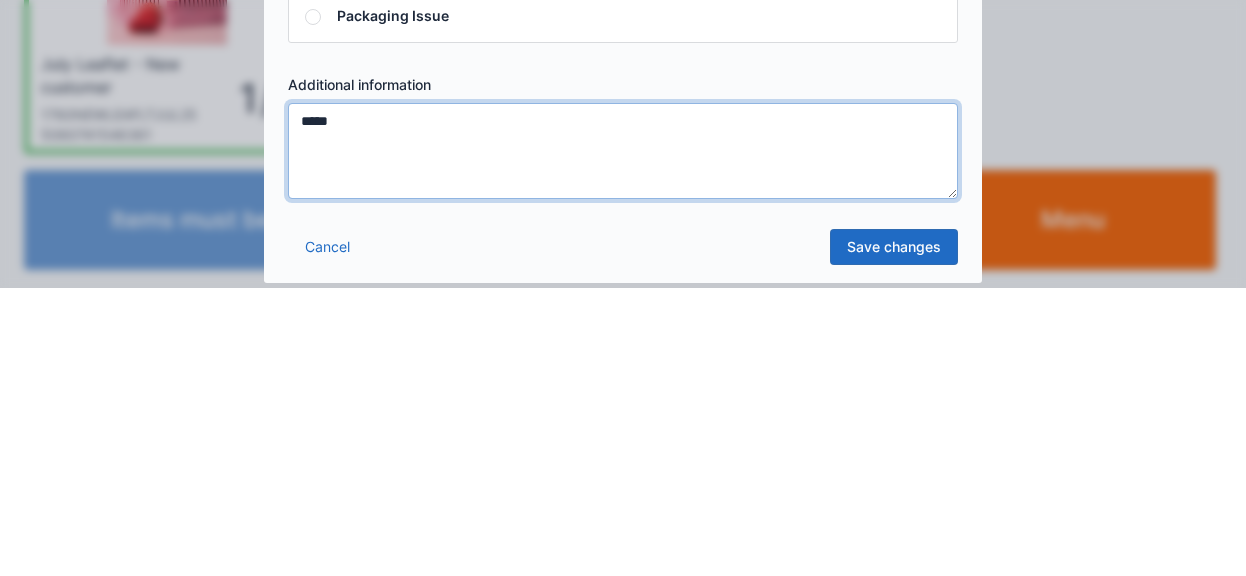 type on "*****" 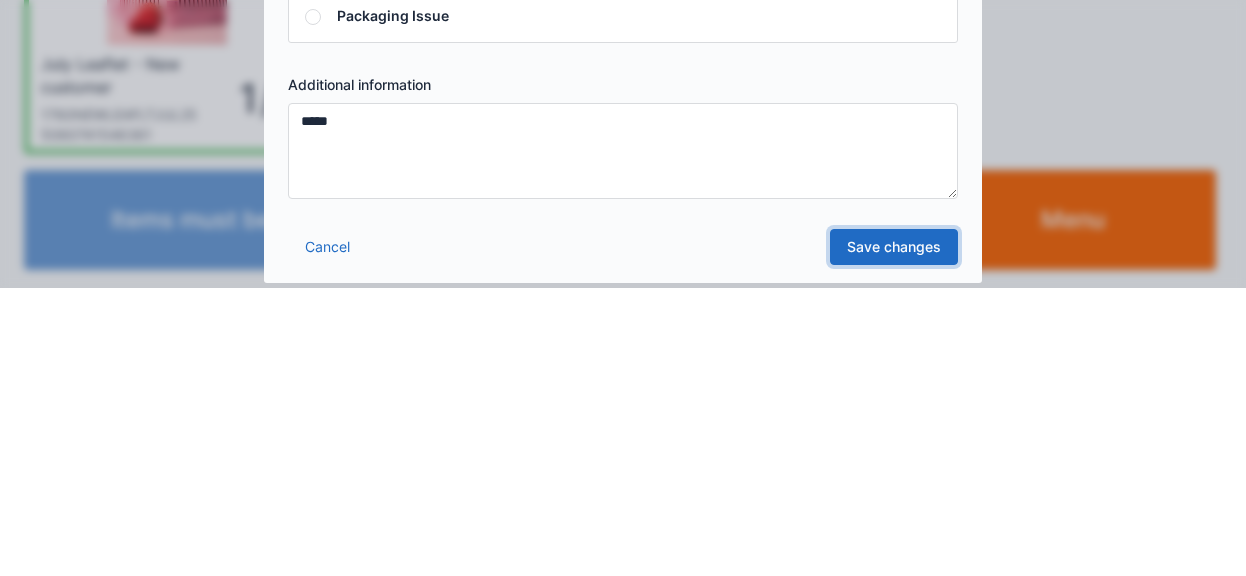click on "Save changes" at bounding box center [894, 535] 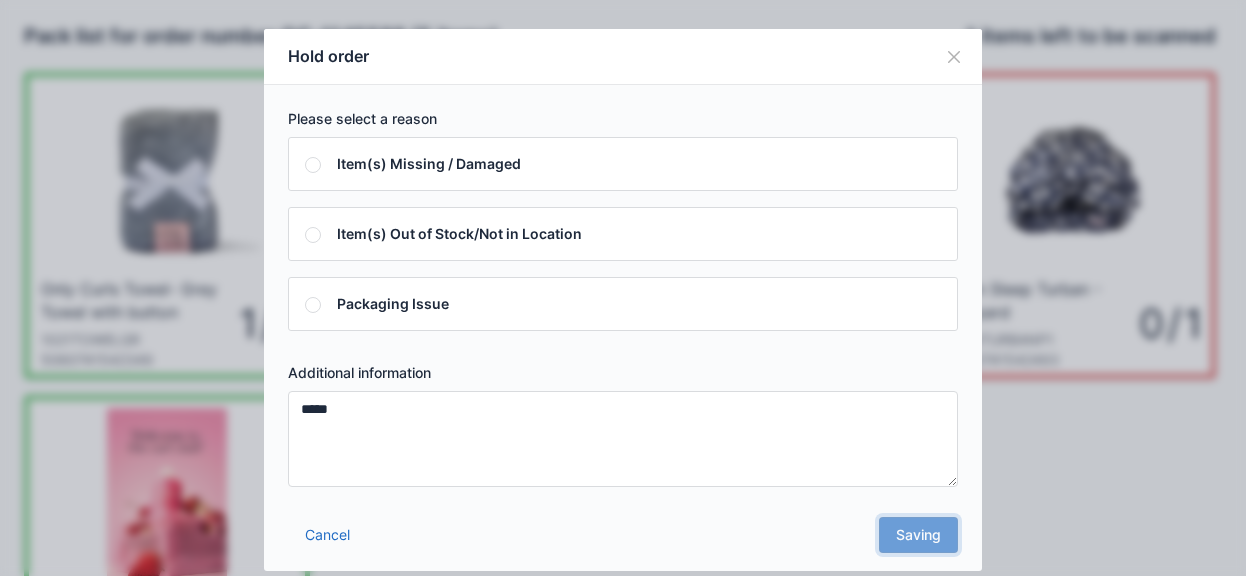 scroll, scrollTop: 0, scrollLeft: 0, axis: both 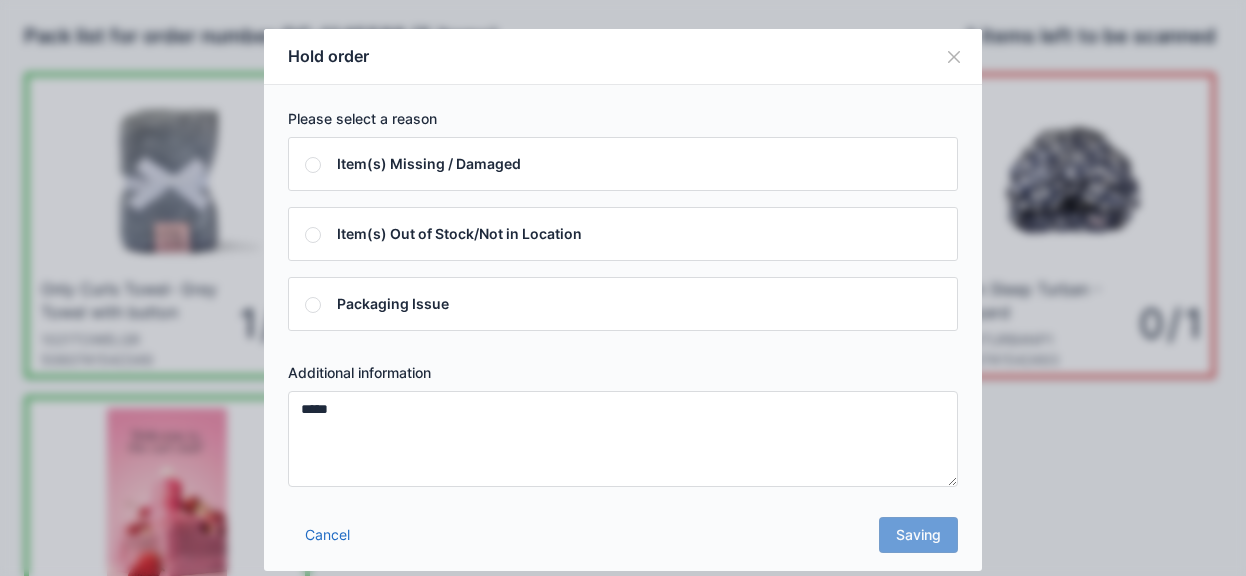 click on "Cancel  Saving" at bounding box center [623, 541] 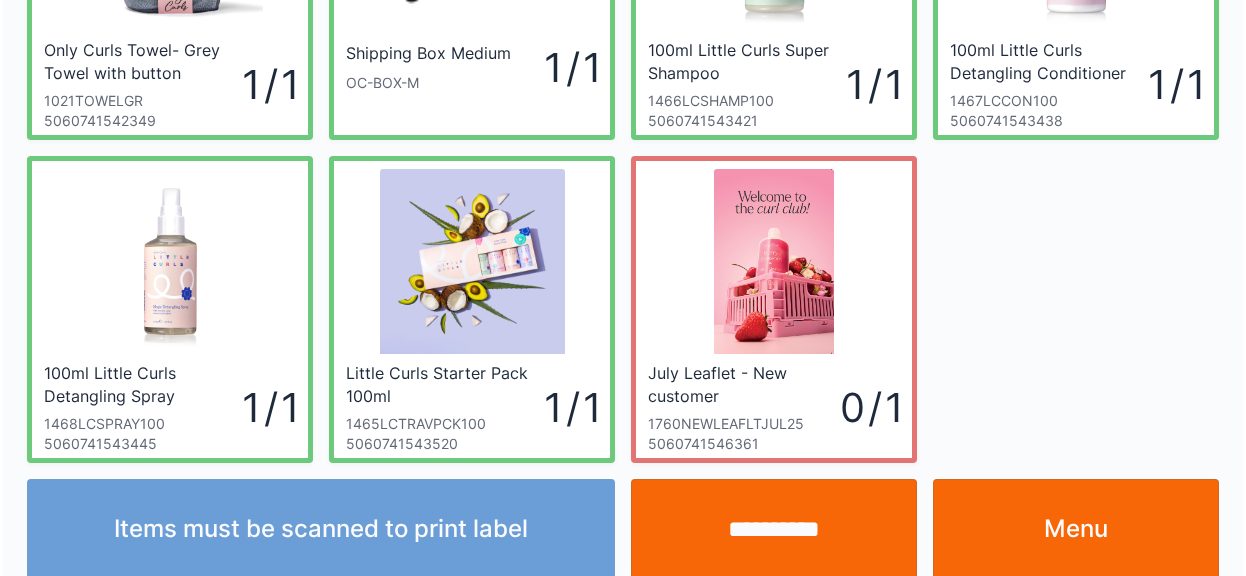 scroll, scrollTop: 260, scrollLeft: 0, axis: vertical 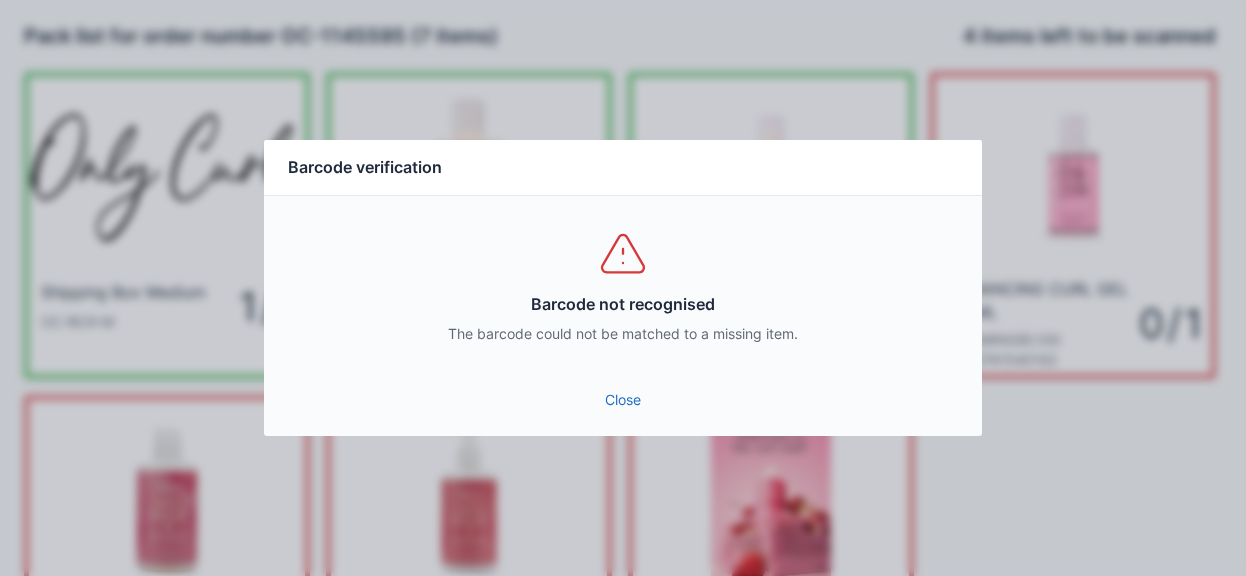 click on "Close" at bounding box center (623, 400) 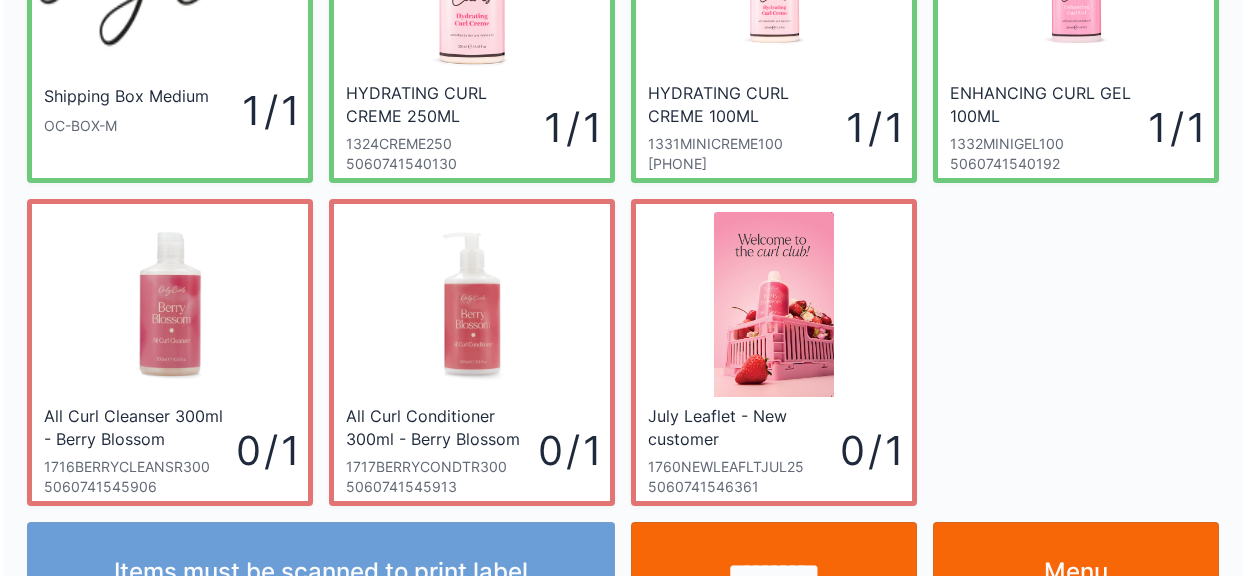 scroll, scrollTop: 260, scrollLeft: 0, axis: vertical 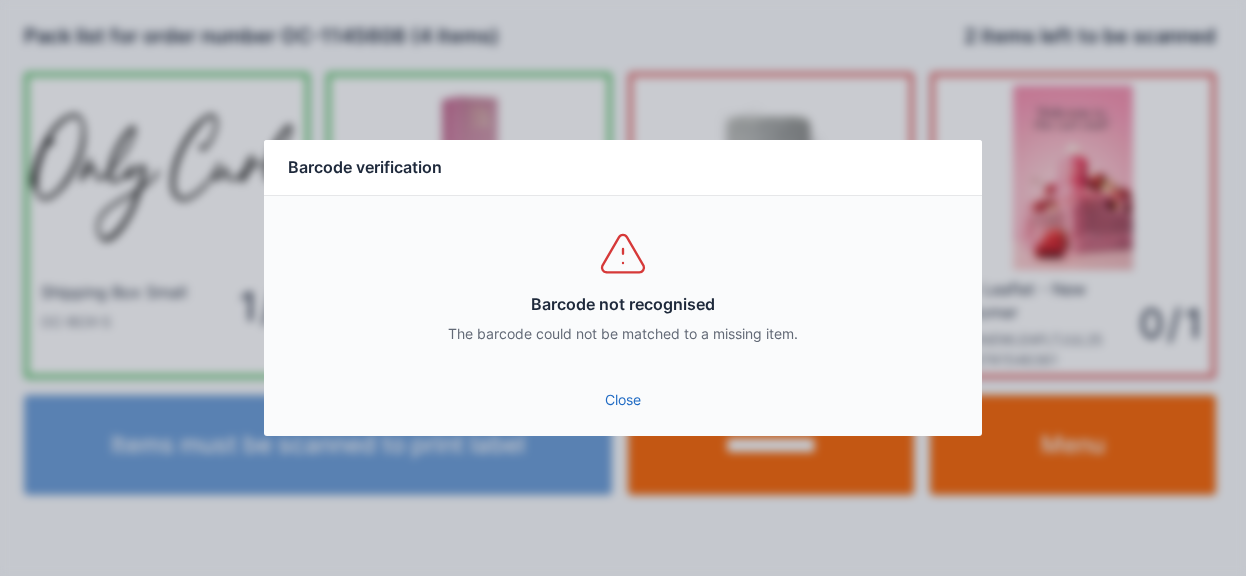 click on "Close" at bounding box center (623, 400) 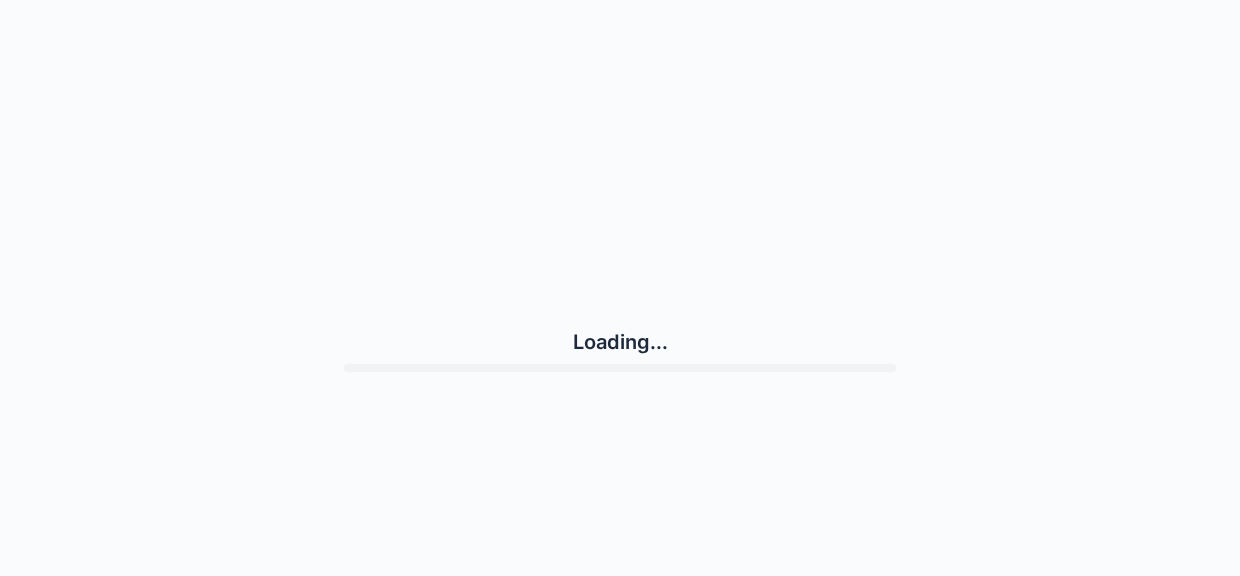 scroll, scrollTop: 0, scrollLeft: 0, axis: both 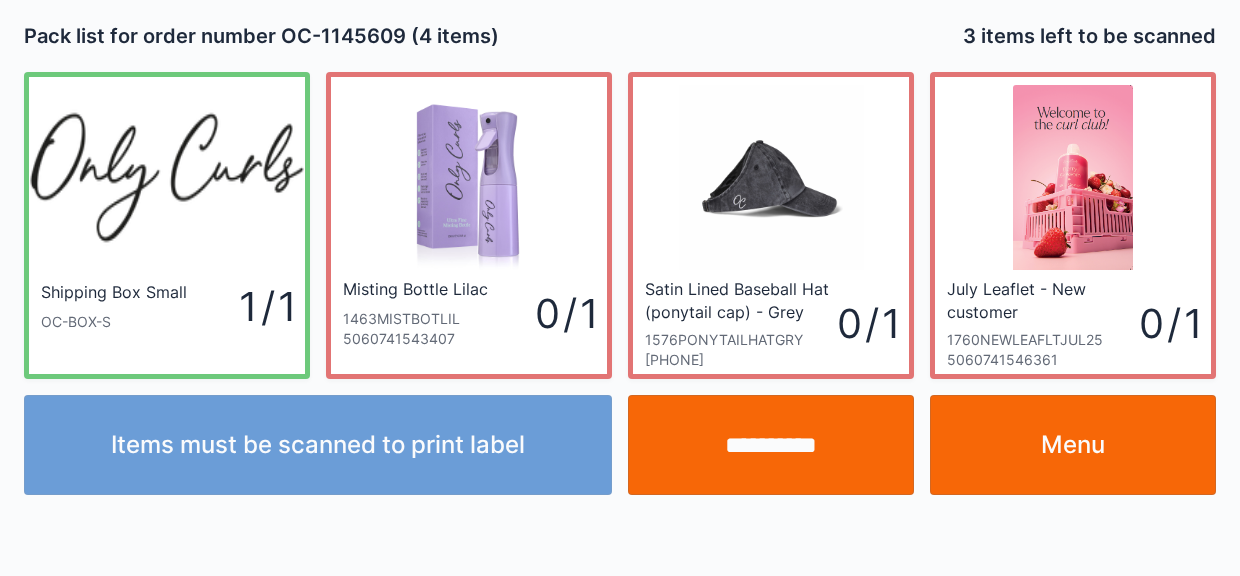 click on "Menu" at bounding box center [1073, 445] 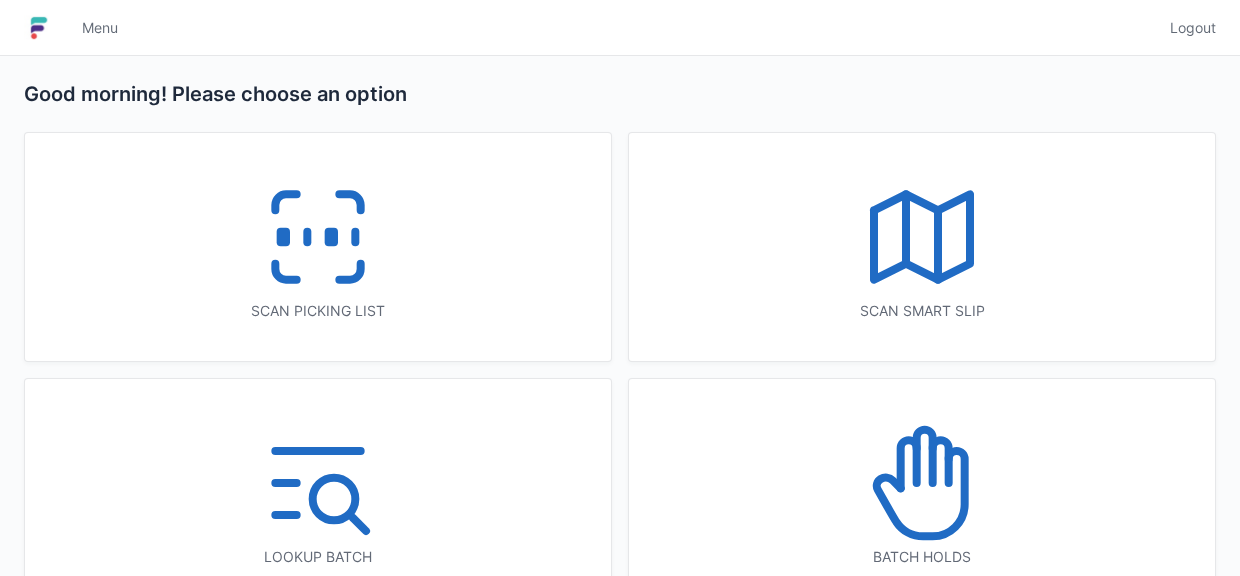 scroll, scrollTop: 0, scrollLeft: 0, axis: both 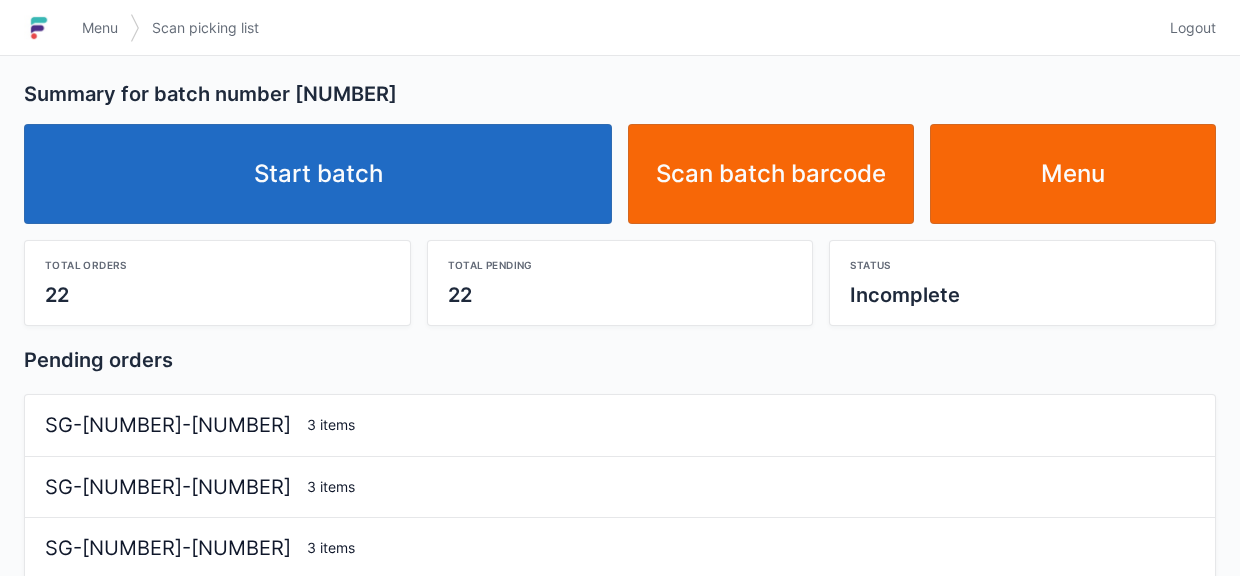 click on "Start batch" at bounding box center [318, 174] 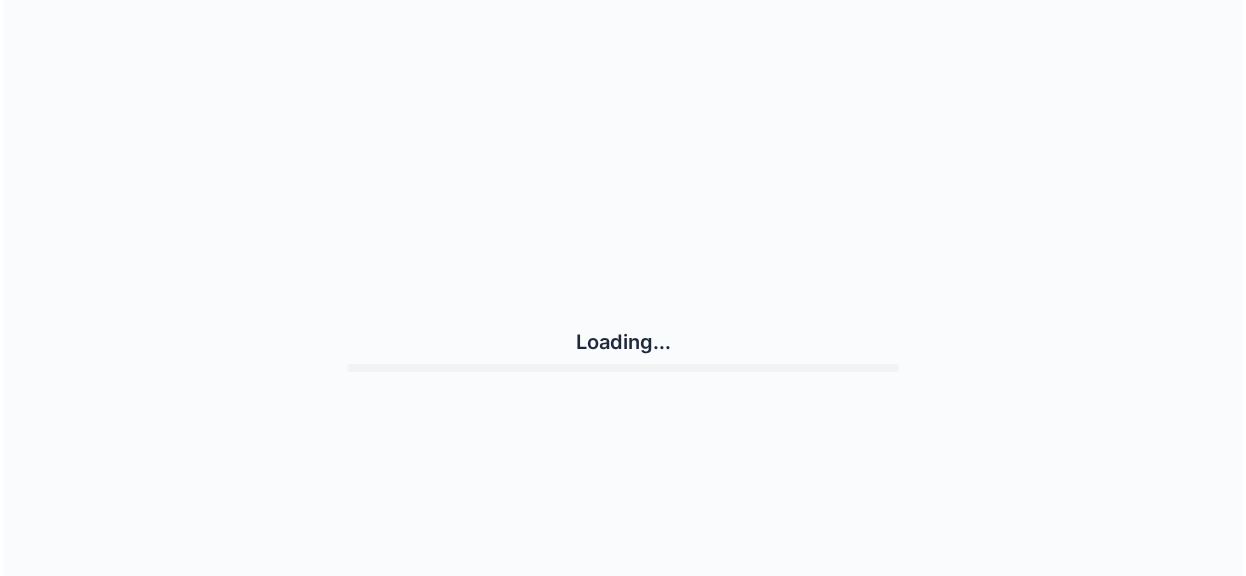 scroll, scrollTop: 0, scrollLeft: 0, axis: both 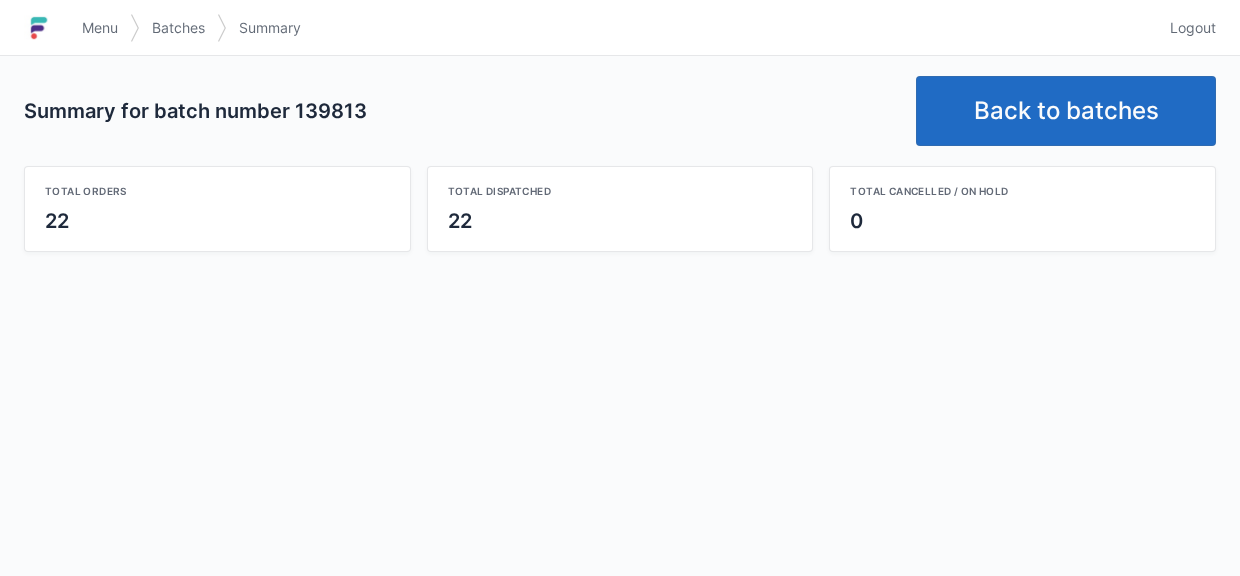 click on "Back to batches" at bounding box center (1066, 111) 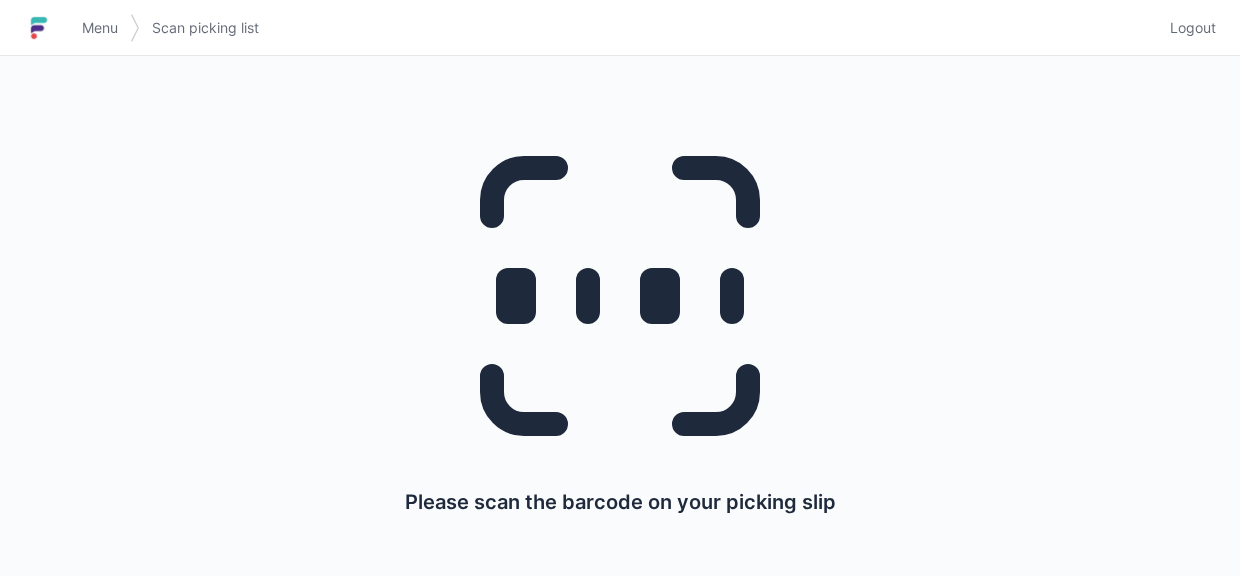 scroll, scrollTop: 0, scrollLeft: 0, axis: both 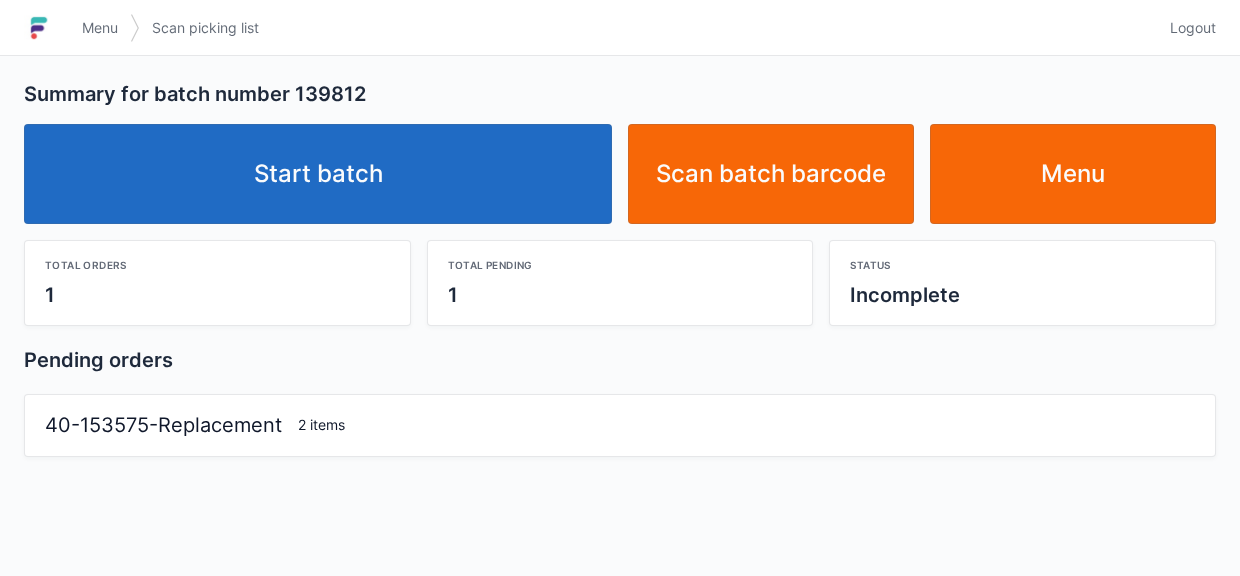click on "Start batch" at bounding box center [318, 174] 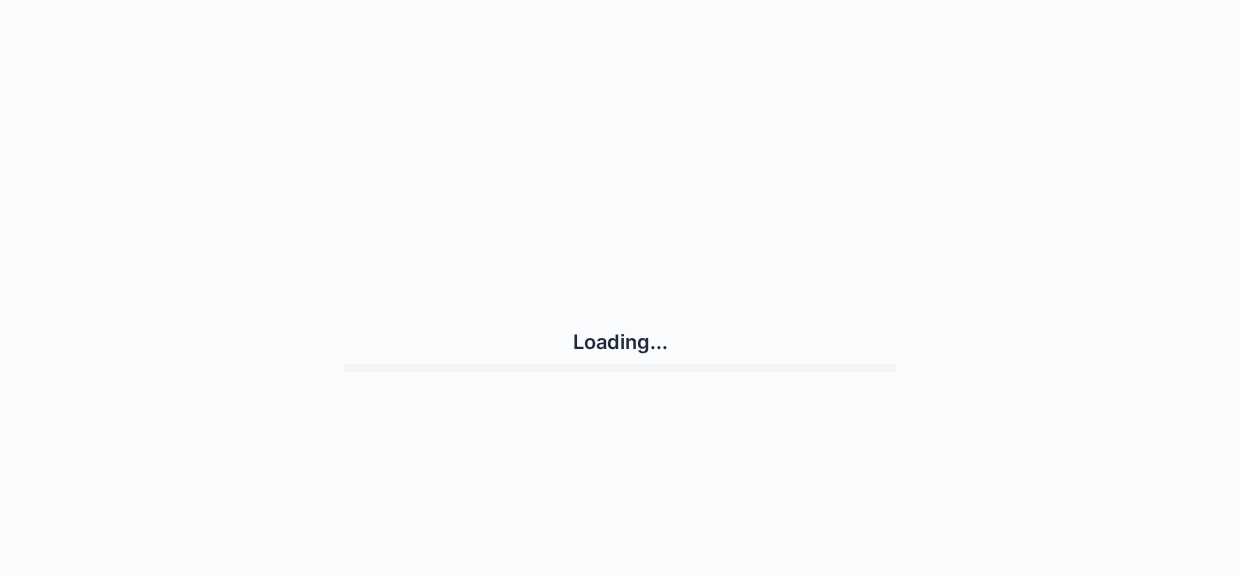 scroll, scrollTop: 0, scrollLeft: 0, axis: both 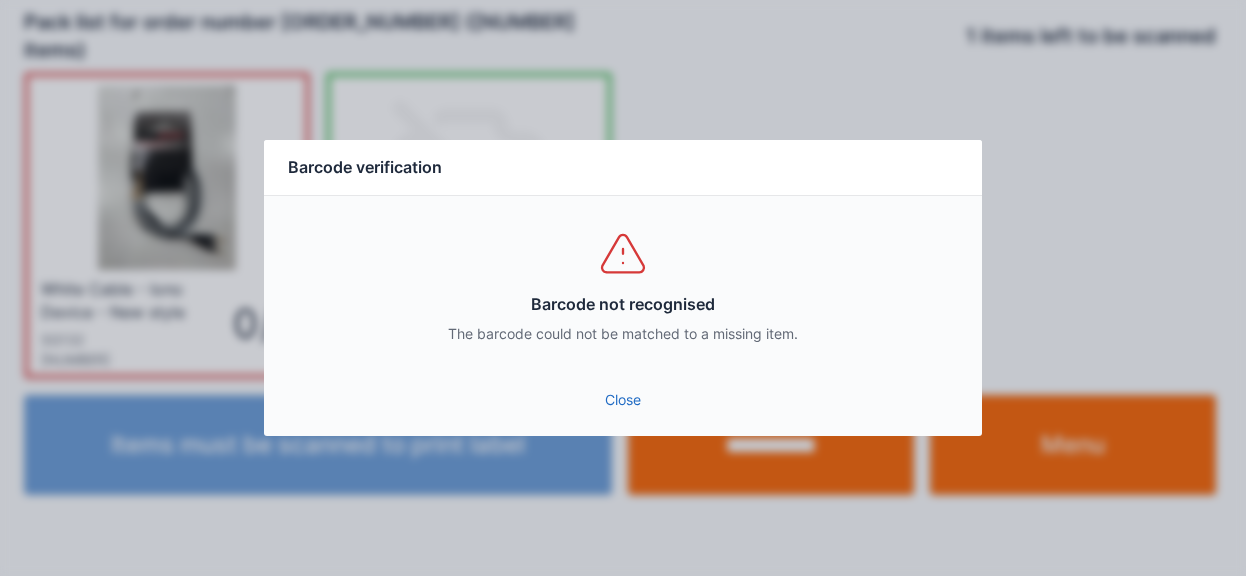 click on "Close" at bounding box center (623, 400) 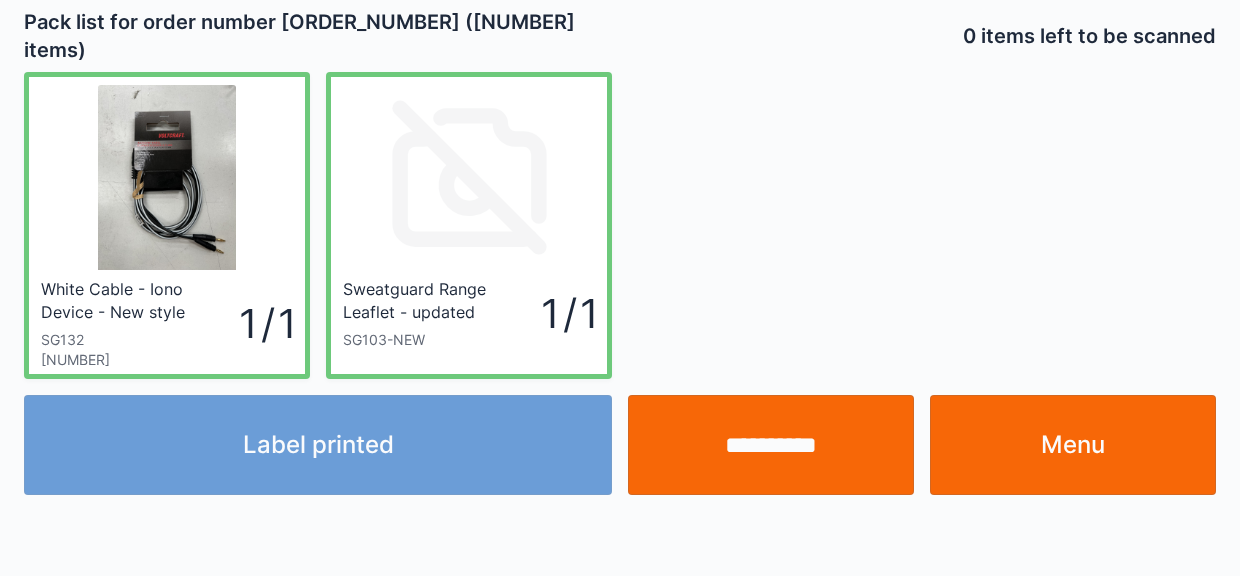 click on "White Cable - Iono Device - New style  SG132 4053199994793 1 / 1 Sweatguard Range Leaflet - updated SG103-NEW 1 / 1" at bounding box center (620, 217) 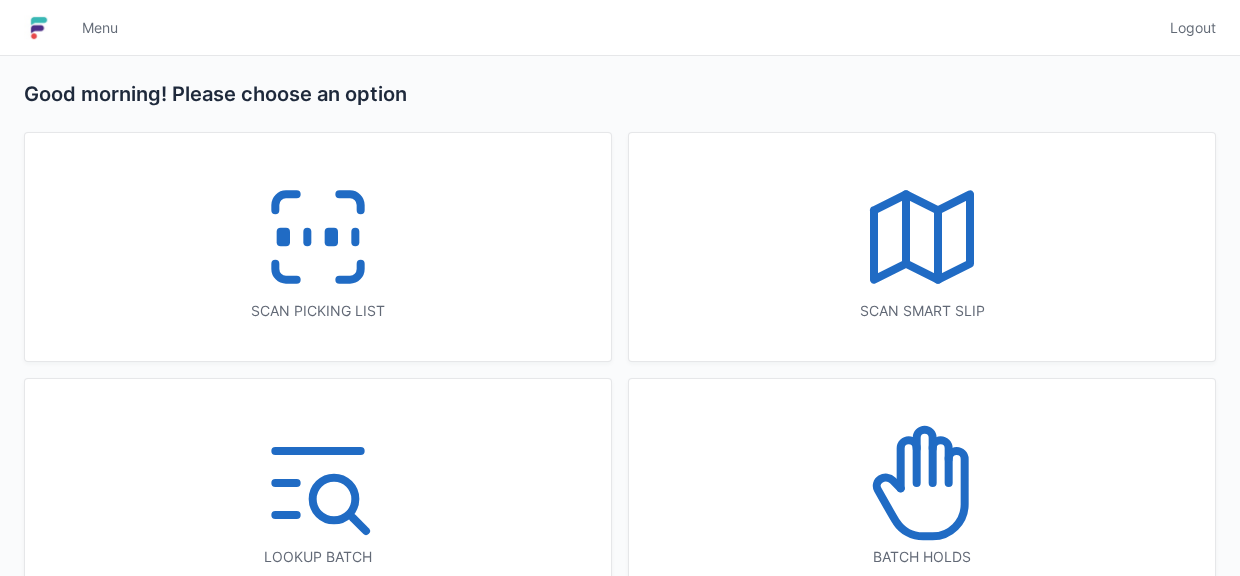 scroll, scrollTop: 0, scrollLeft: 0, axis: both 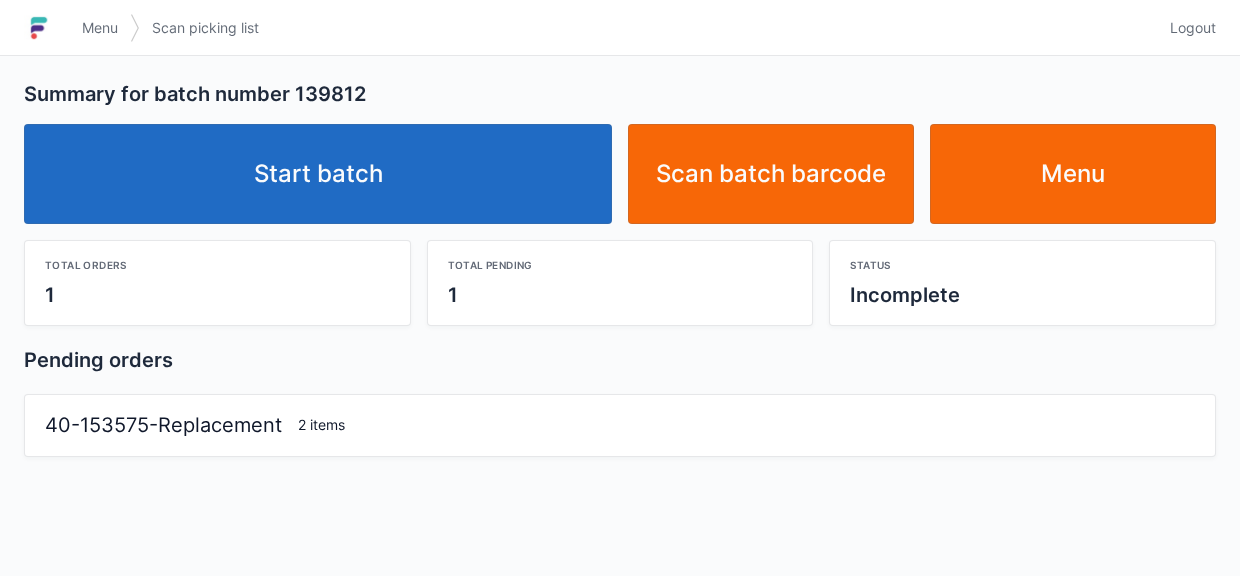 click on "Start batch" at bounding box center [318, 174] 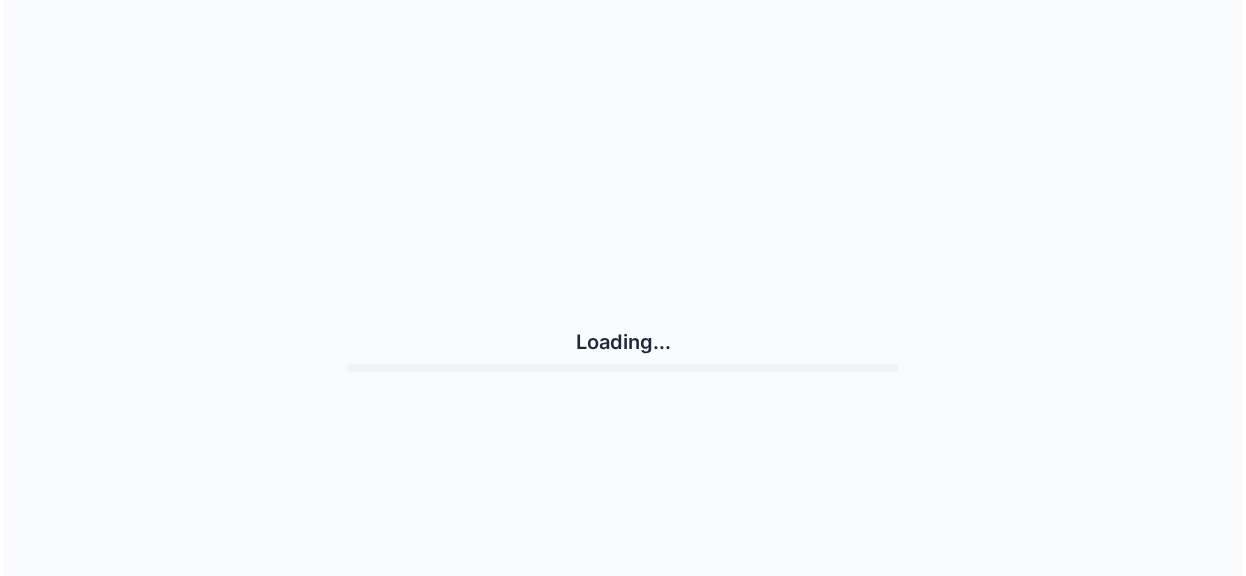 scroll, scrollTop: 0, scrollLeft: 0, axis: both 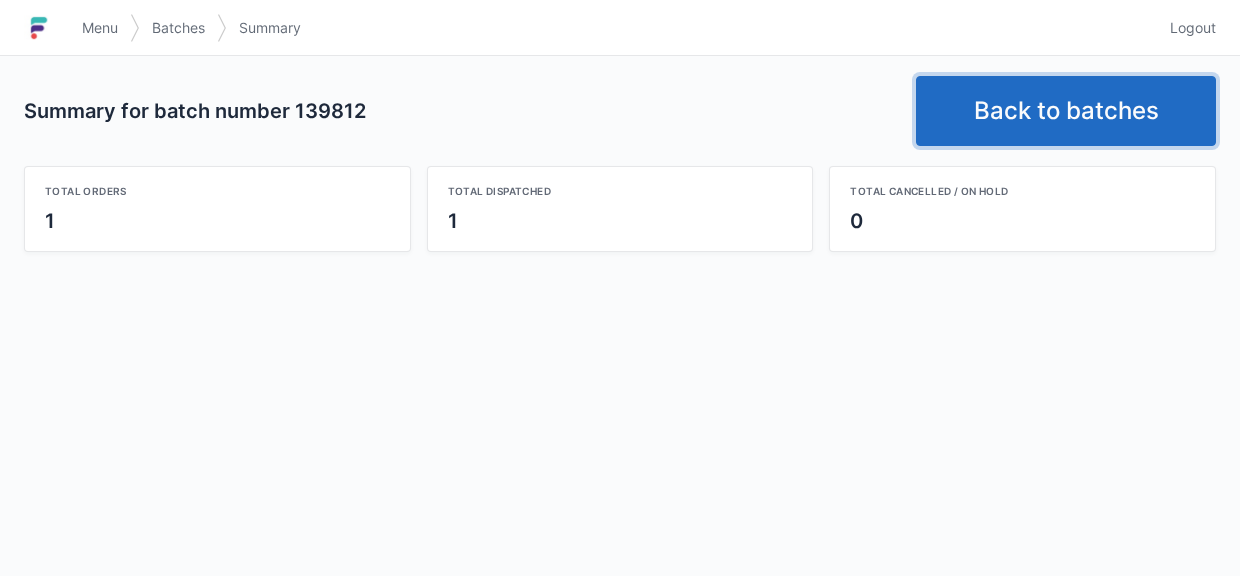 click on "Back to batches" at bounding box center [1066, 111] 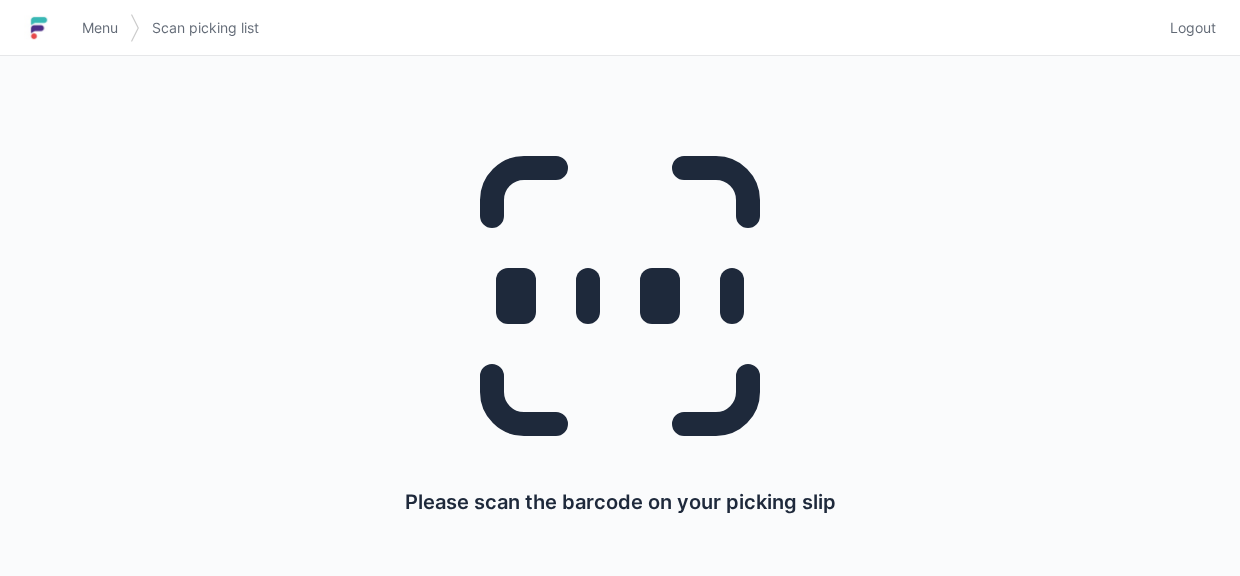 scroll, scrollTop: 0, scrollLeft: 0, axis: both 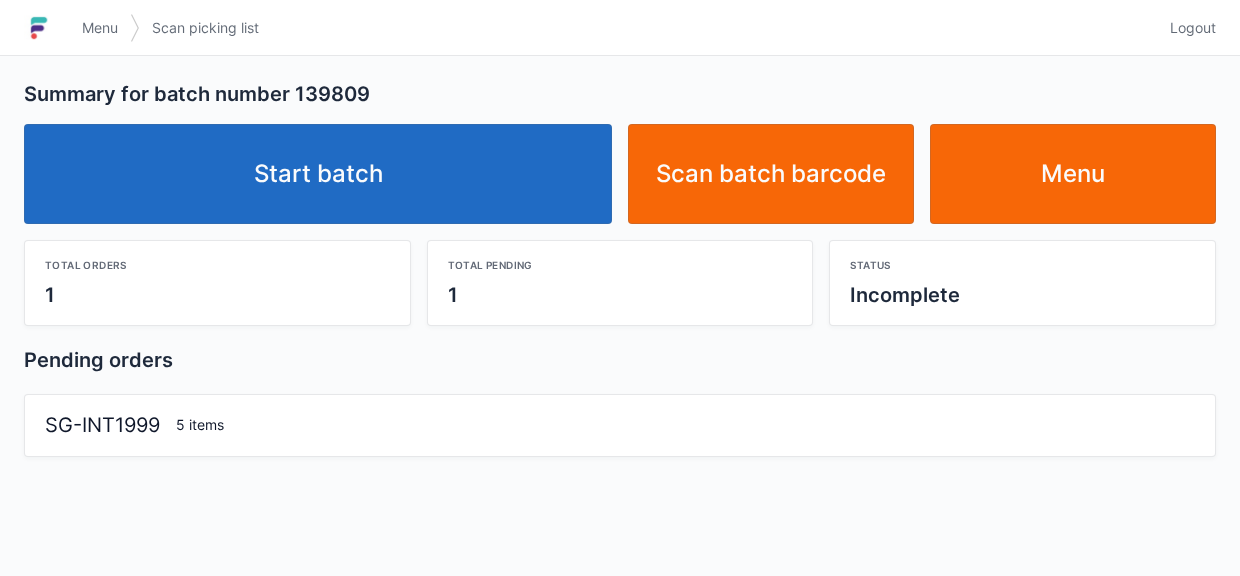 click on "Start batch" at bounding box center [318, 174] 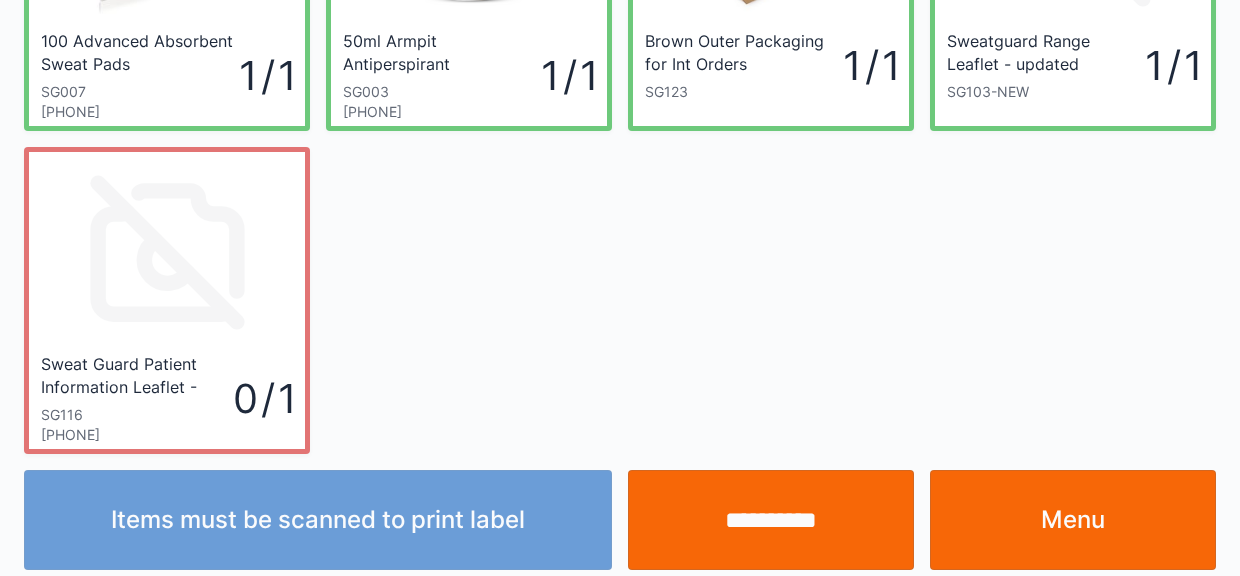 scroll, scrollTop: 252, scrollLeft: 0, axis: vertical 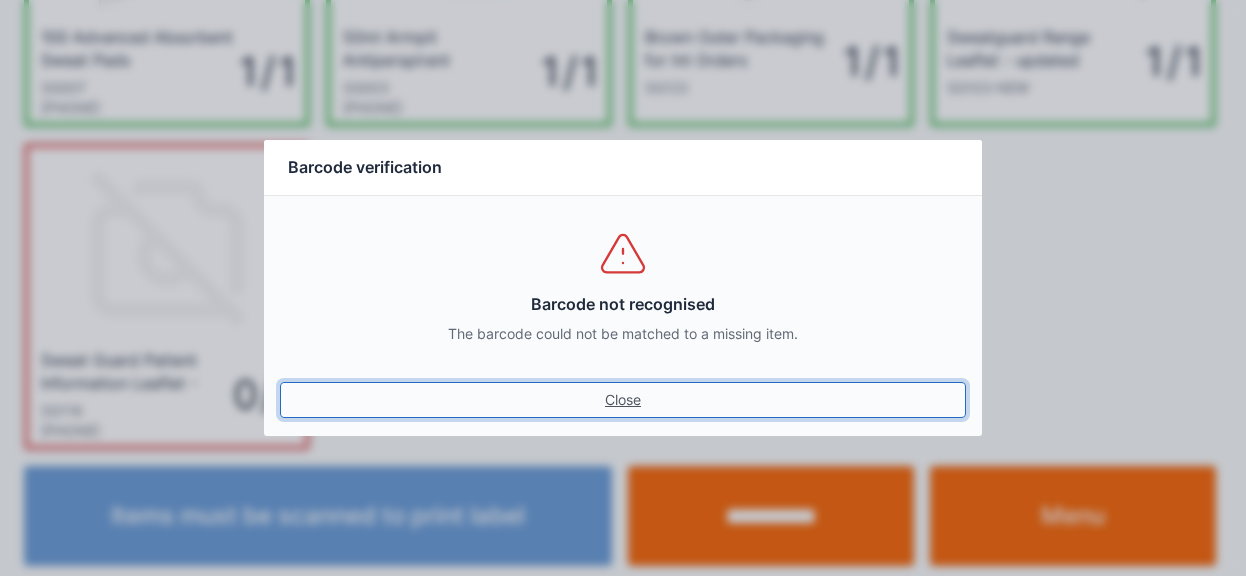 click on "Close" at bounding box center (623, 400) 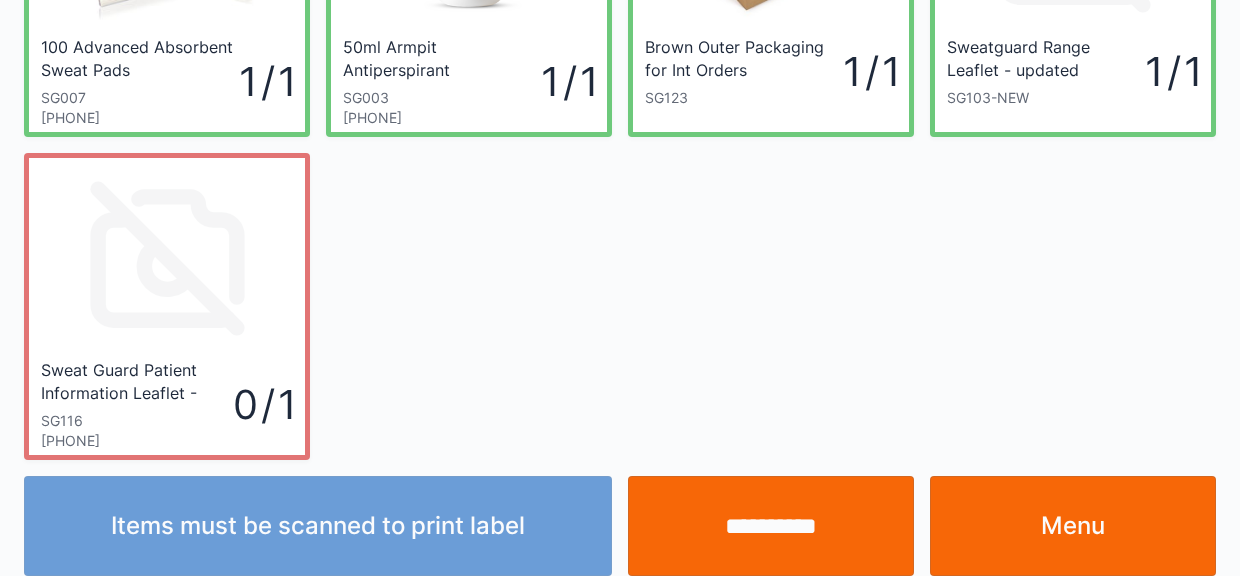 scroll, scrollTop: 244, scrollLeft: 0, axis: vertical 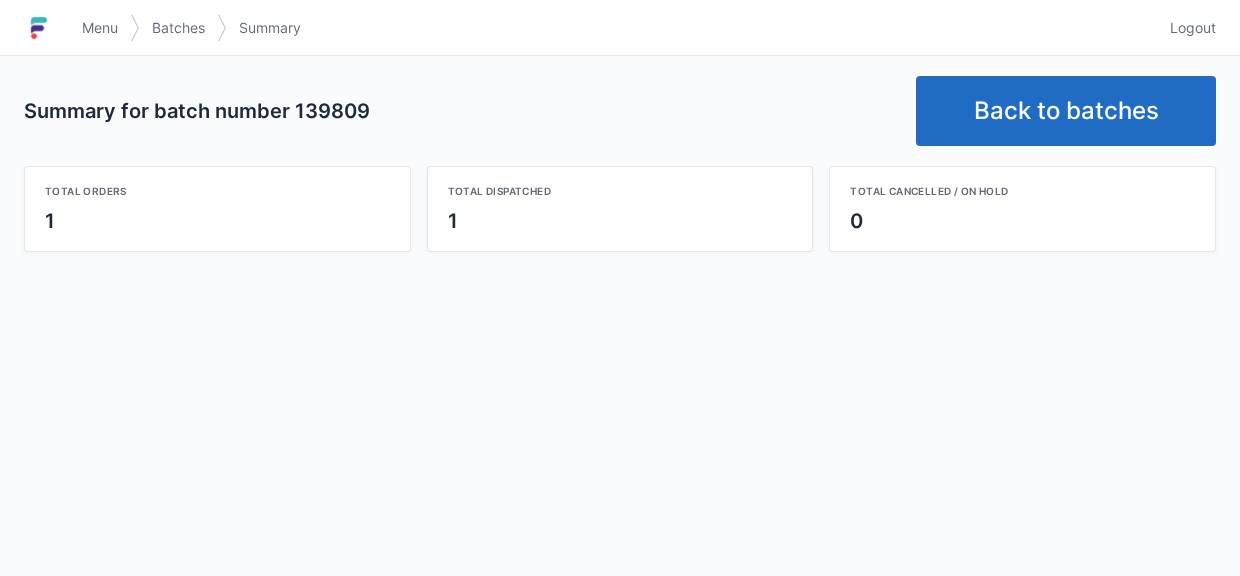click on "Back to batches" at bounding box center (1066, 111) 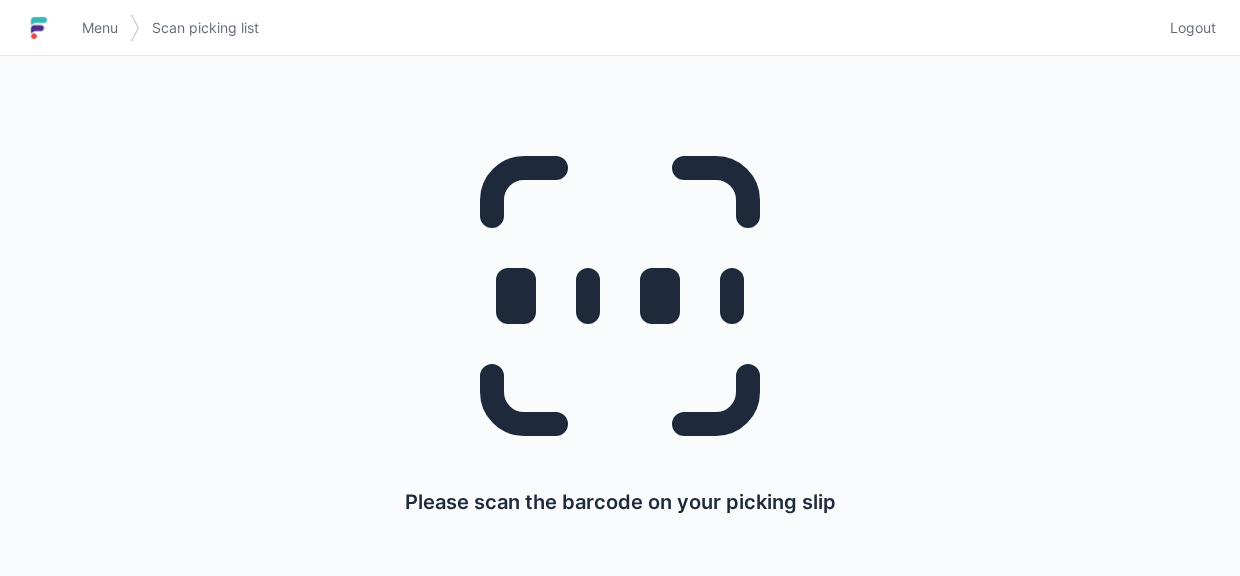 scroll, scrollTop: 0, scrollLeft: 0, axis: both 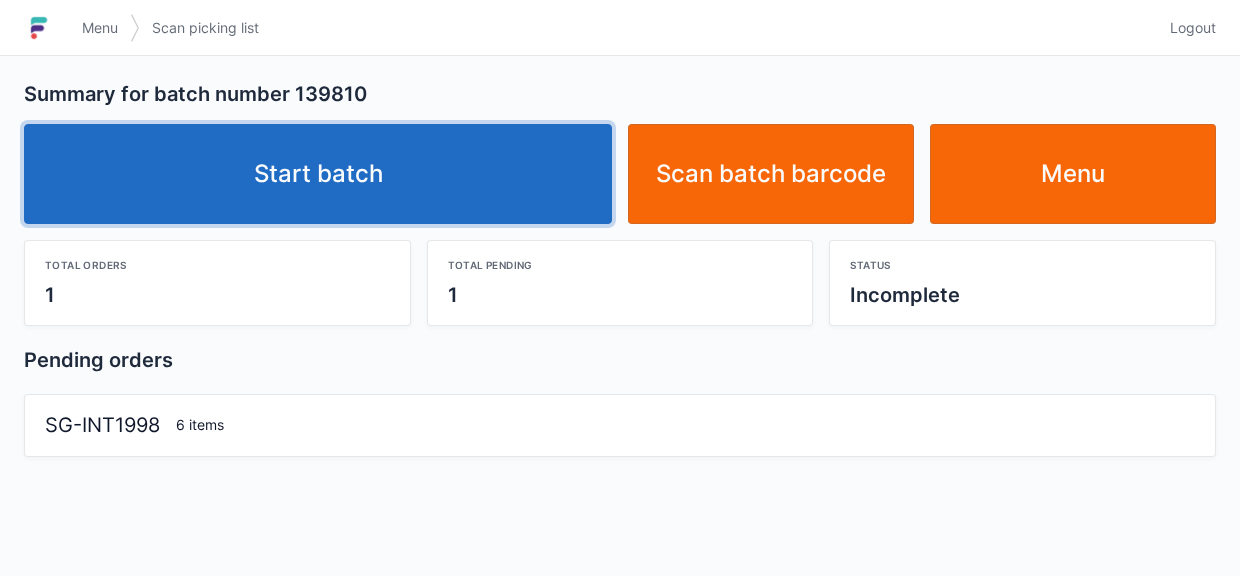 click on "Start batch" at bounding box center (318, 174) 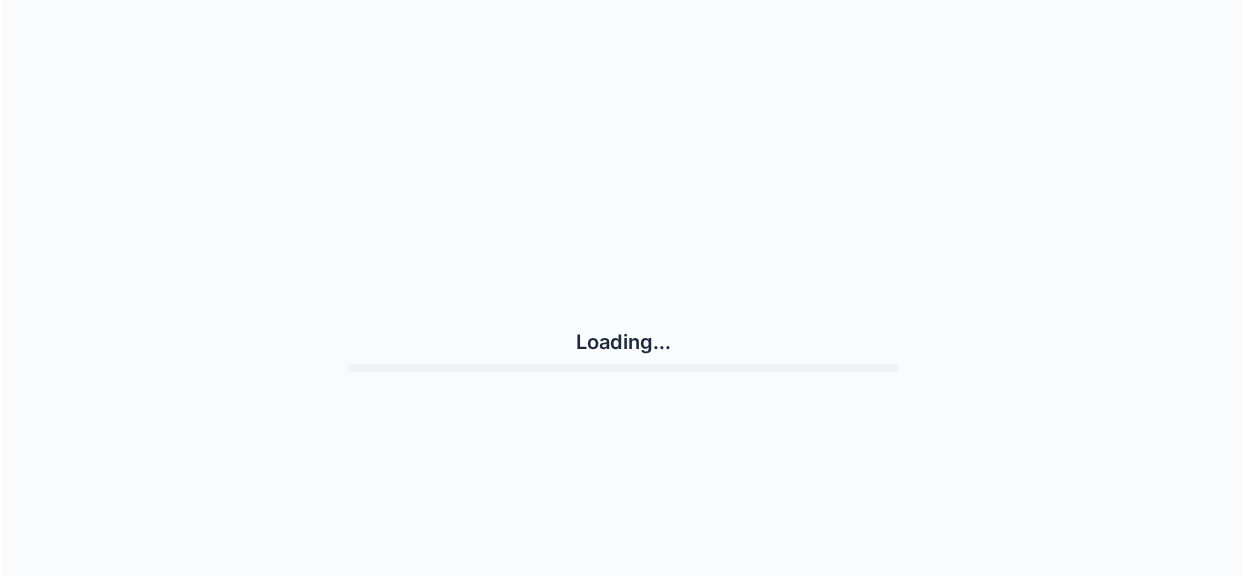 scroll, scrollTop: 0, scrollLeft: 0, axis: both 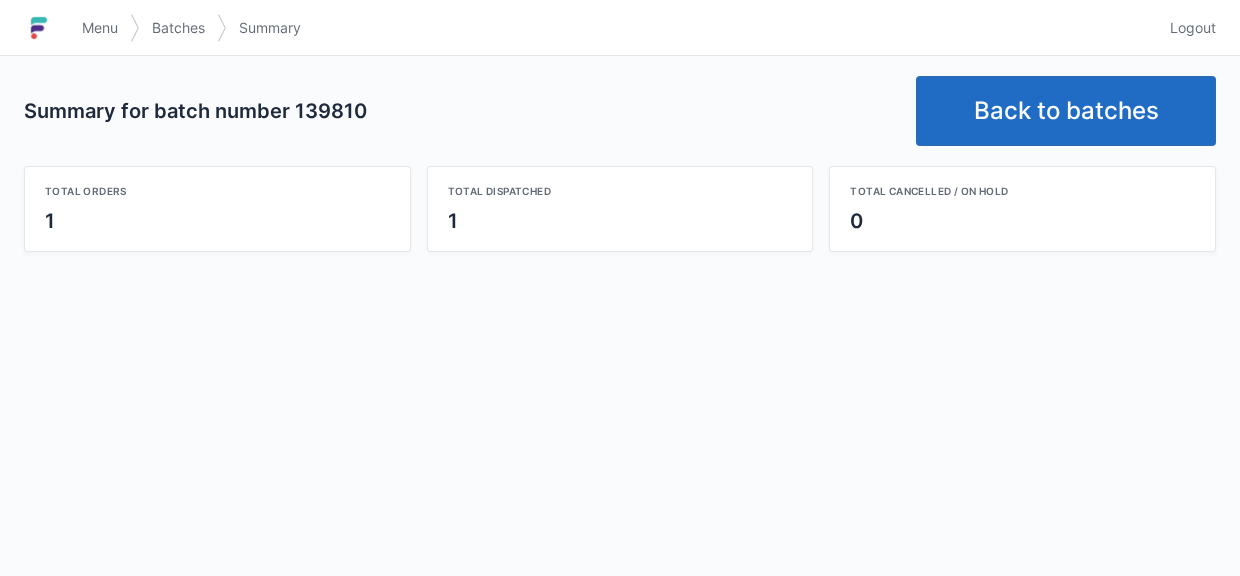 click on "Back to batches" at bounding box center [1066, 111] 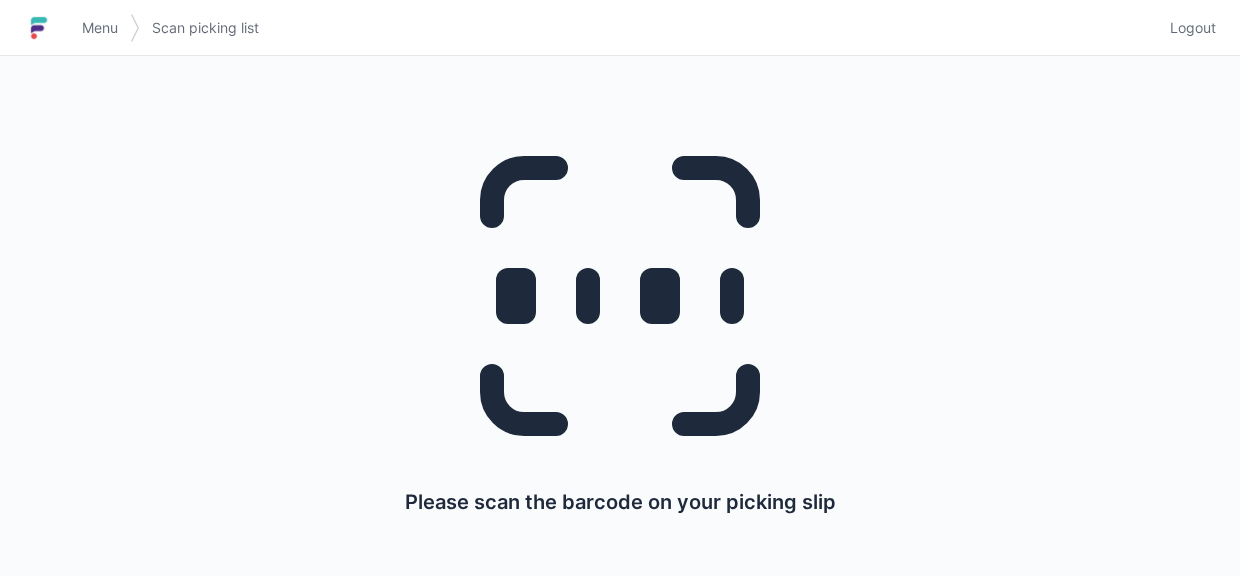 scroll, scrollTop: 0, scrollLeft: 0, axis: both 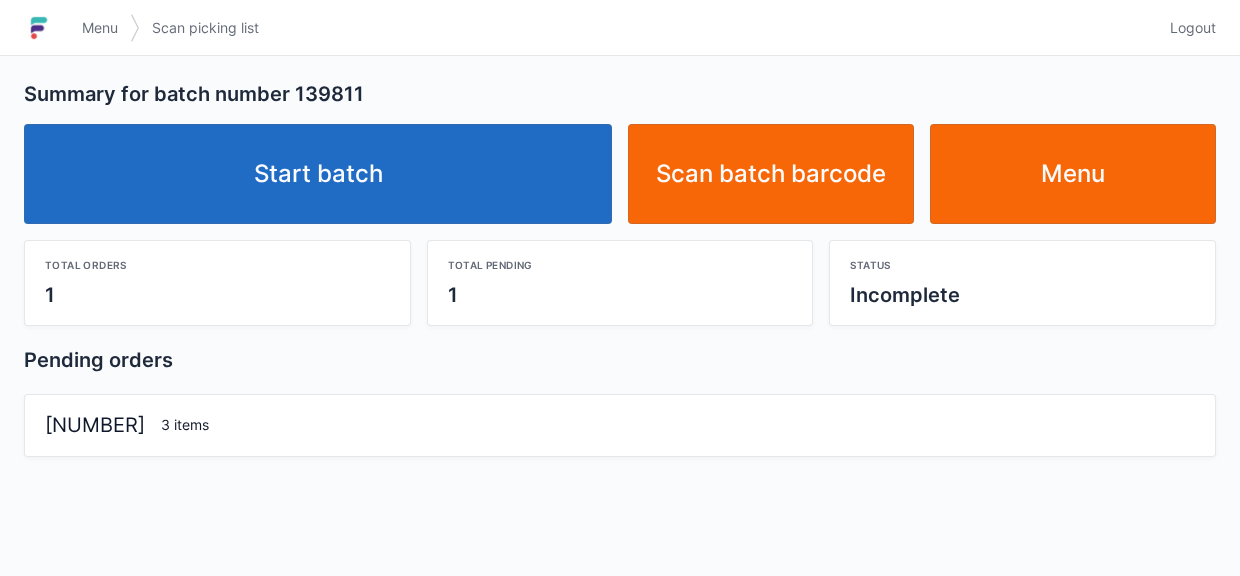 click on "Start batch" at bounding box center [318, 174] 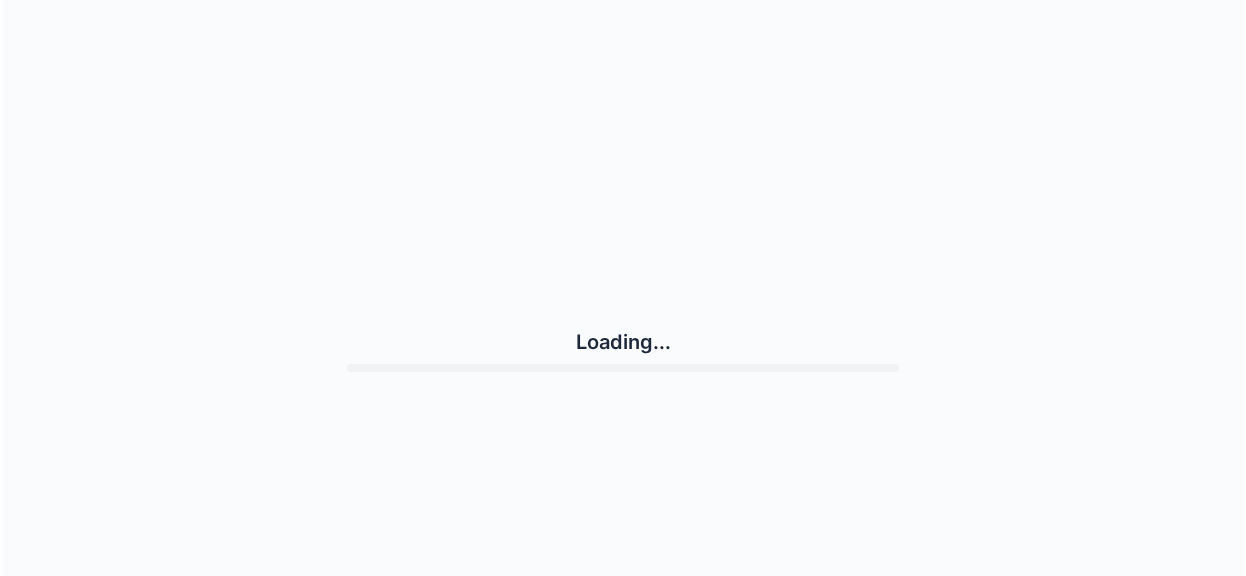 scroll, scrollTop: 0, scrollLeft: 0, axis: both 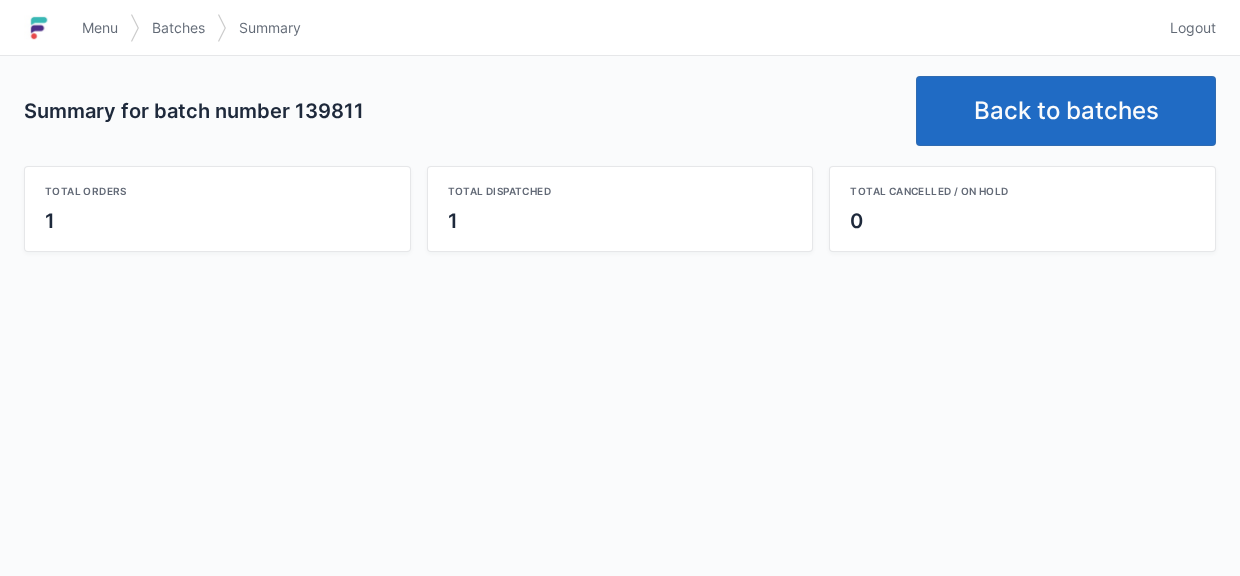 click on "Back to batches" at bounding box center [1066, 111] 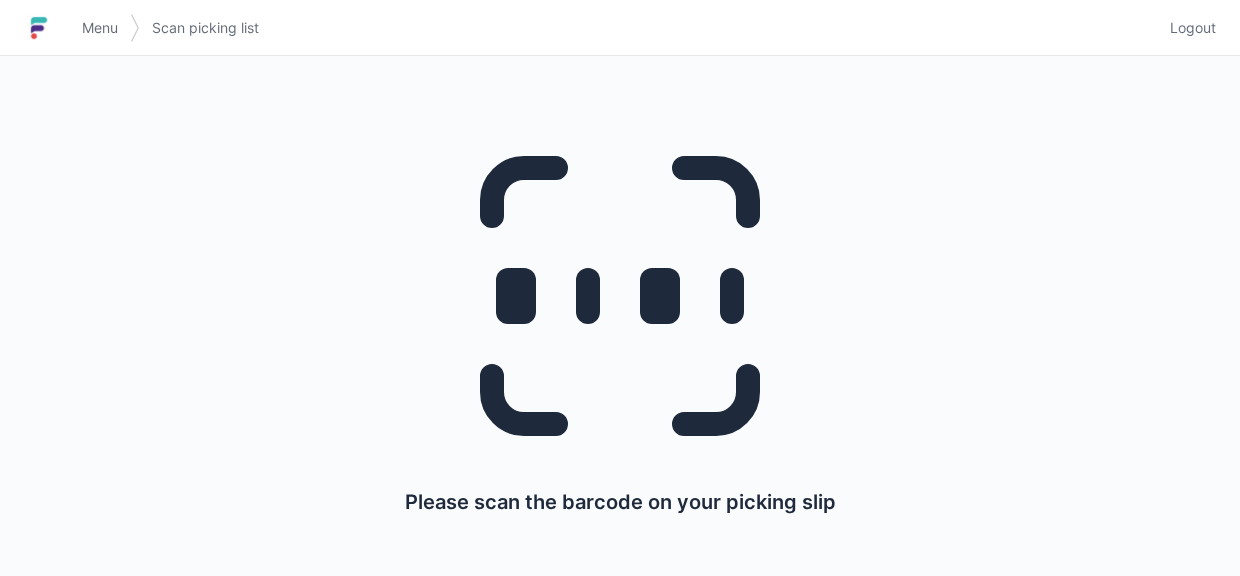 scroll, scrollTop: 0, scrollLeft: 0, axis: both 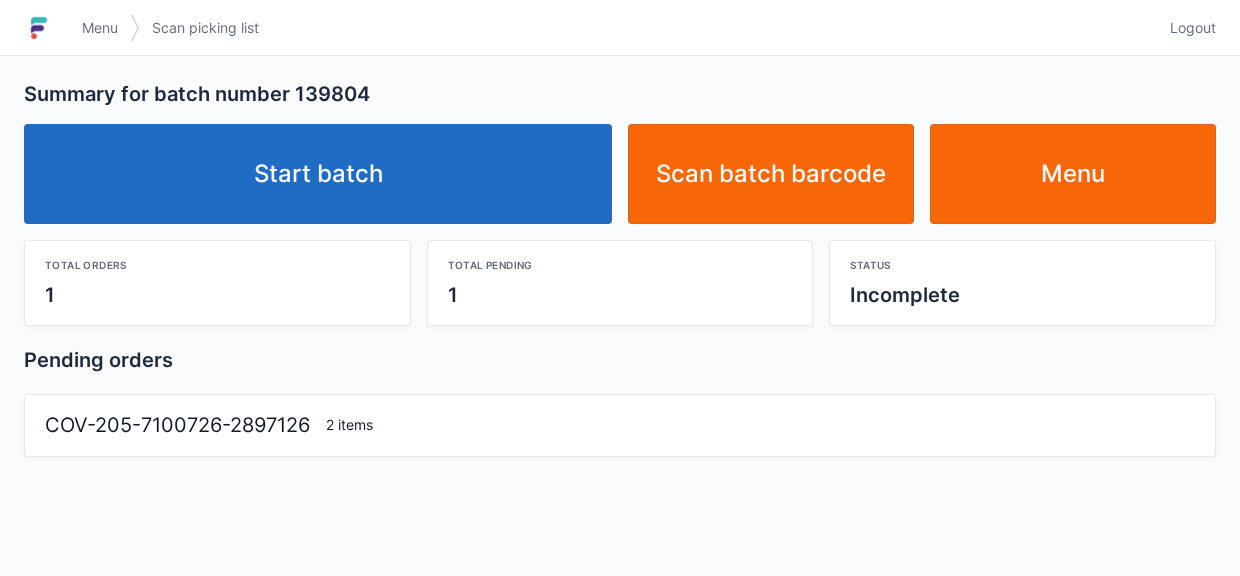 click on "Start batch" at bounding box center [318, 174] 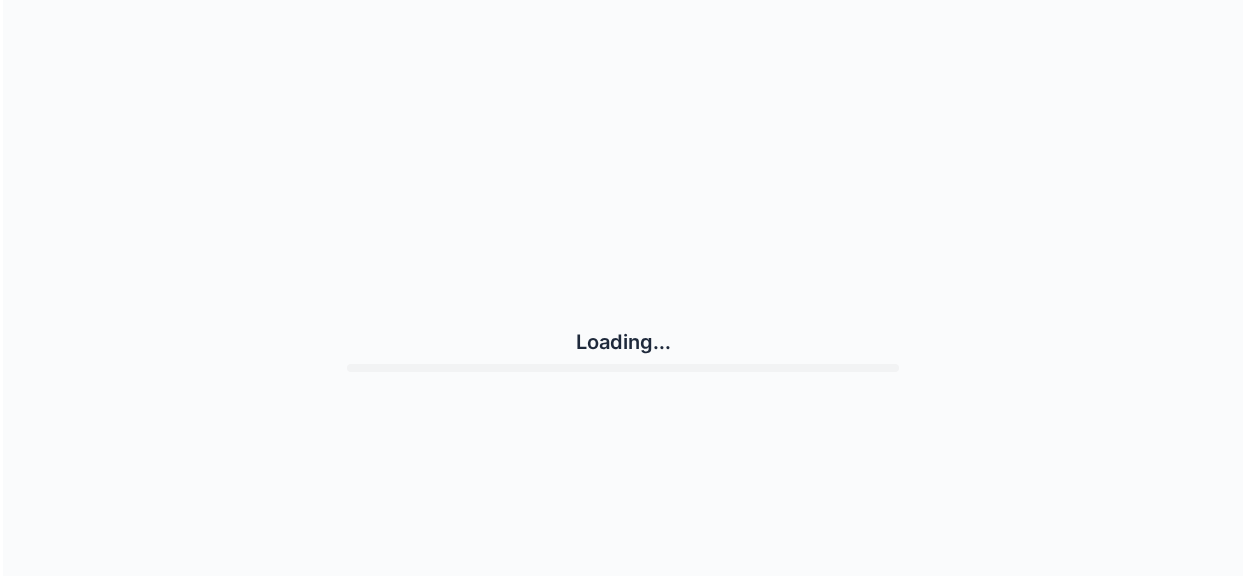 scroll, scrollTop: 0, scrollLeft: 0, axis: both 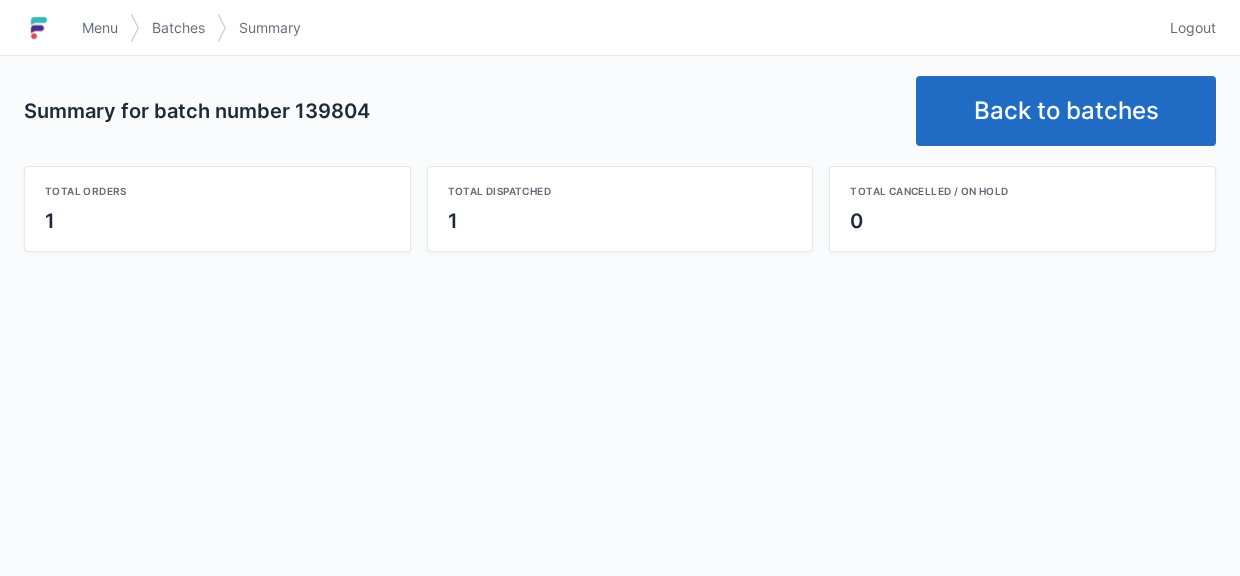 click on "Total orders 1 Total dispatched 1 Total cancelled / on hold 0" at bounding box center (620, 201) 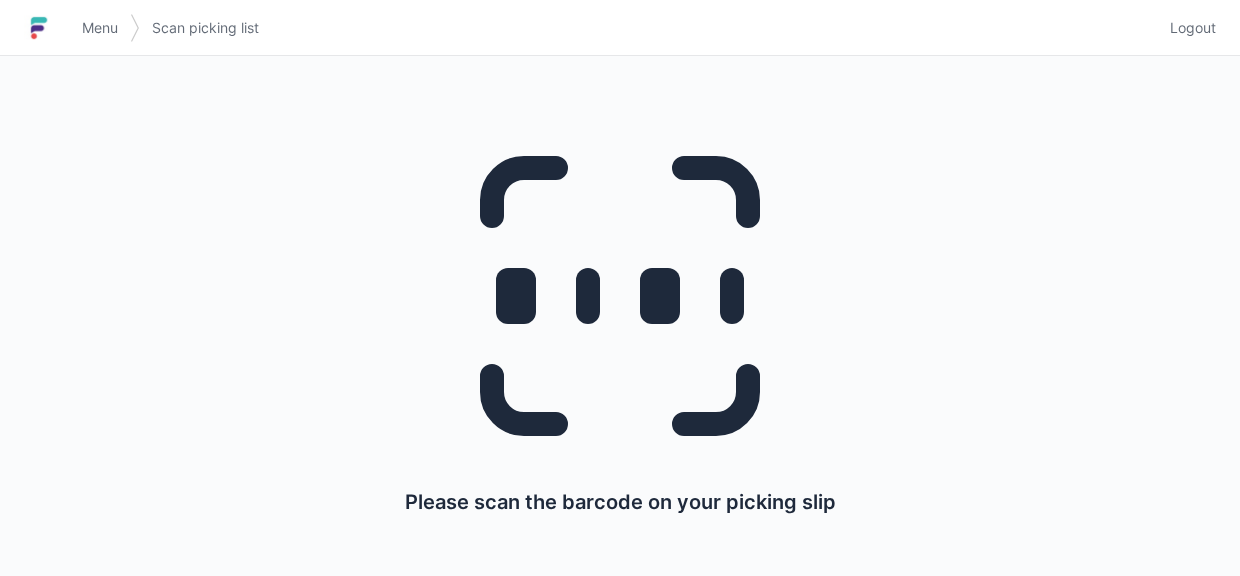 scroll, scrollTop: 0, scrollLeft: 0, axis: both 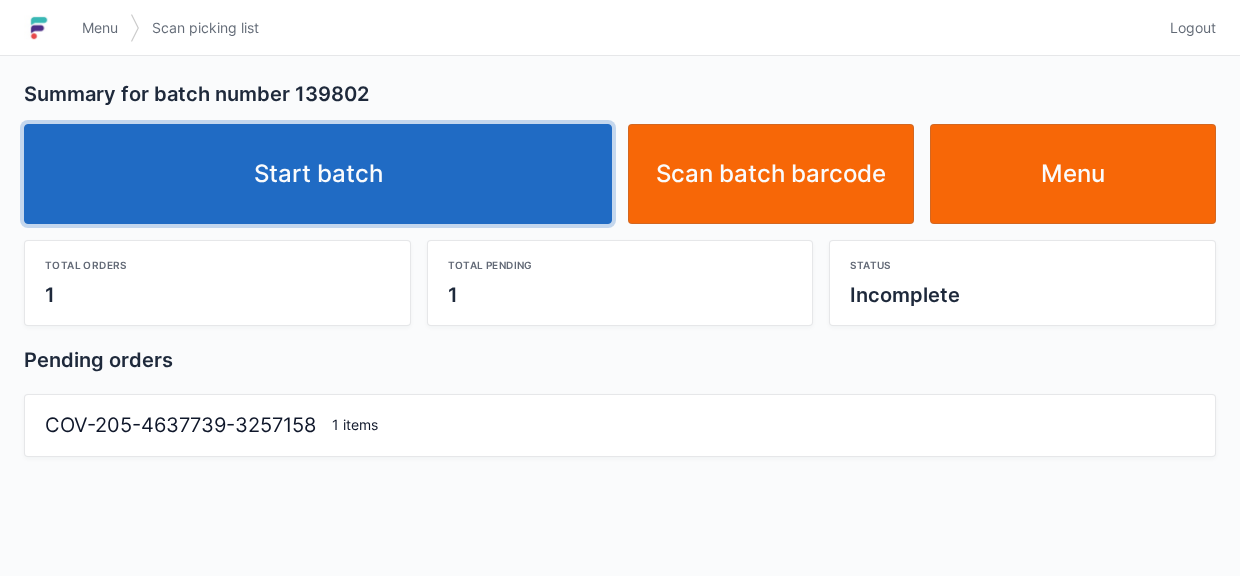 click on "Start batch" at bounding box center [318, 174] 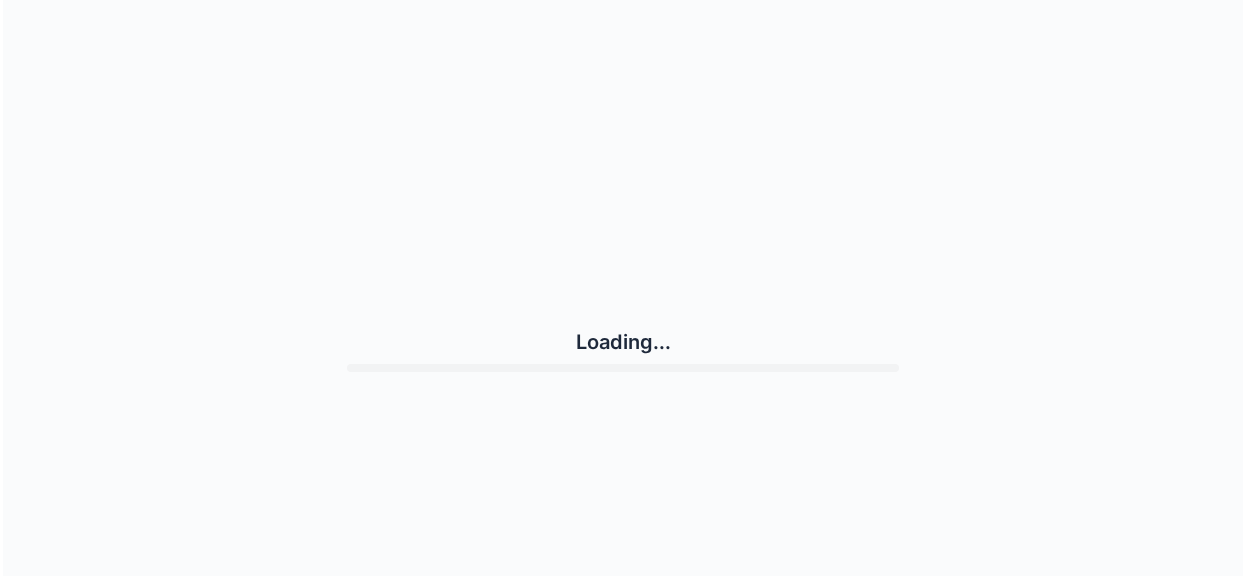 scroll, scrollTop: 0, scrollLeft: 0, axis: both 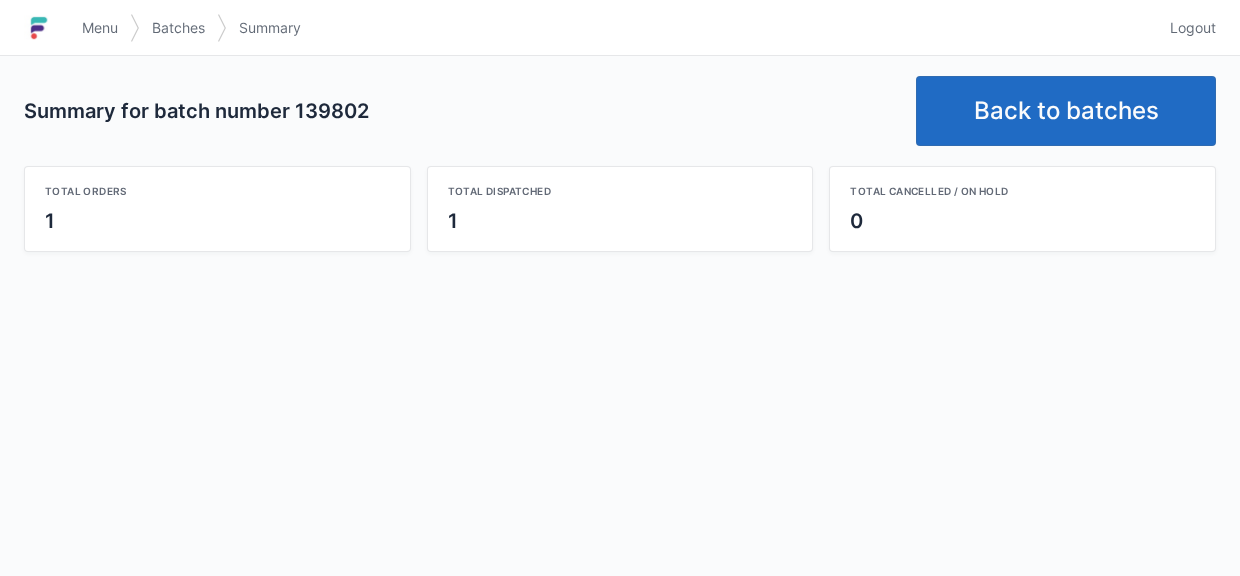 click on "Back to batches" at bounding box center (1066, 111) 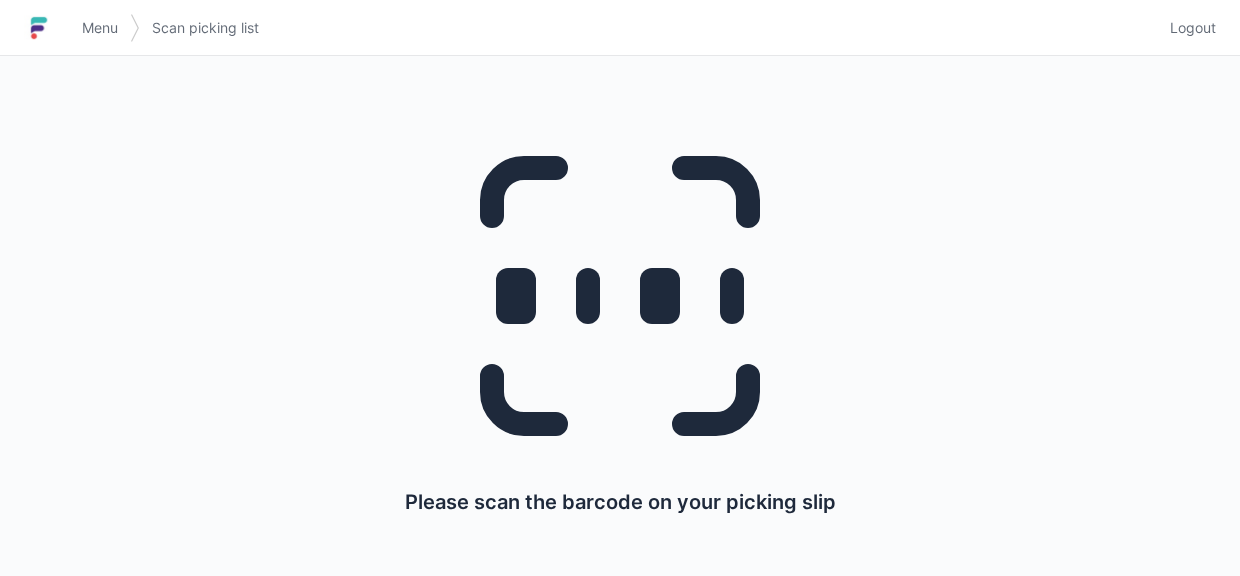 scroll, scrollTop: 0, scrollLeft: 0, axis: both 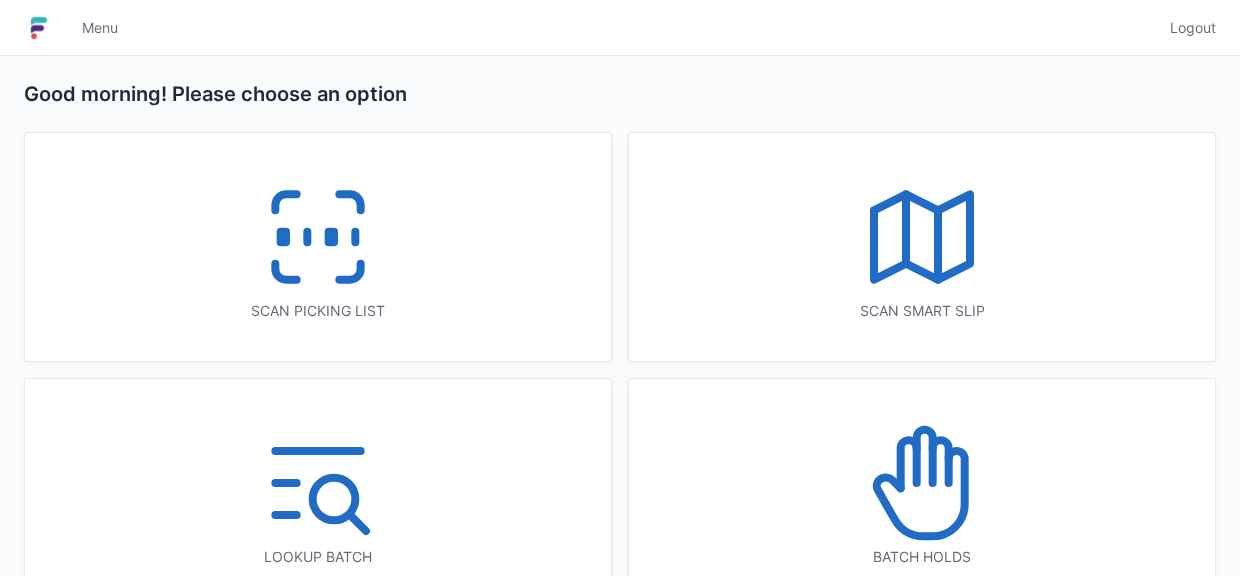 click 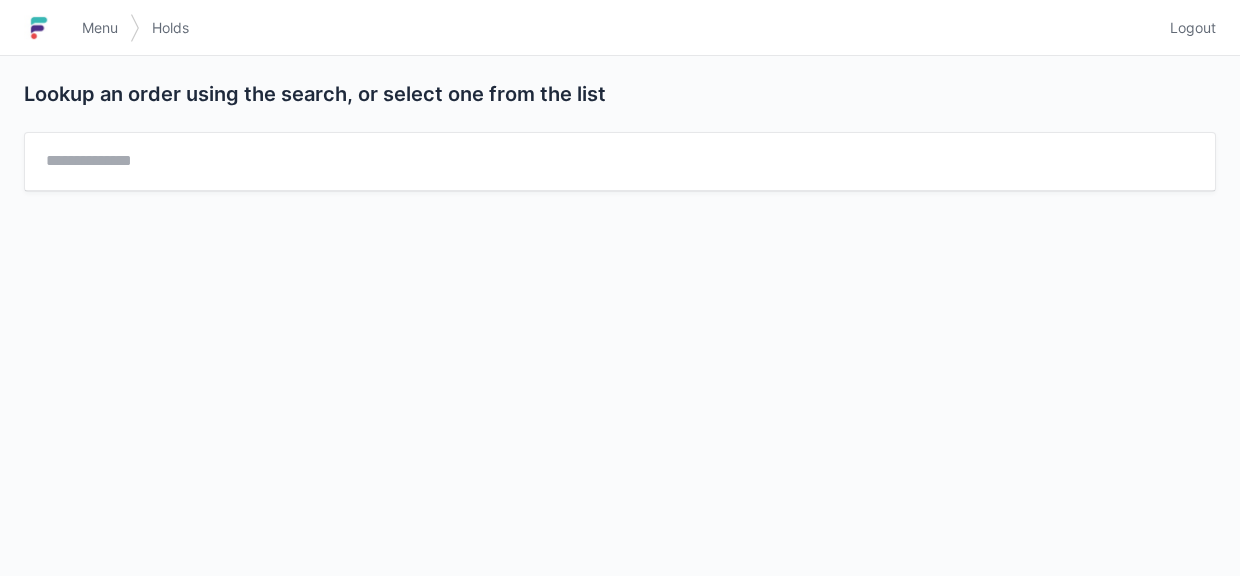 scroll, scrollTop: 0, scrollLeft: 0, axis: both 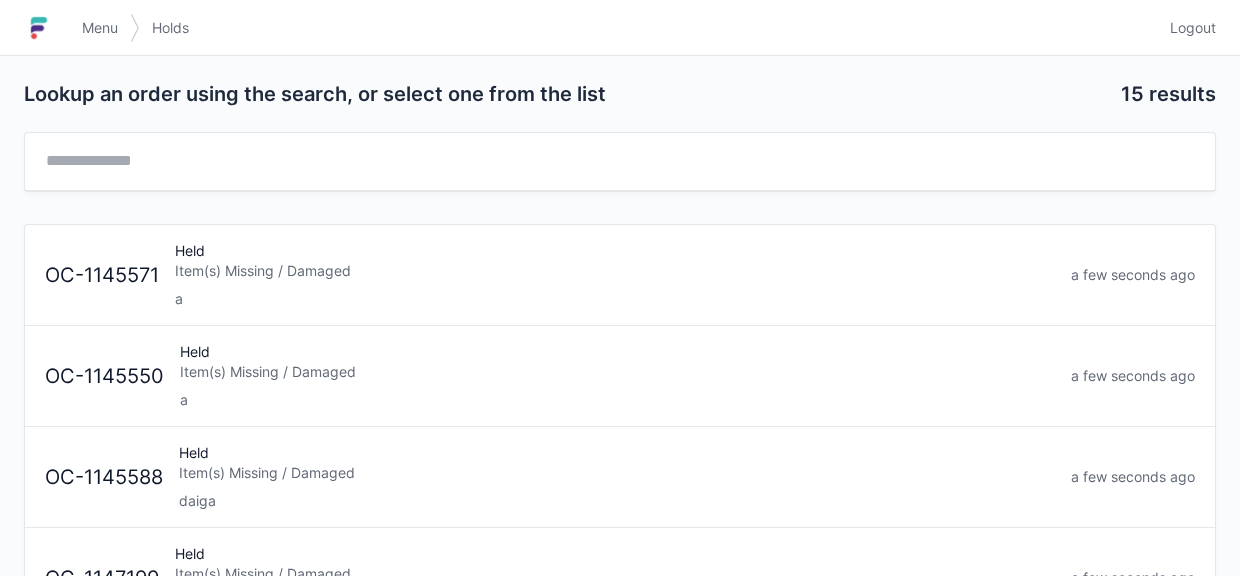 click on "Item(s) Missing / Damaged" at bounding box center [617, 473] 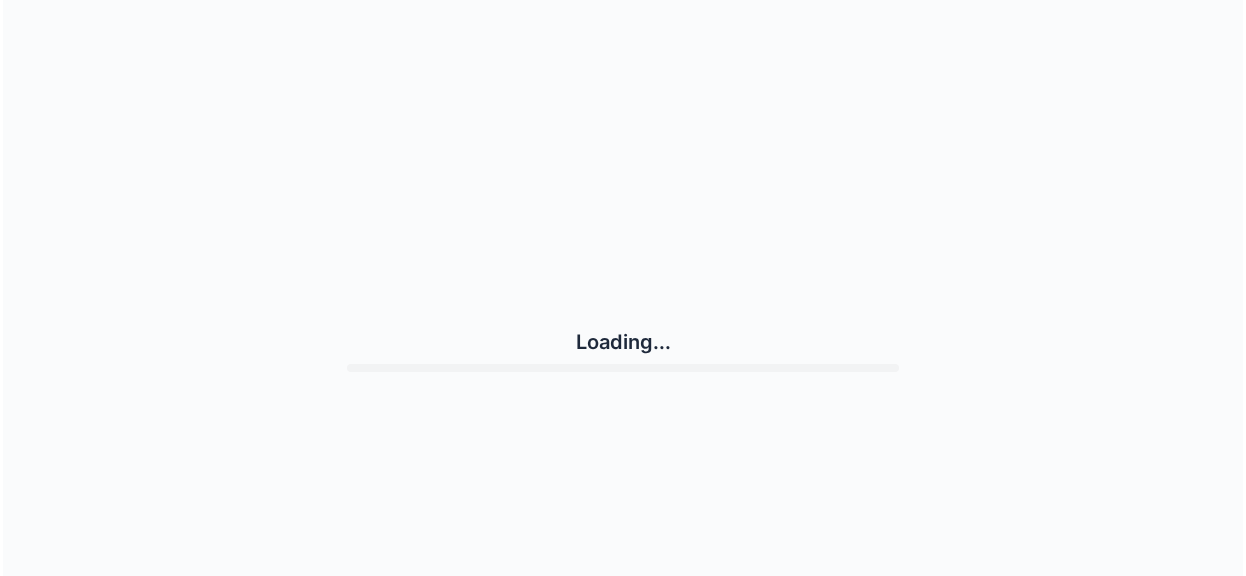scroll, scrollTop: 0, scrollLeft: 0, axis: both 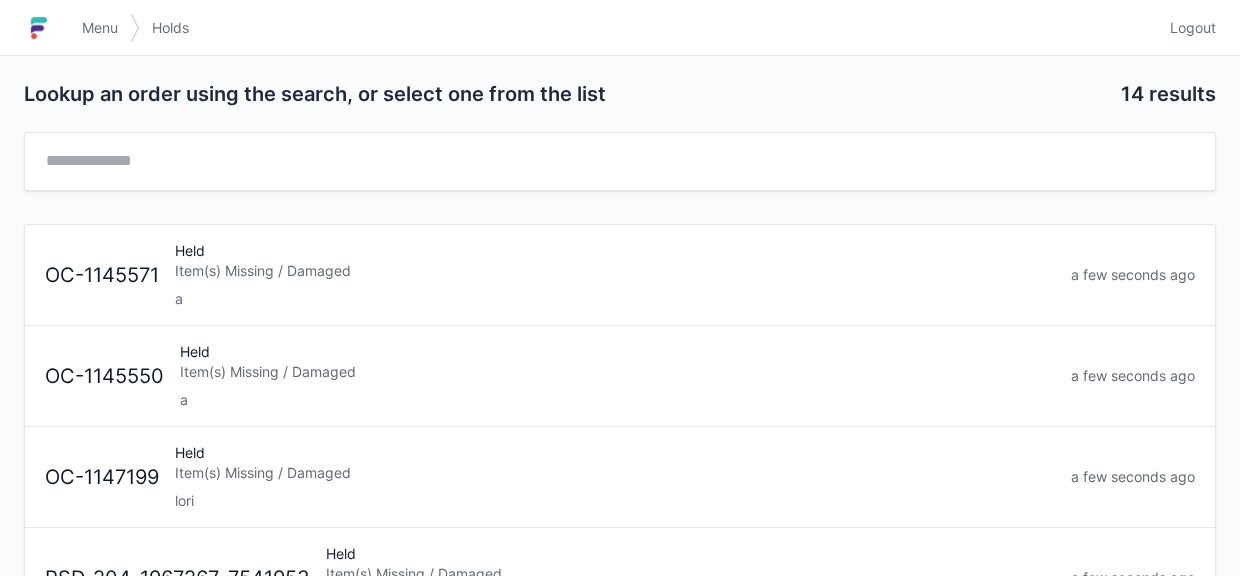 click on "Lookup an order using the search, or select one from the list  14 results  OC-1145571  Held  Item(s) Missing / Damaged a a few seconds ago OC-1145550  Held  Item(s) Missing / Damaged a a few seconds ago OC-1147199  Held  Item(s) Missing / Damaged lori a few seconds ago RSD-204-1967267-7541953  Held  Item(s) Missing / Damaged Elena a few seconds ago WING-7816  Held  Item(s) Missing / Damaged ieva a few seconds ago FSP-299602  Held  Item(s) Missing / Damaged lori a few seconds ago SG-40-153728  Held  Item(s) Missing / Damaged Ania a few seconds ago RSD-206-0247586-6298710  Held  Item(s) Missing / Damaged p a few seconds ago RSD-204-0706553-3409947  Held  Item(s) Missing / Damaged p a few seconds ago RSD-14351  Held  Item(s) Missing / Damaged lori a few seconds ago OC-1012934  Held  Item(s) Missing / Damaged K a few seconds ago RSD-11714  Held  Item(s) Missing / Damaged aga a few seconds ago RSD-204-9694014-7989115  Held  Item(s) Missing / Damaged Anza a few seconds ago RSD-203-2140141-8355547  Held  ania" at bounding box center (620, 857) 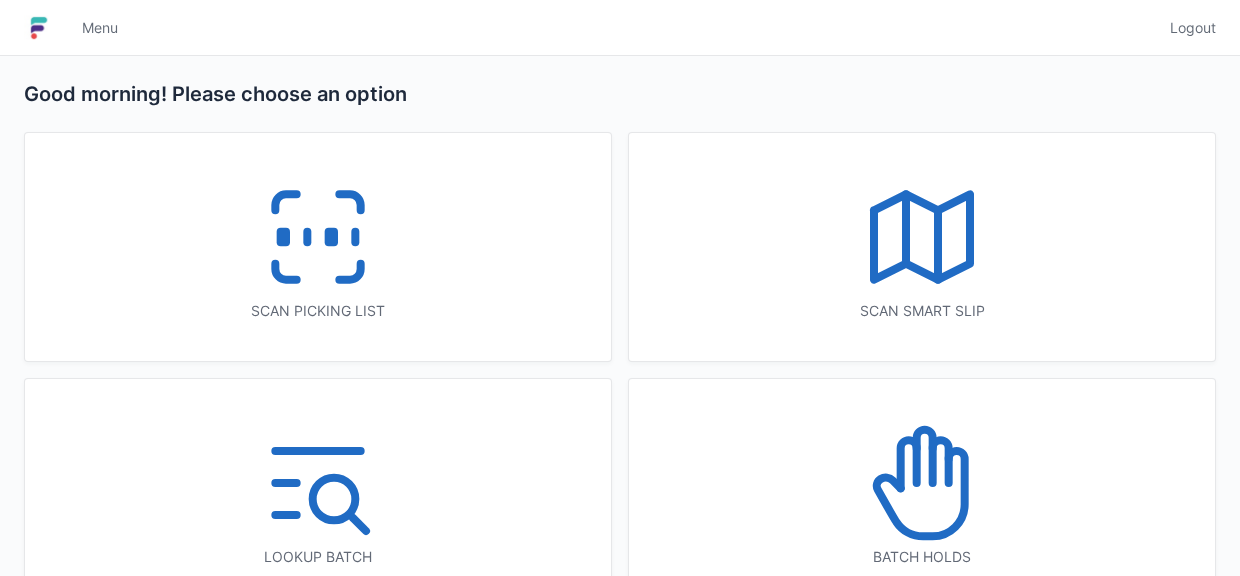 scroll, scrollTop: 0, scrollLeft: 0, axis: both 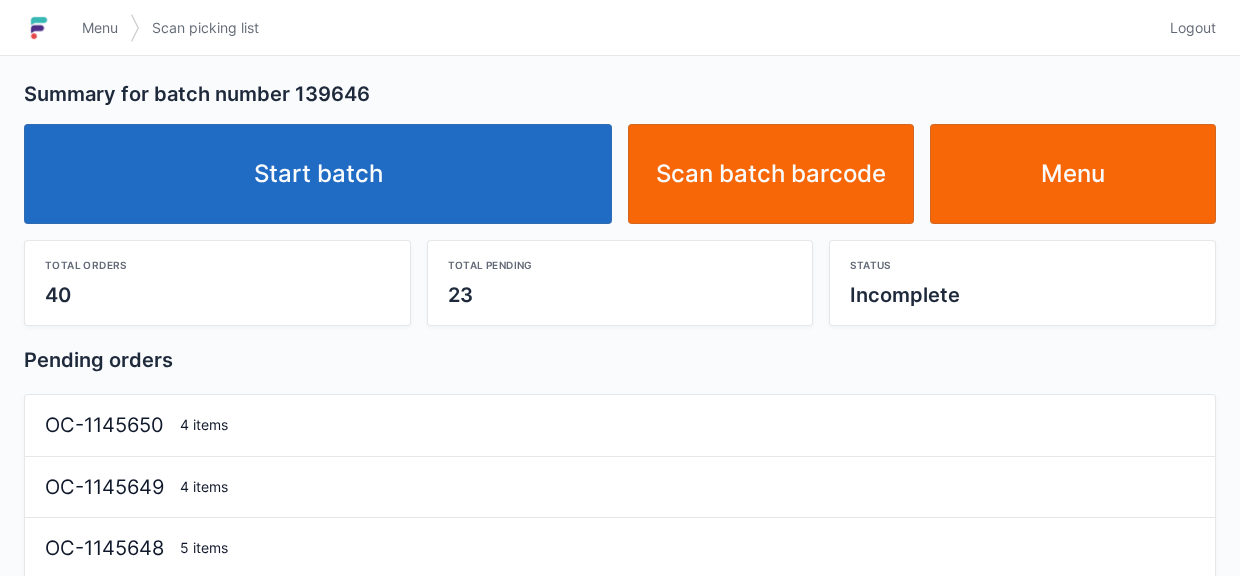 click on "Start batch" at bounding box center (318, 174) 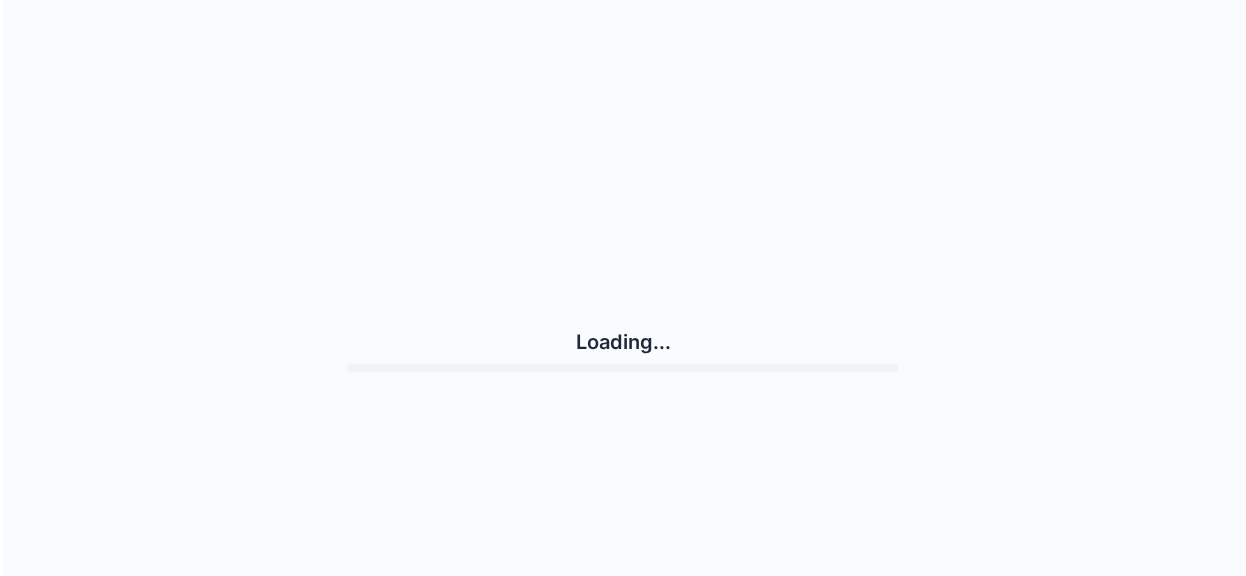 scroll, scrollTop: 0, scrollLeft: 0, axis: both 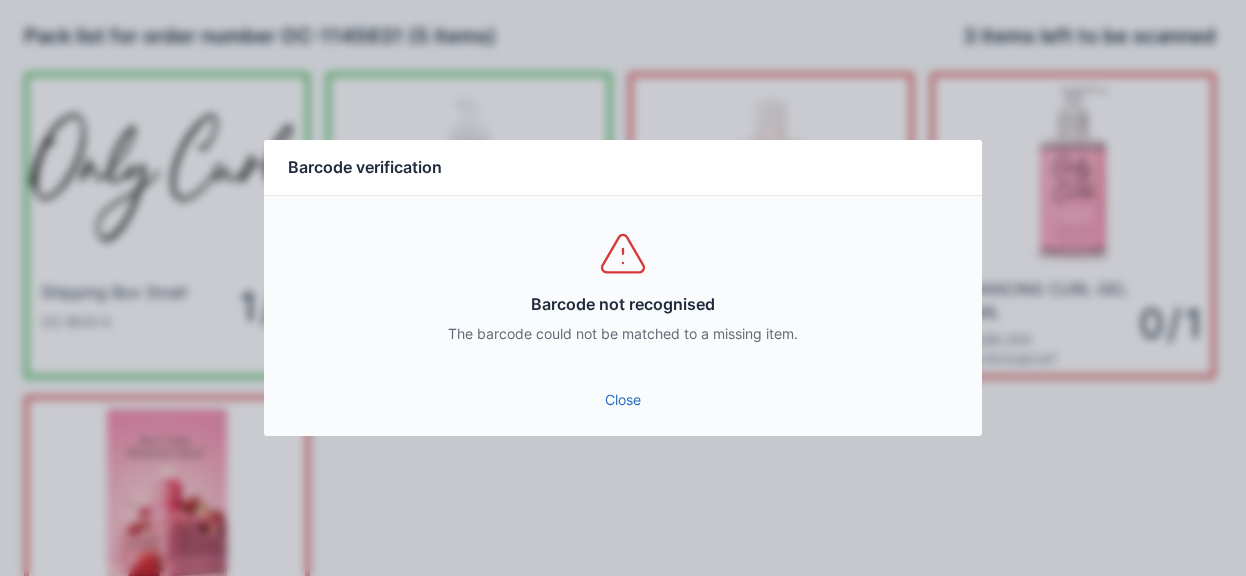 click on "Close" at bounding box center (623, 400) 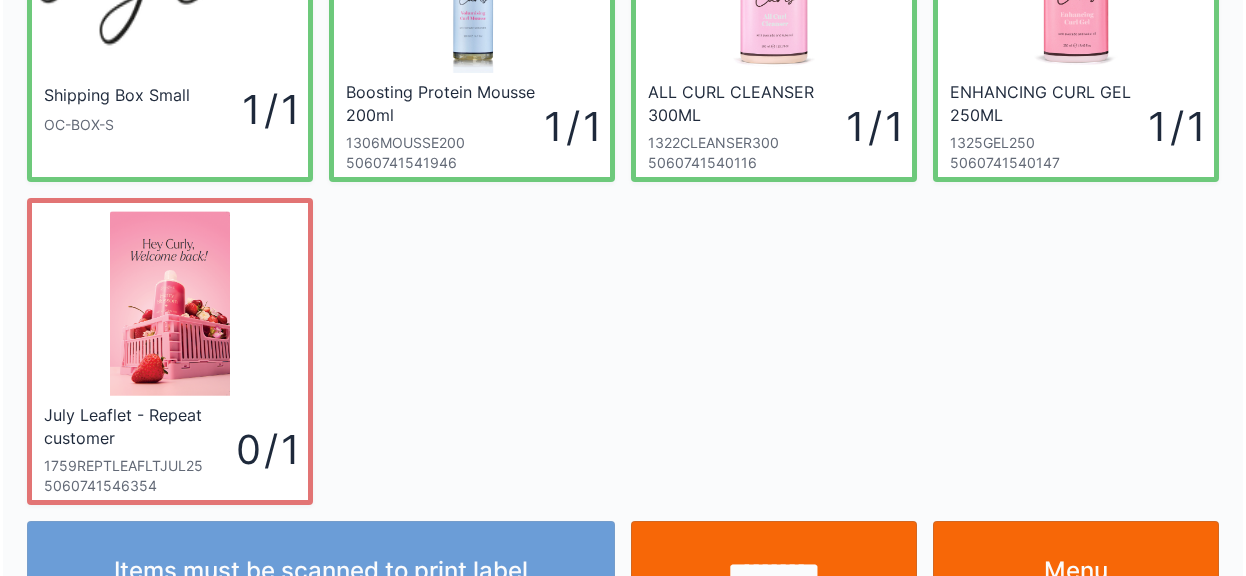 scroll, scrollTop: 260, scrollLeft: 0, axis: vertical 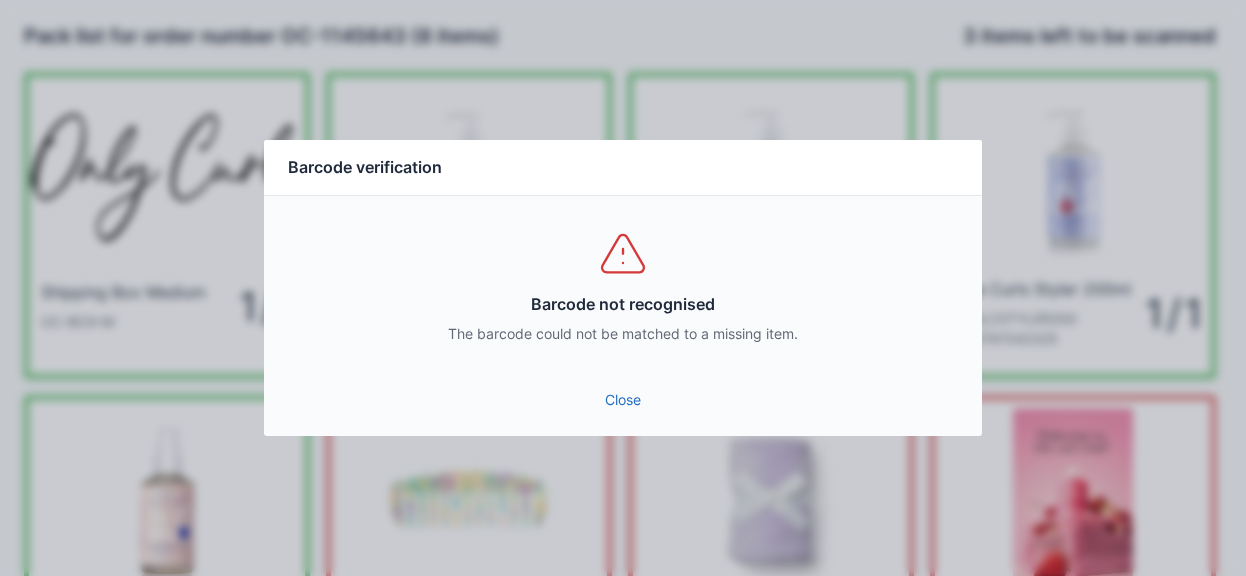 click on "Close" at bounding box center [623, 400] 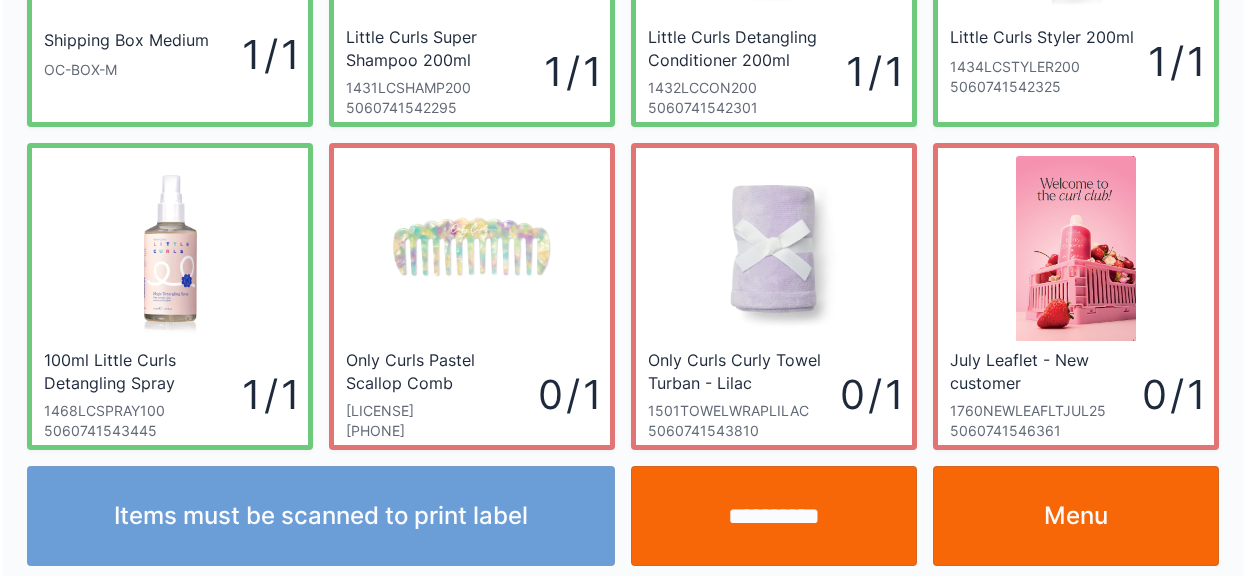 scroll, scrollTop: 260, scrollLeft: 0, axis: vertical 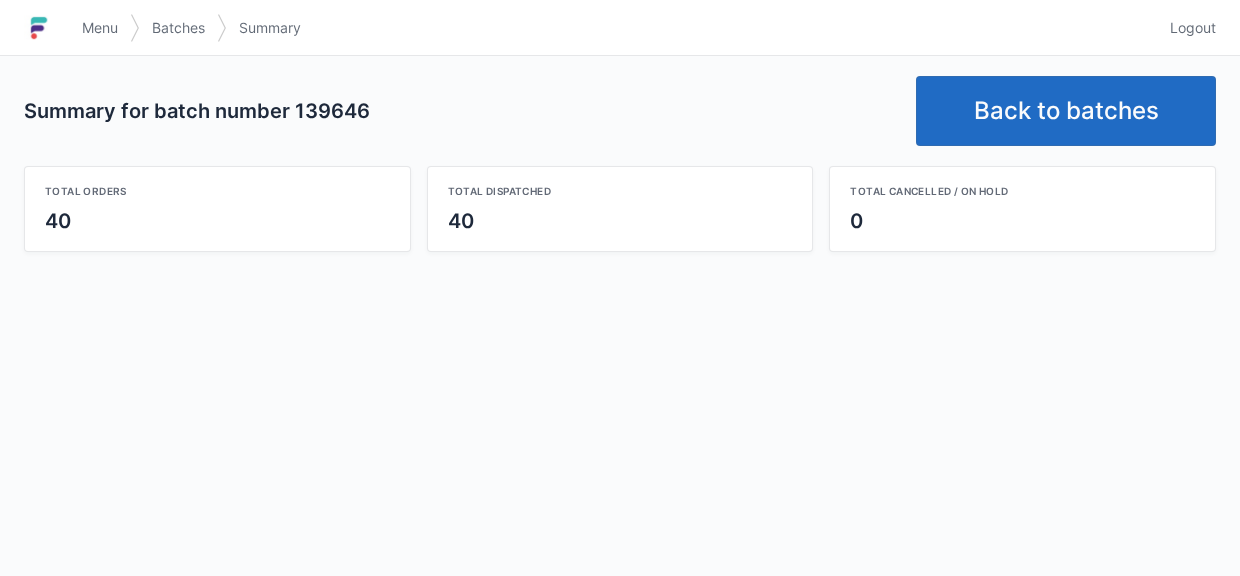 click on "Back to batches" at bounding box center (1066, 111) 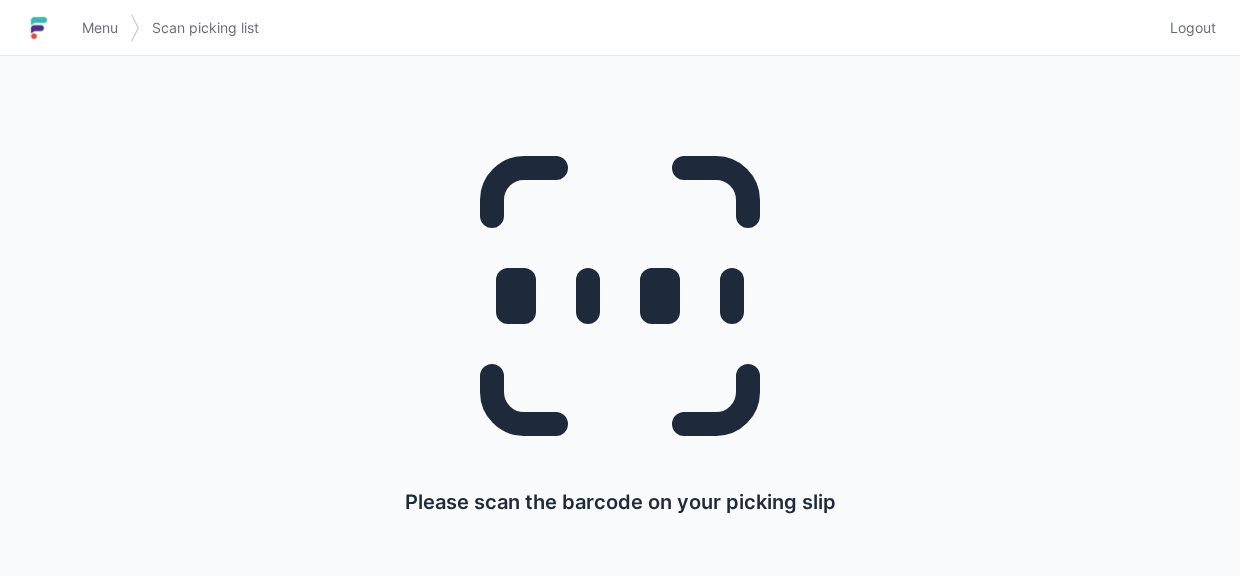 scroll, scrollTop: 0, scrollLeft: 0, axis: both 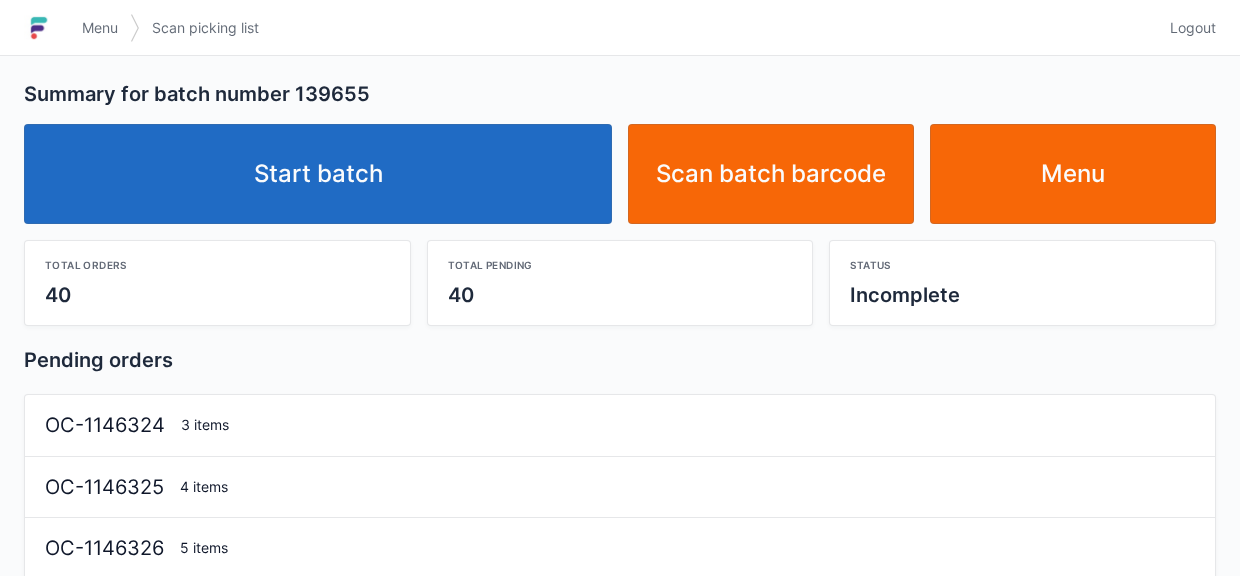 click on "Start batch" at bounding box center (318, 174) 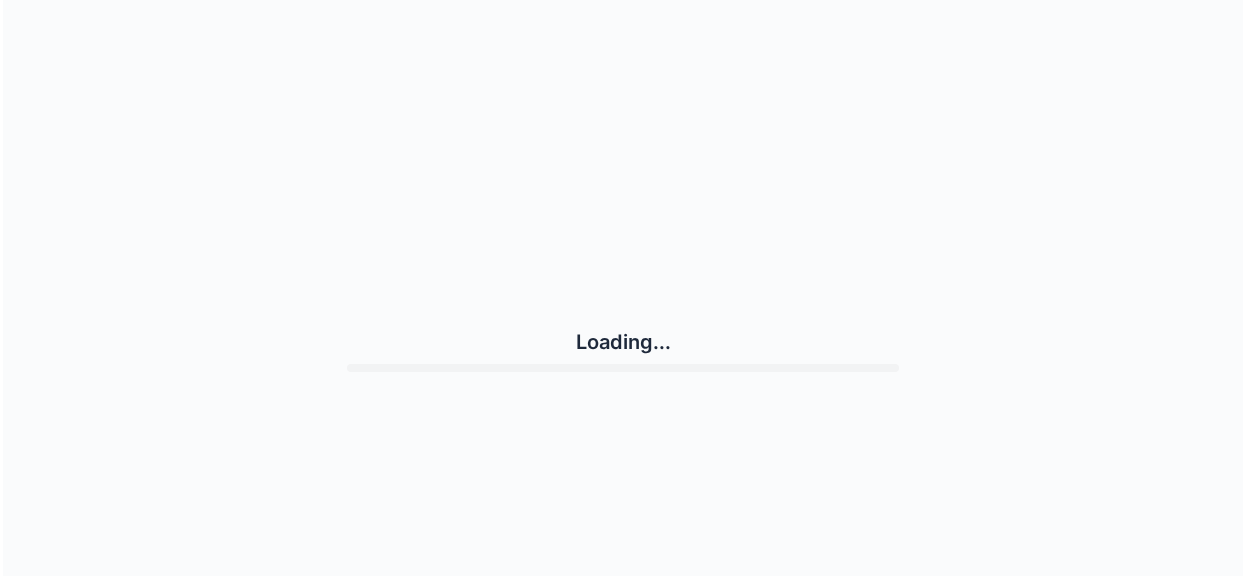 scroll, scrollTop: 0, scrollLeft: 0, axis: both 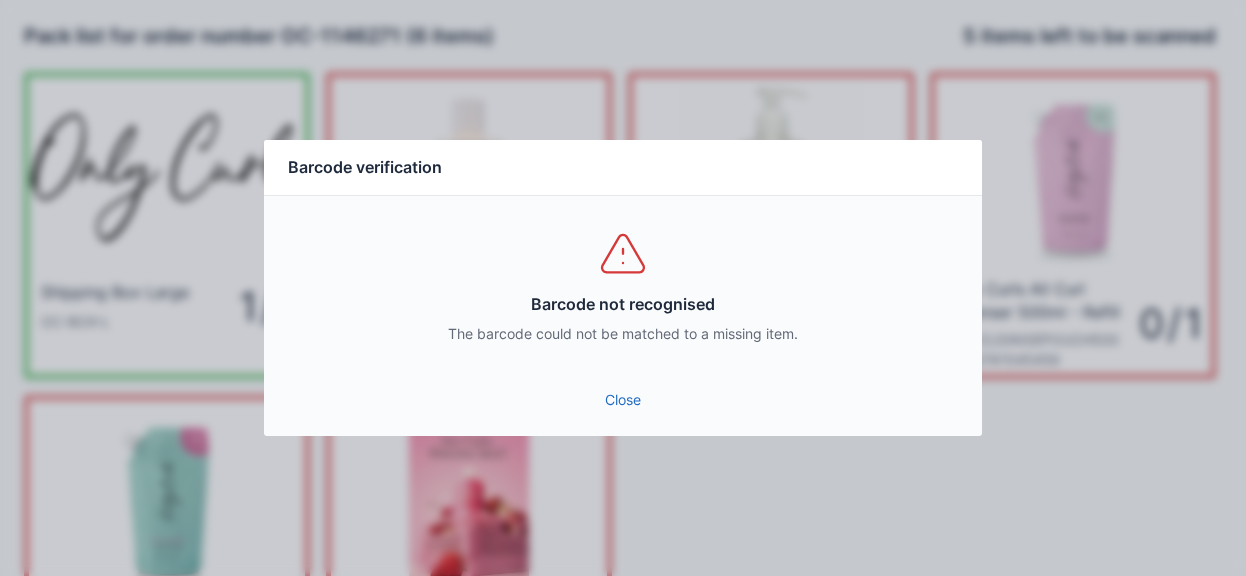 click on "Close" at bounding box center [623, 400] 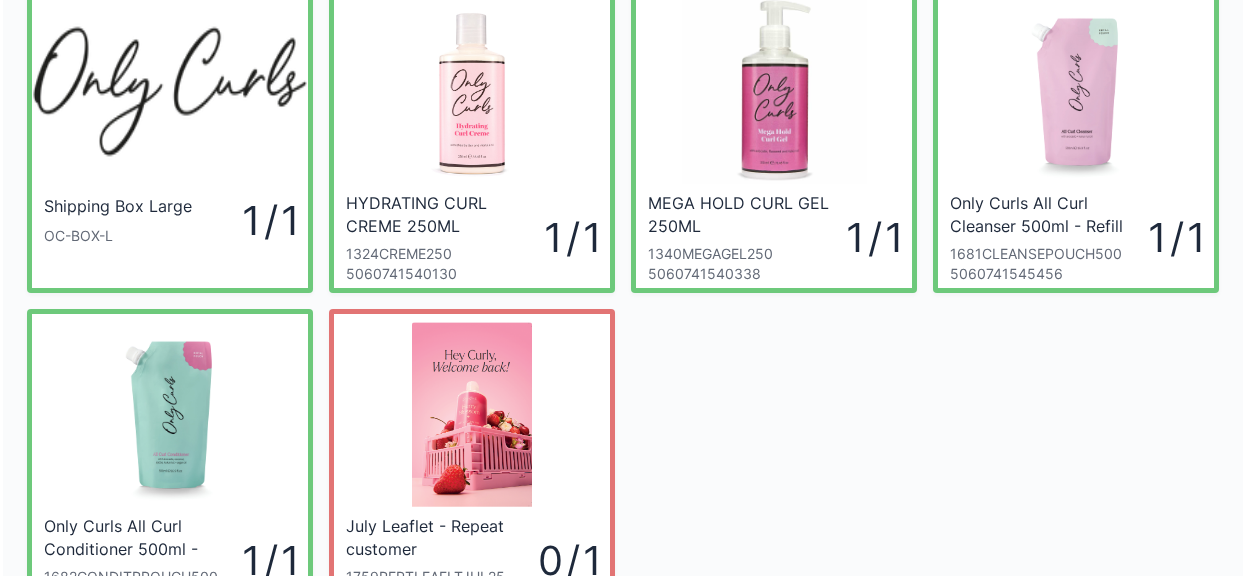 scroll, scrollTop: 260, scrollLeft: 0, axis: vertical 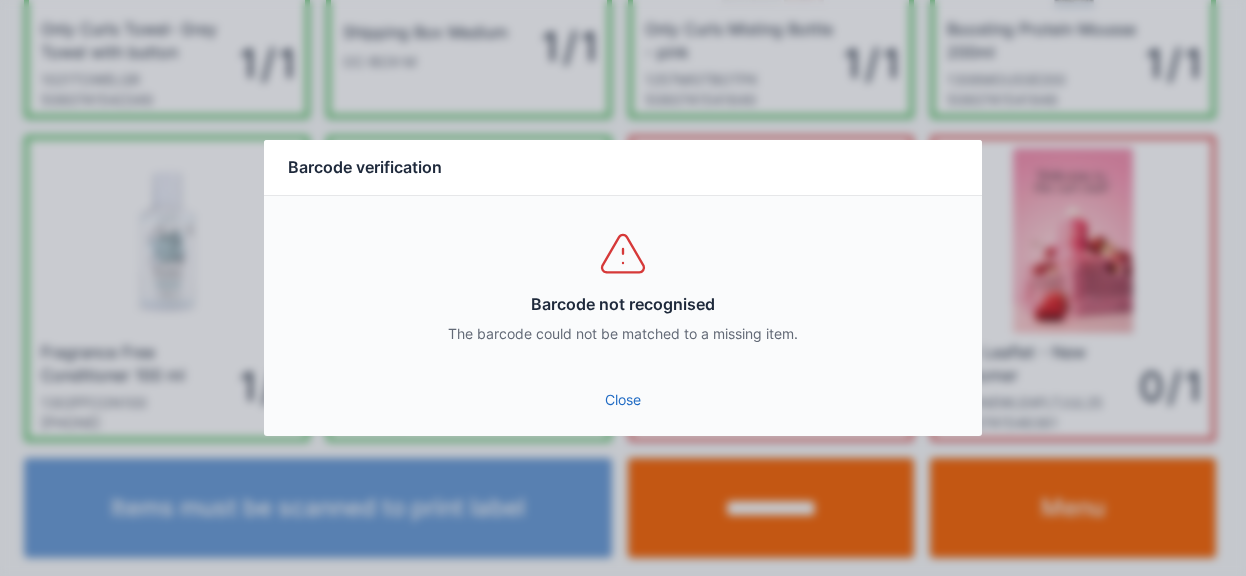 click on "Close" at bounding box center (623, 400) 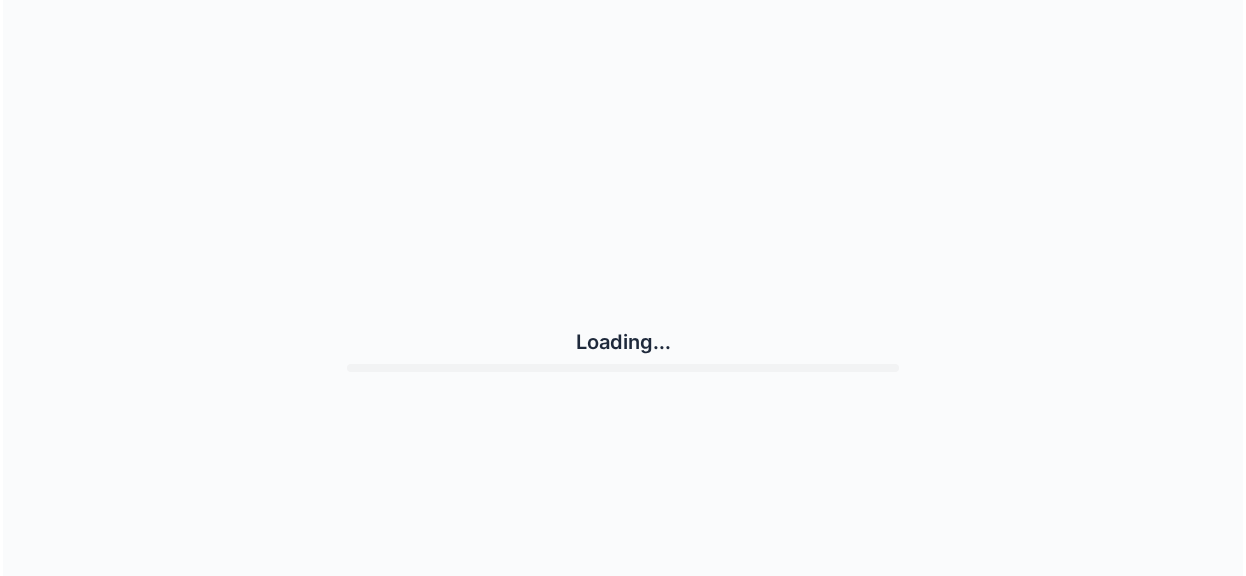 scroll, scrollTop: 0, scrollLeft: 0, axis: both 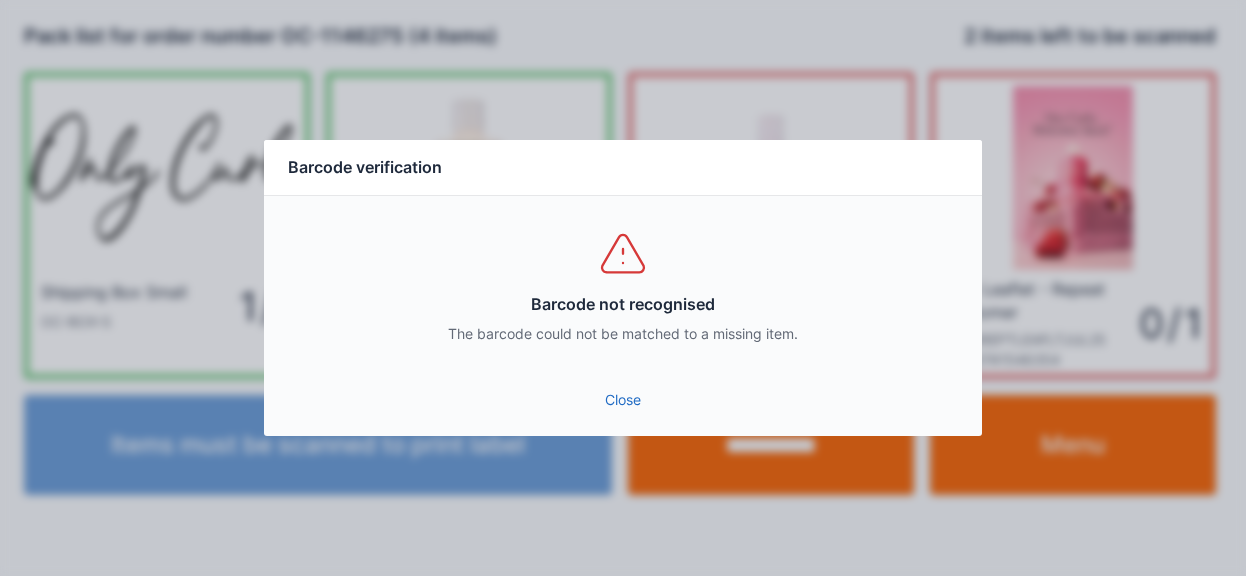 click on "Close" at bounding box center (623, 400) 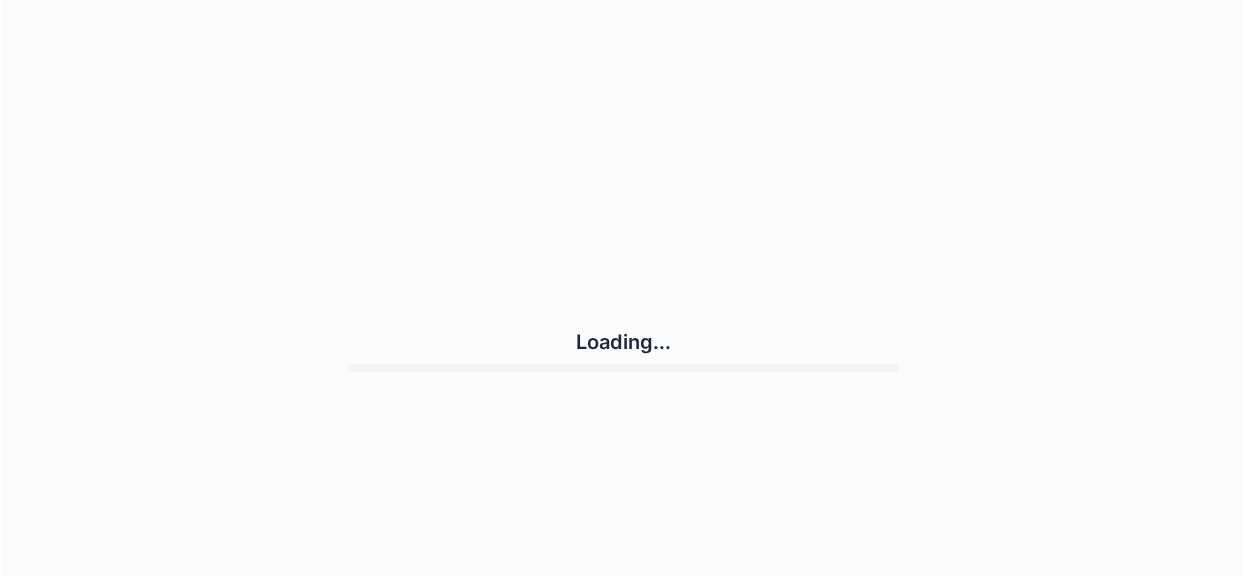 scroll, scrollTop: 0, scrollLeft: 0, axis: both 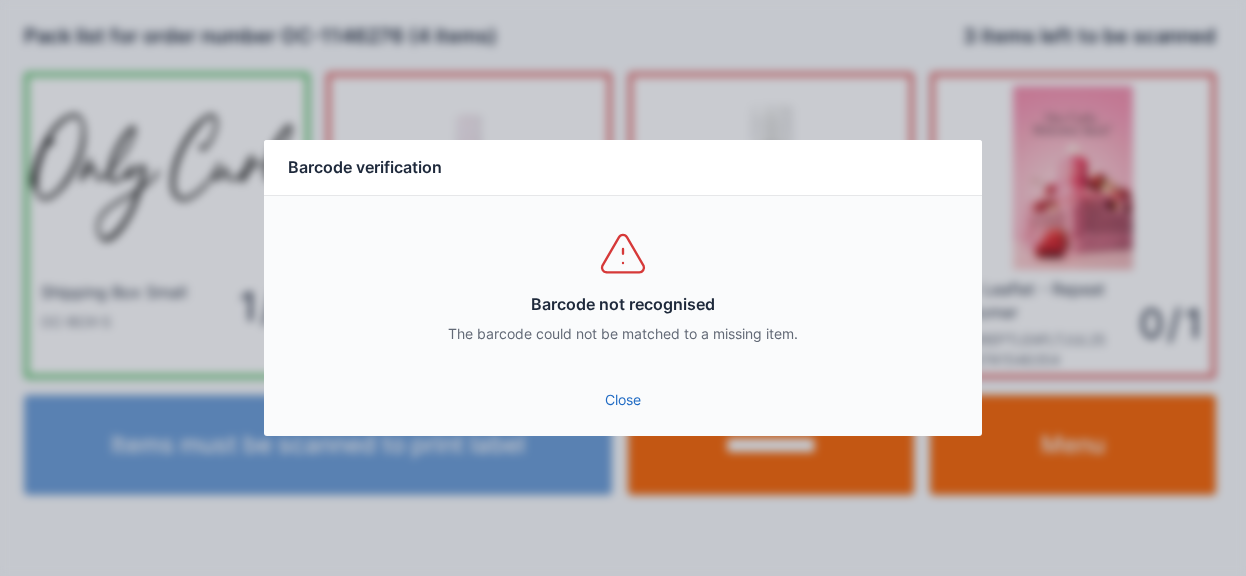 click on "Close" at bounding box center [623, 400] 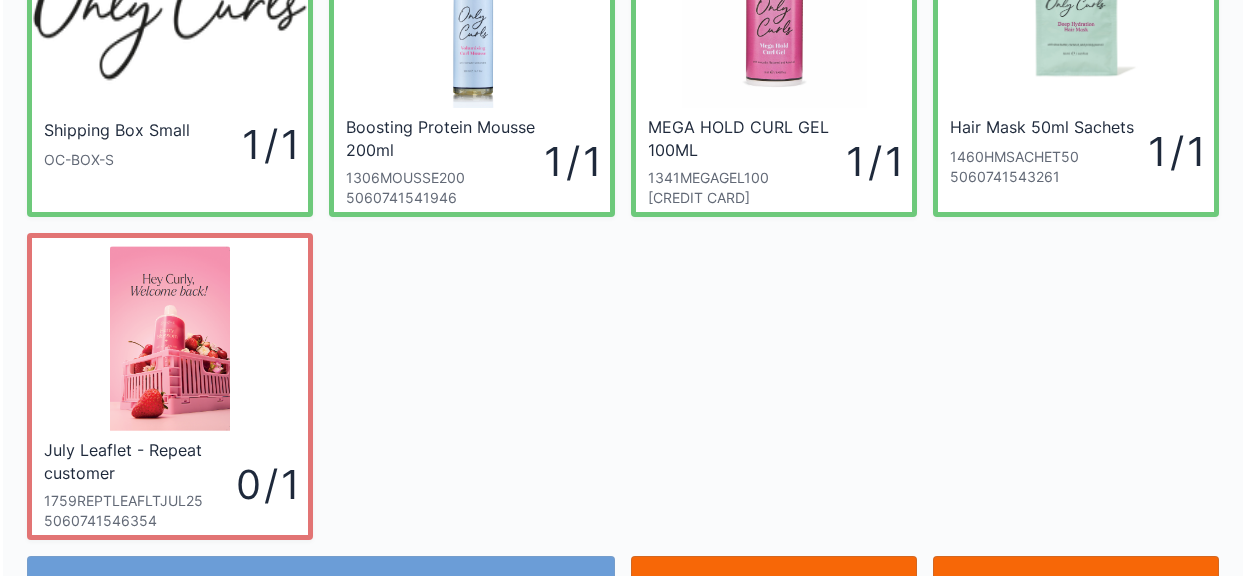 scroll, scrollTop: 260, scrollLeft: 0, axis: vertical 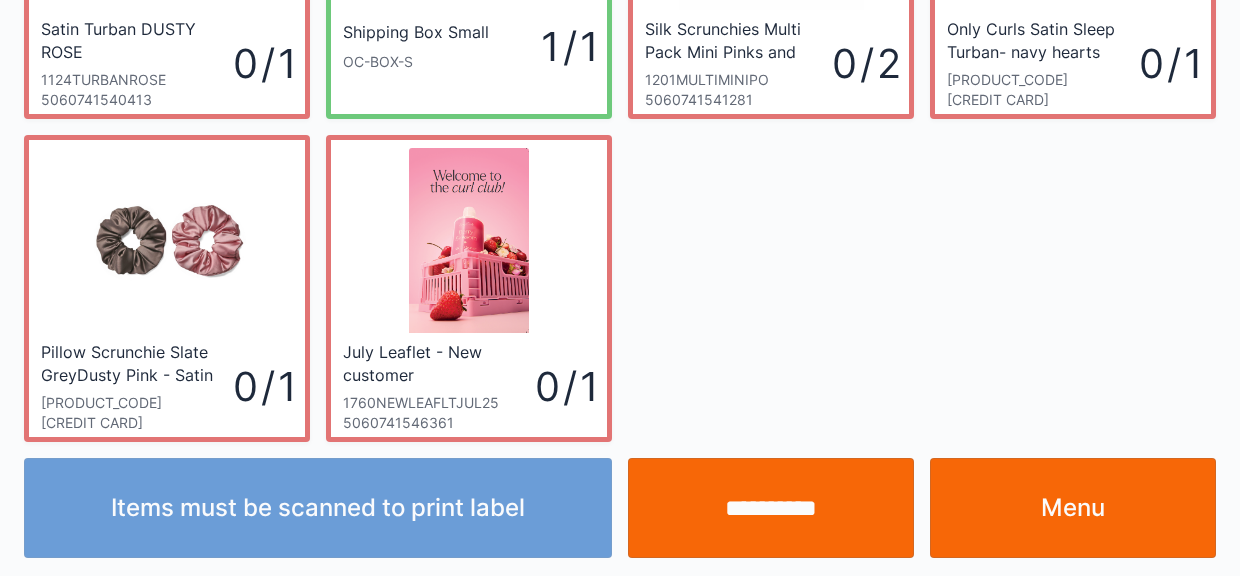 click on "Menu" at bounding box center (1073, 508) 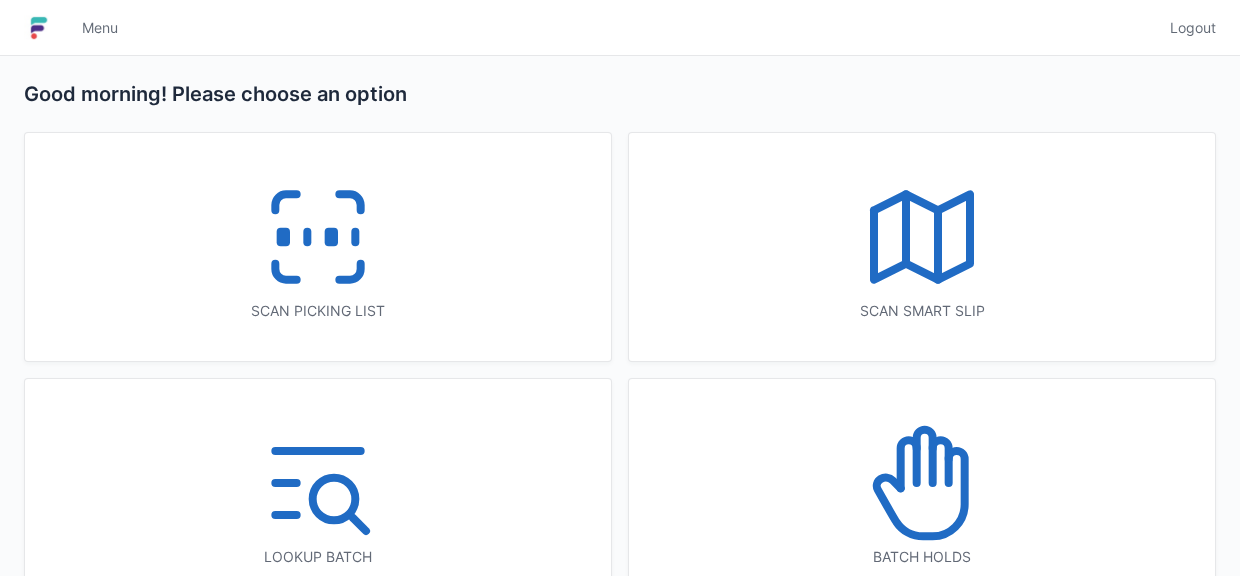 scroll, scrollTop: 0, scrollLeft: 0, axis: both 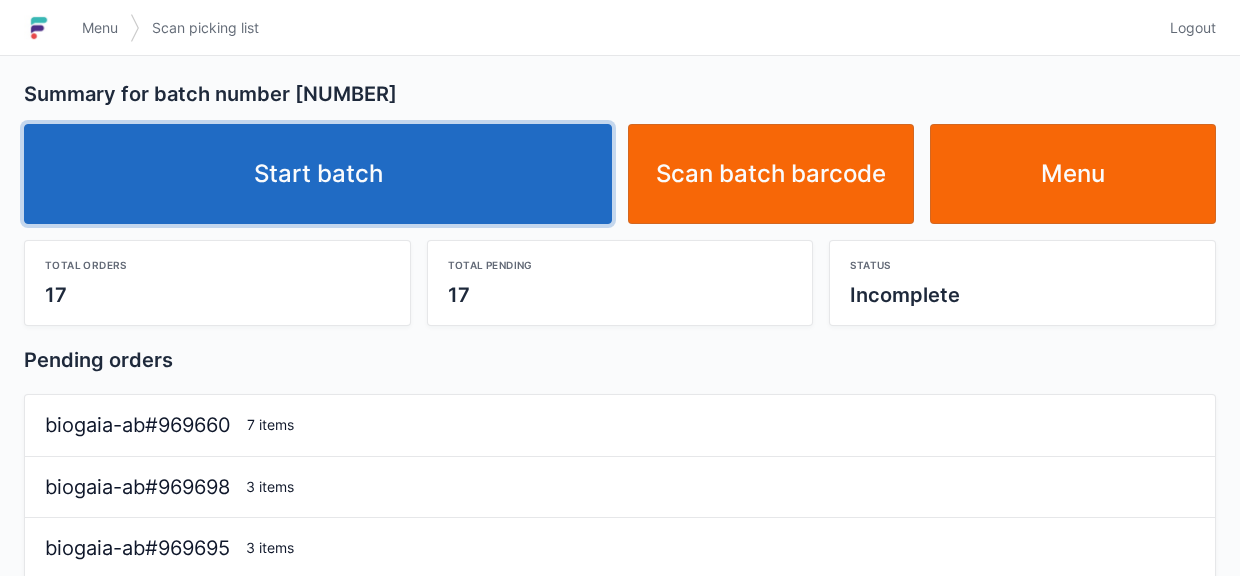 click on "Start batch" at bounding box center [318, 174] 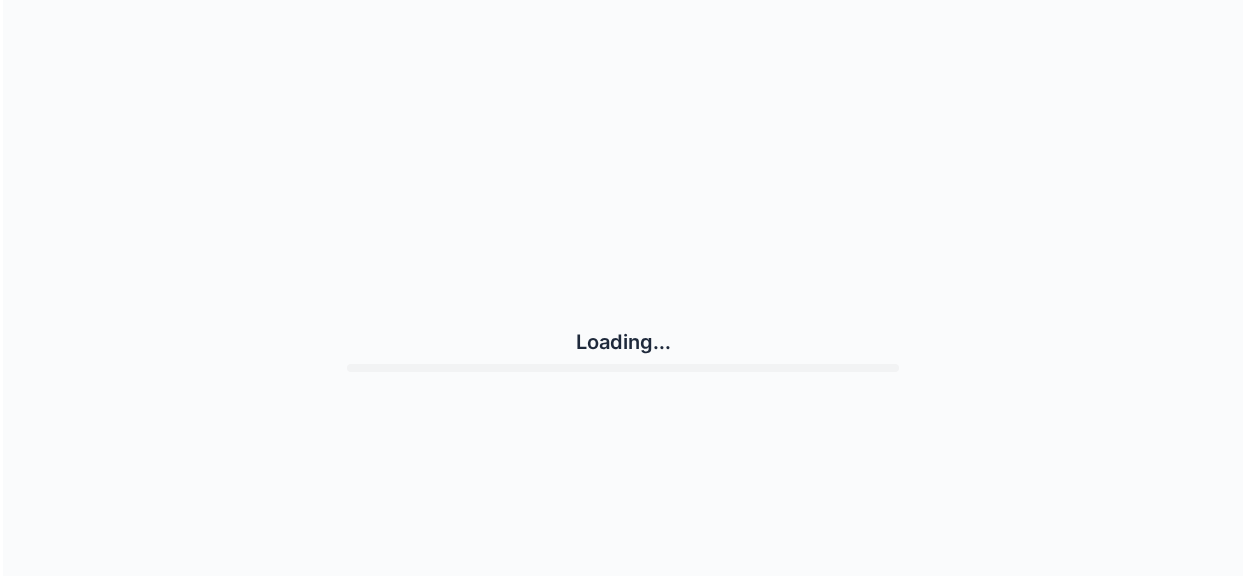 scroll, scrollTop: 0, scrollLeft: 0, axis: both 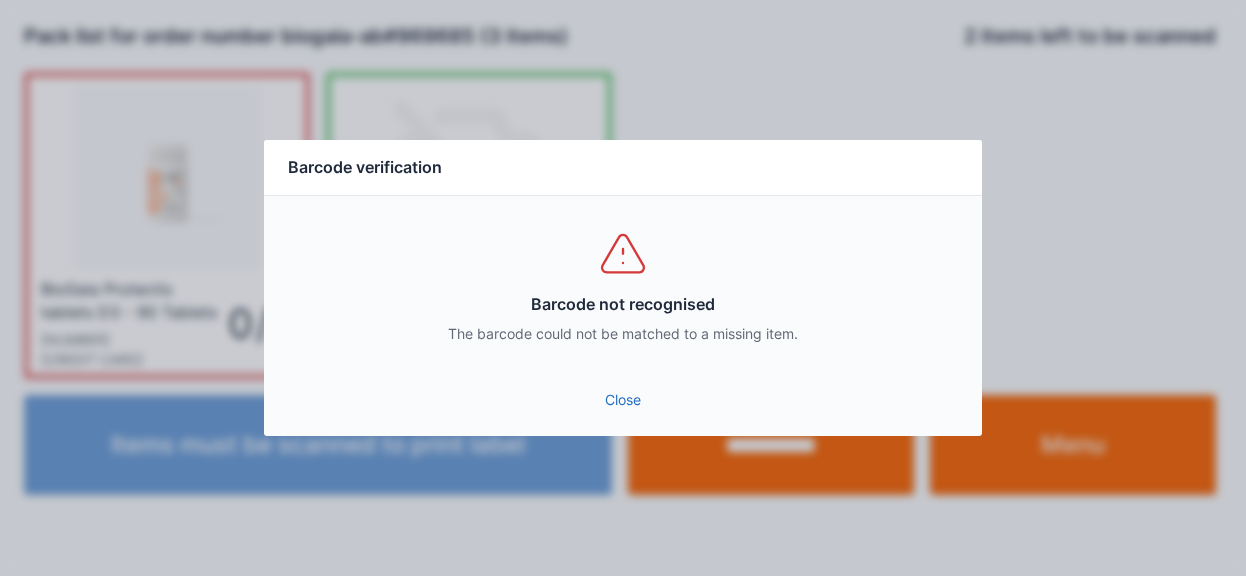 click on "Close" at bounding box center (623, 400) 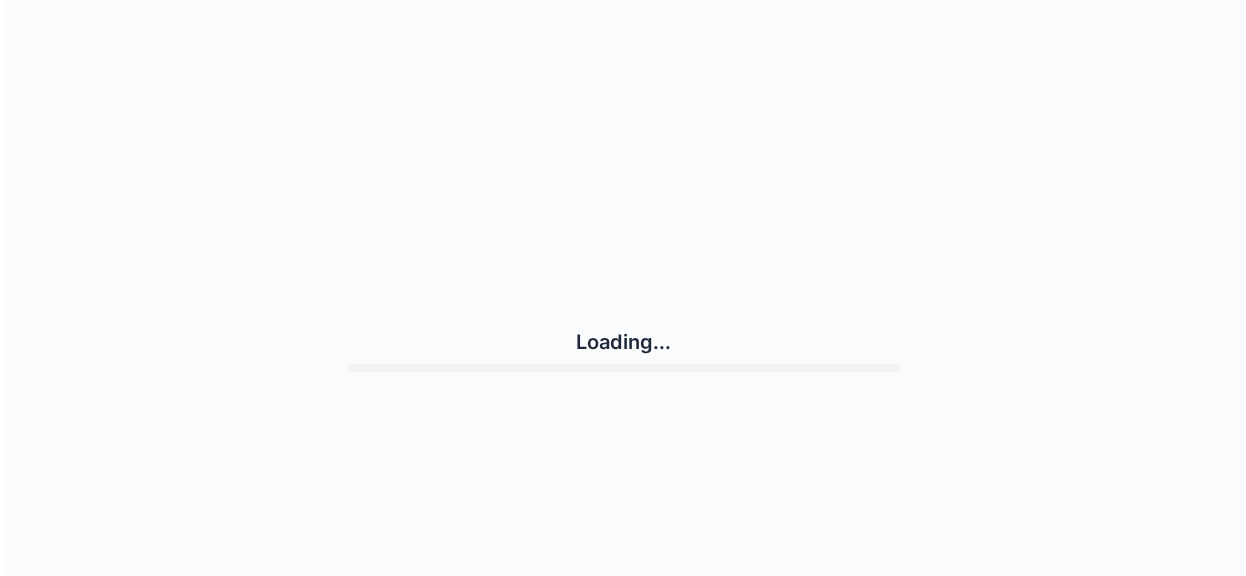scroll, scrollTop: 0, scrollLeft: 0, axis: both 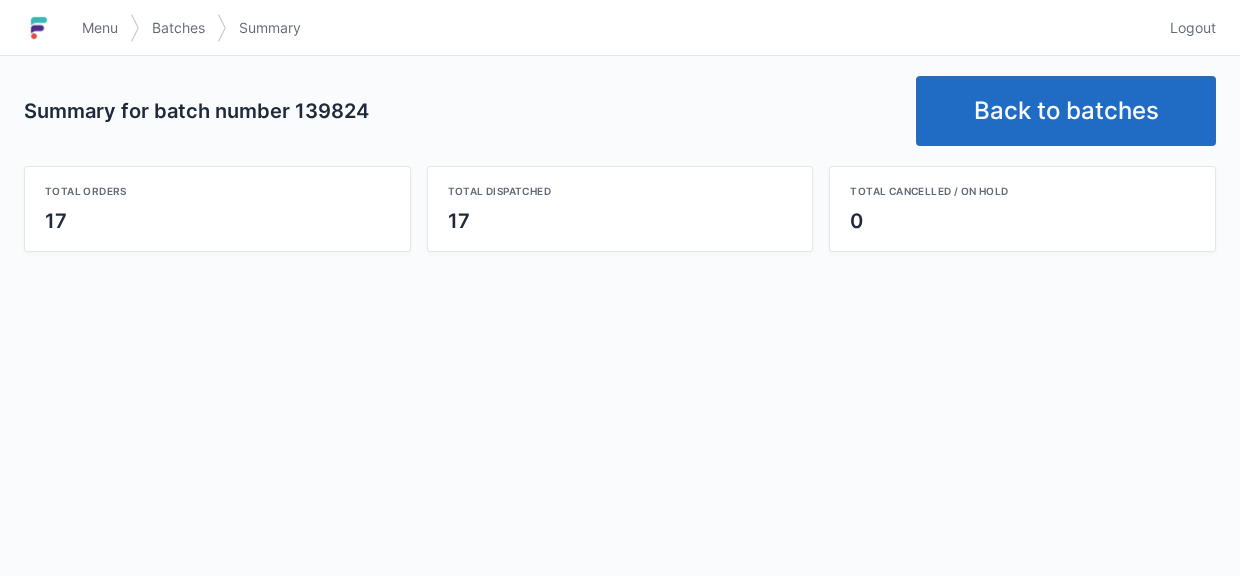 click on "Back to batches" at bounding box center [1066, 111] 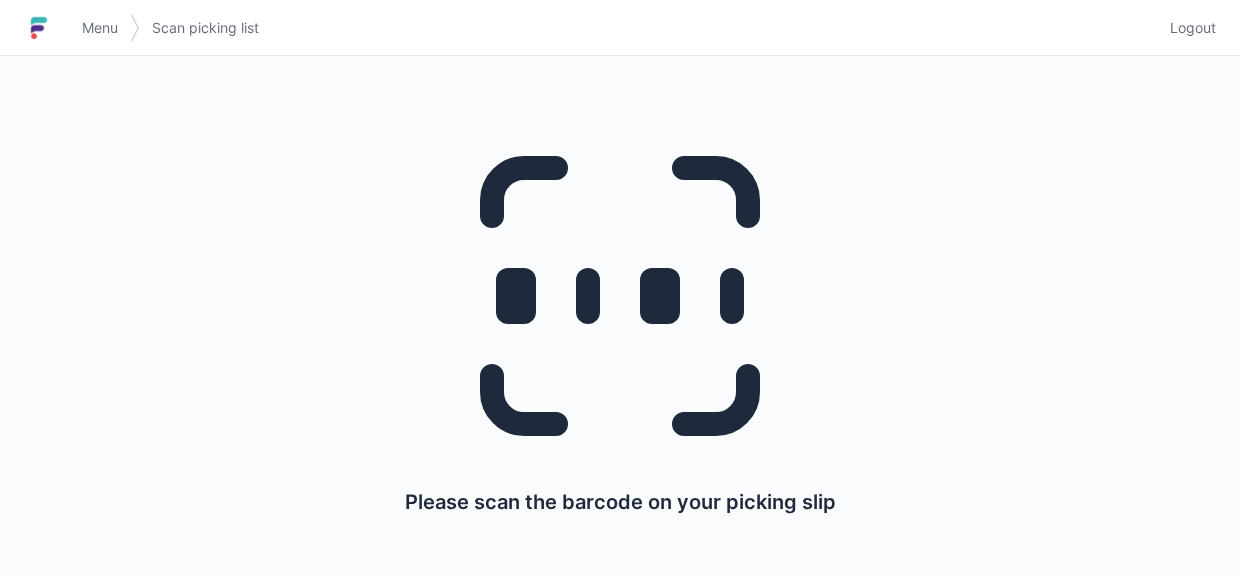 scroll, scrollTop: 0, scrollLeft: 0, axis: both 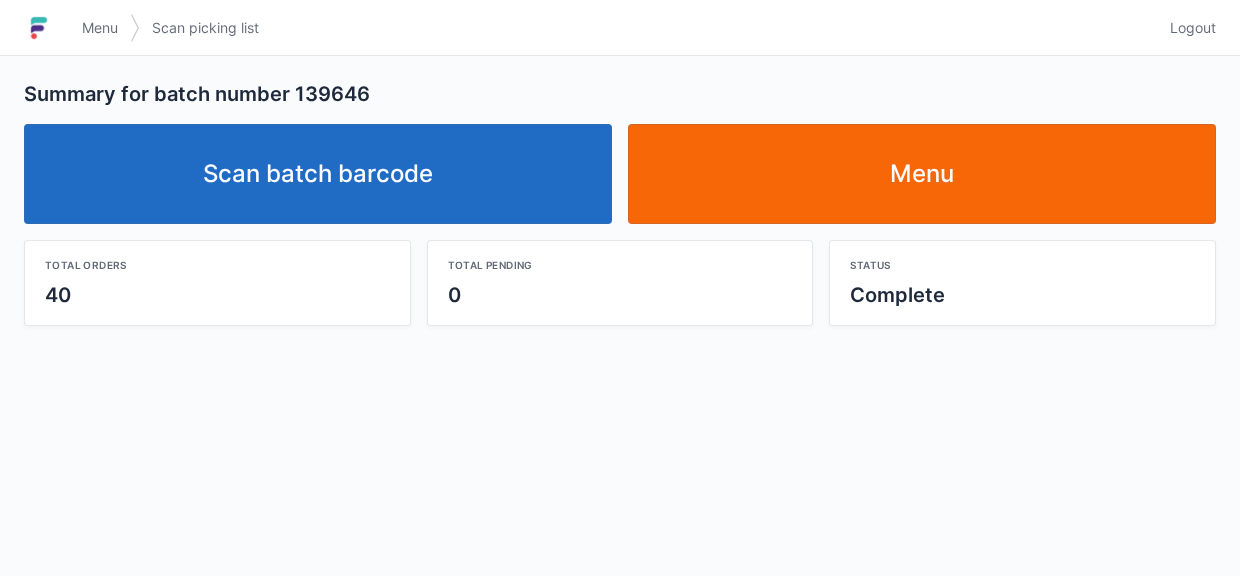 click on "Scan batch barcode" at bounding box center (318, 174) 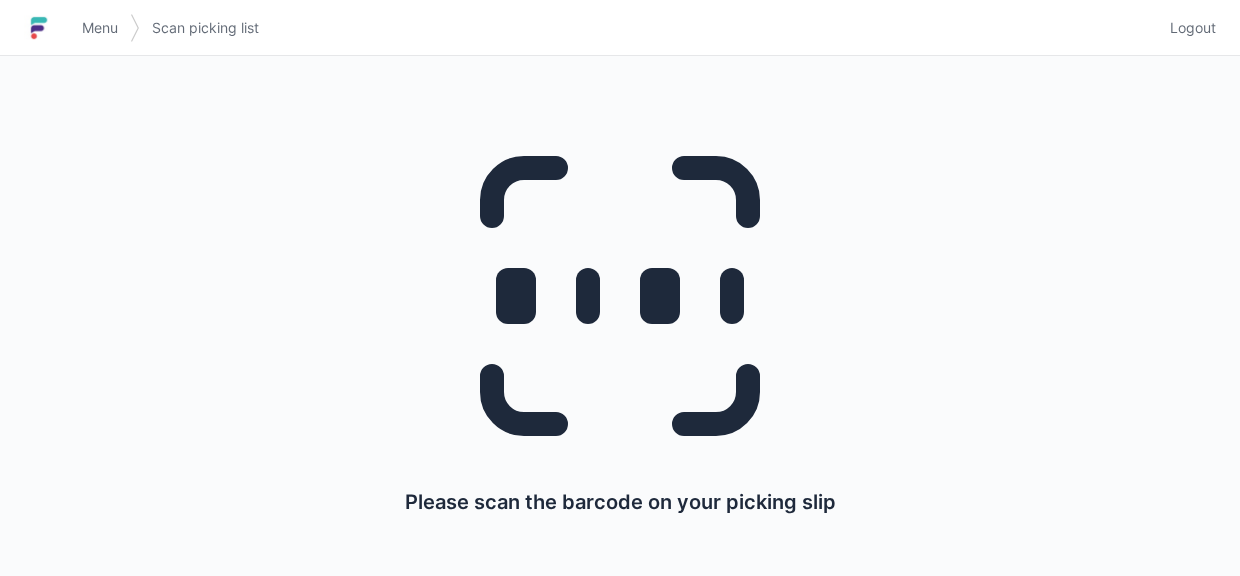 scroll, scrollTop: 0, scrollLeft: 0, axis: both 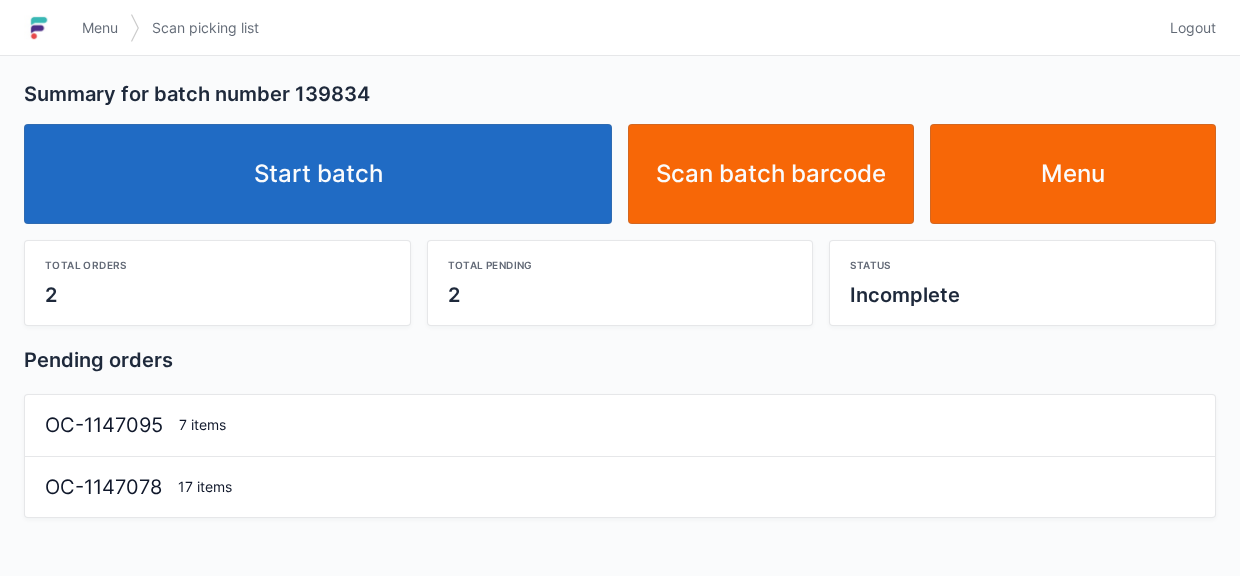 click on "Start batch" at bounding box center (318, 174) 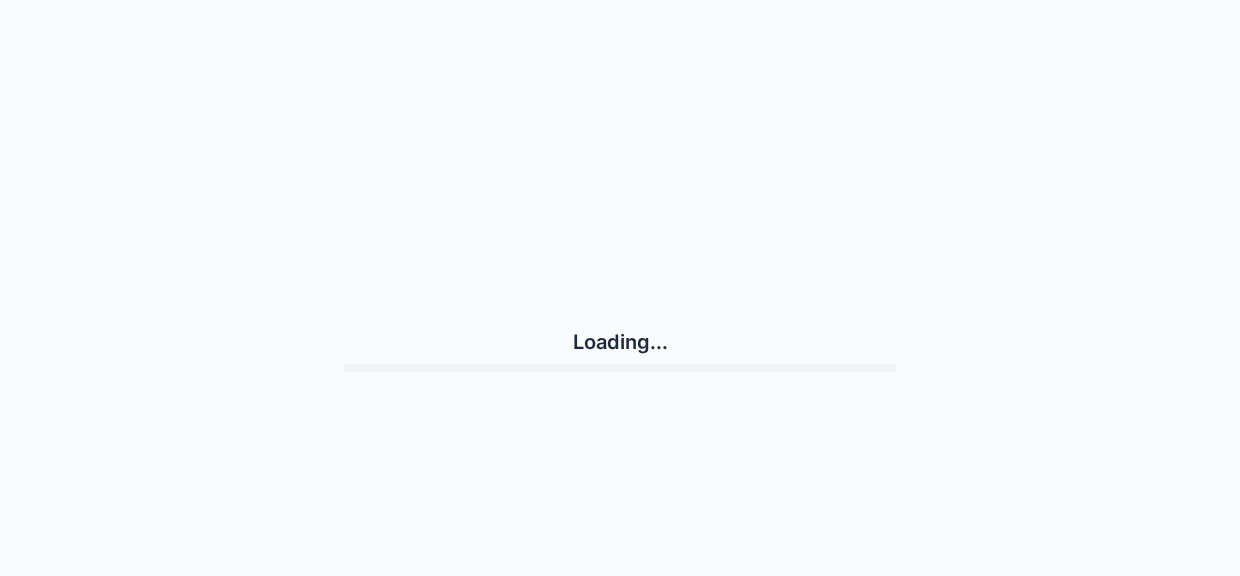 scroll, scrollTop: 0, scrollLeft: 0, axis: both 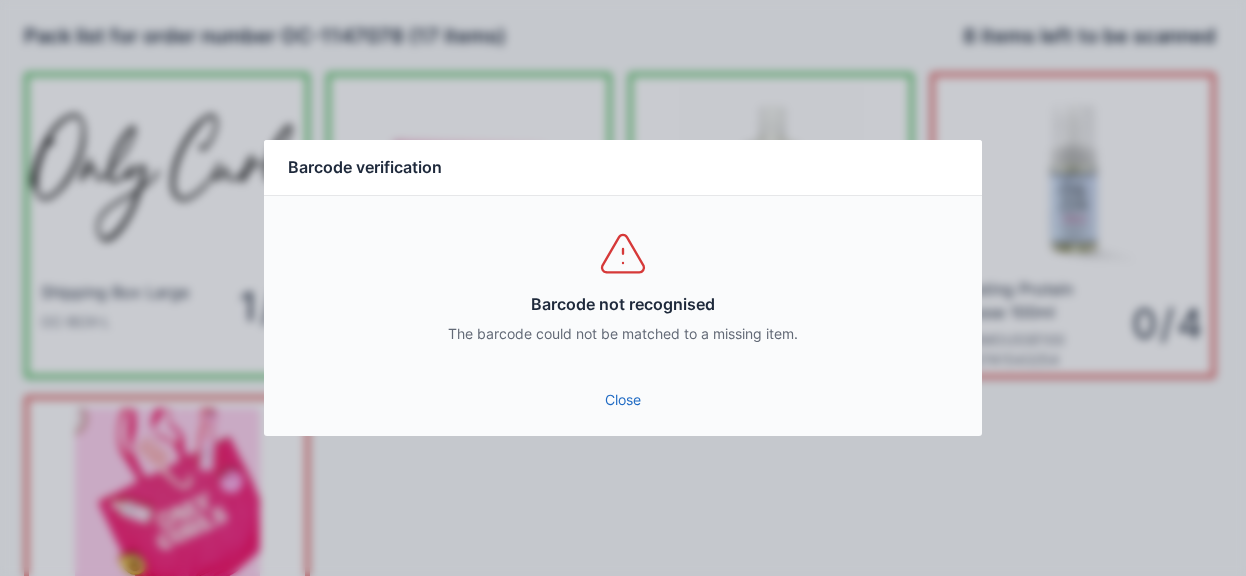 click on "Close" at bounding box center [623, 400] 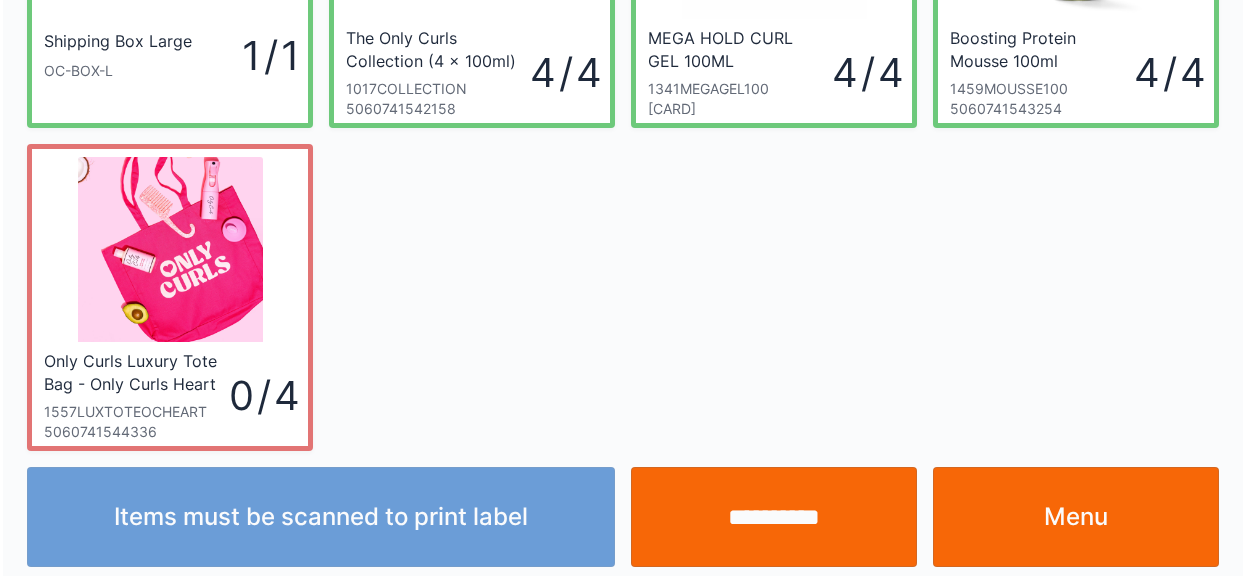 scroll, scrollTop: 260, scrollLeft: 0, axis: vertical 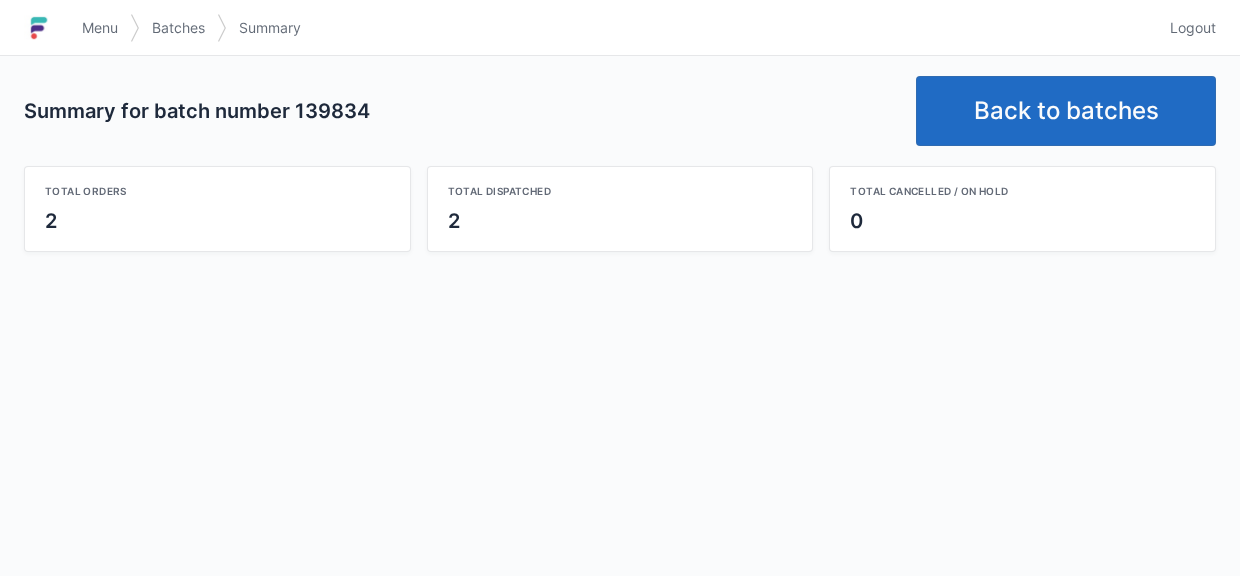 click on "Back to batches" at bounding box center [1066, 111] 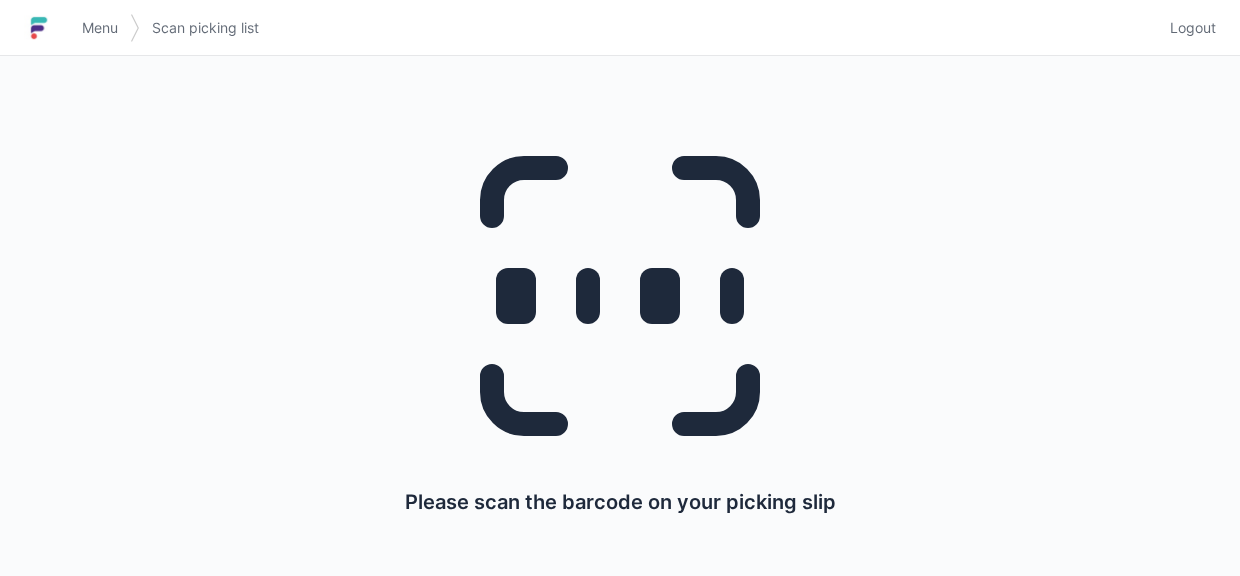 scroll, scrollTop: 0, scrollLeft: 0, axis: both 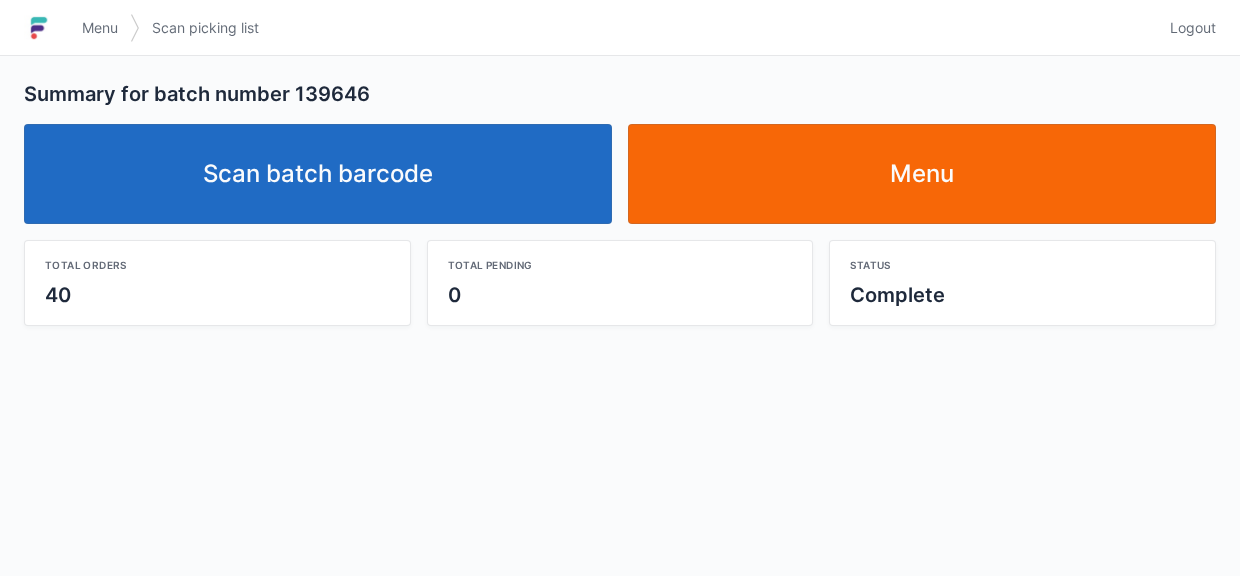 click on "Scan batch barcode" at bounding box center [318, 174] 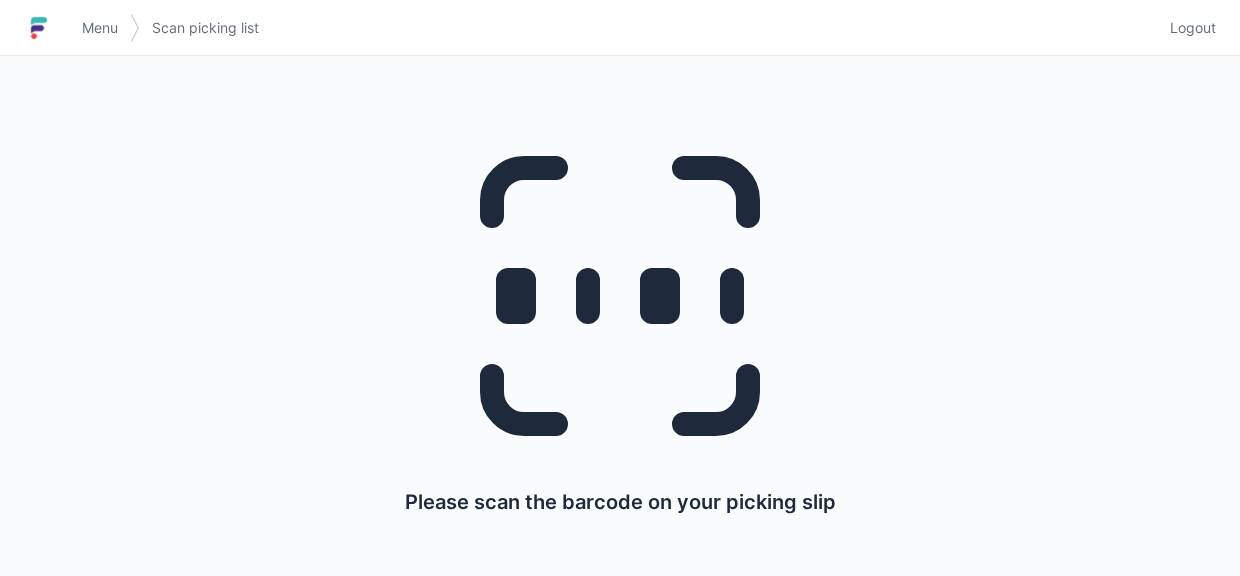 scroll, scrollTop: 0, scrollLeft: 0, axis: both 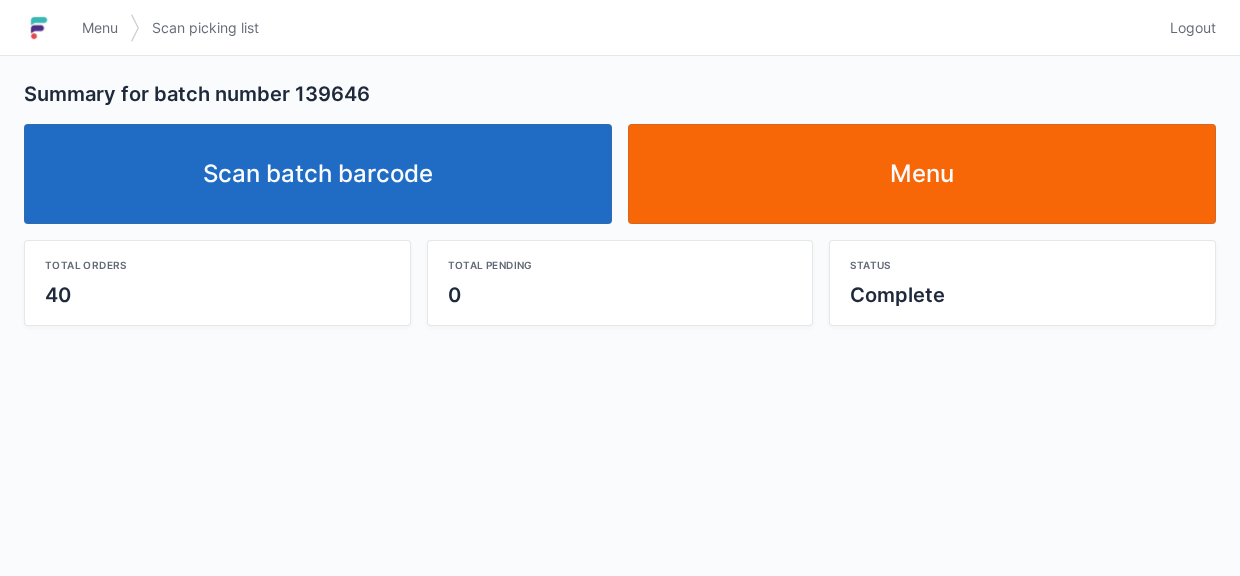 click on "Scan batch barcode" at bounding box center (318, 174) 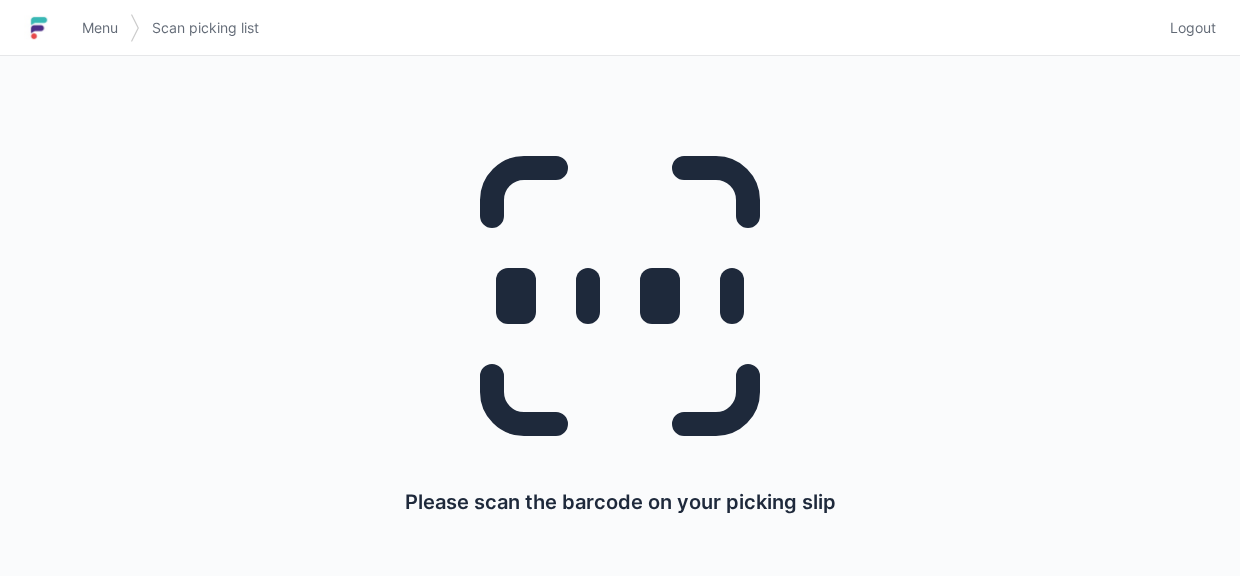 scroll, scrollTop: 0, scrollLeft: 0, axis: both 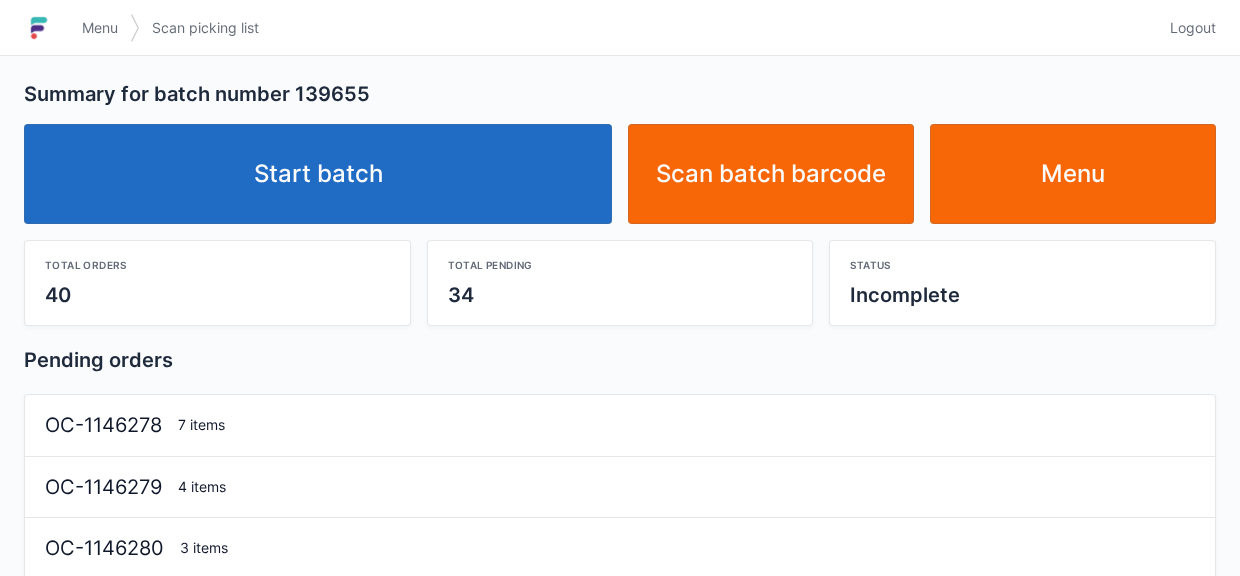 click on "Start batch" at bounding box center [318, 174] 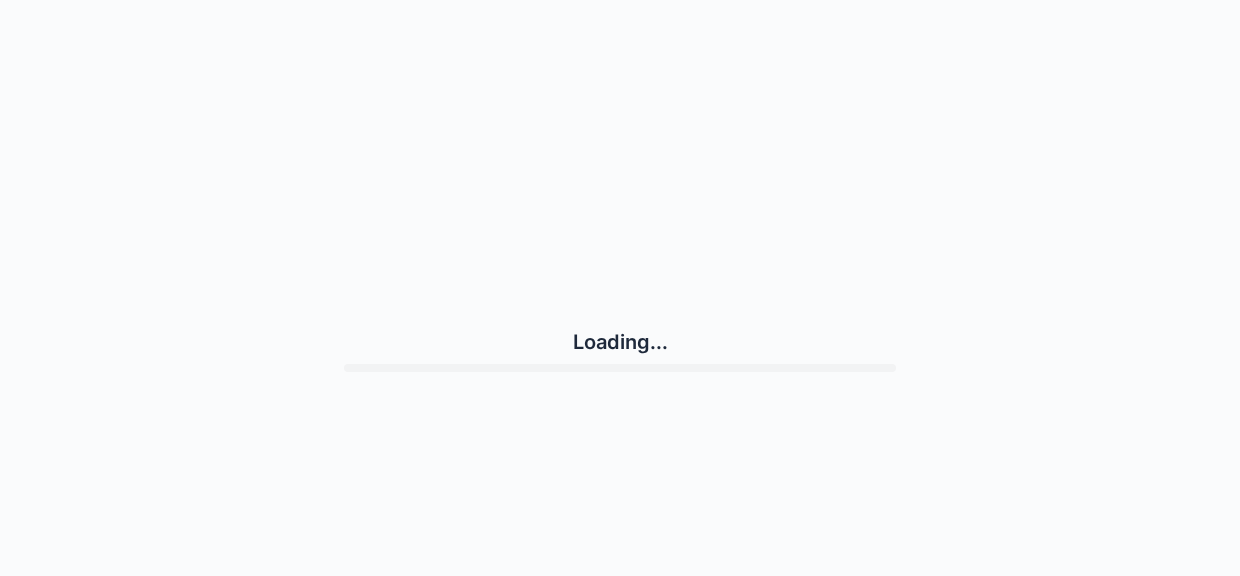 scroll, scrollTop: 0, scrollLeft: 0, axis: both 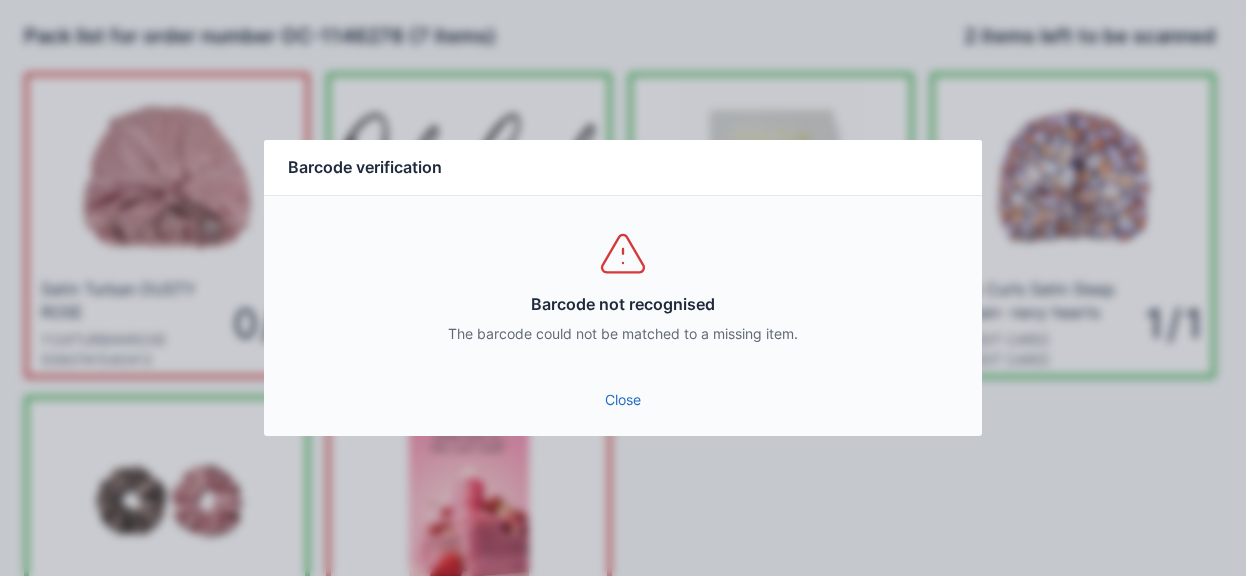 click on "Close" at bounding box center [623, 400] 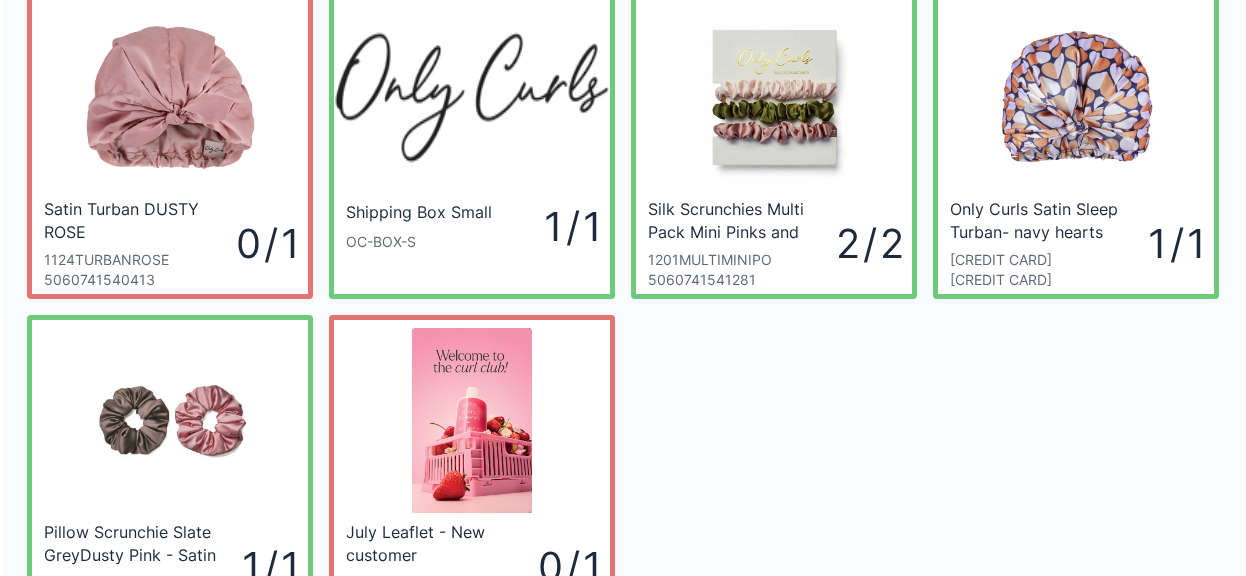 scroll, scrollTop: 260, scrollLeft: 0, axis: vertical 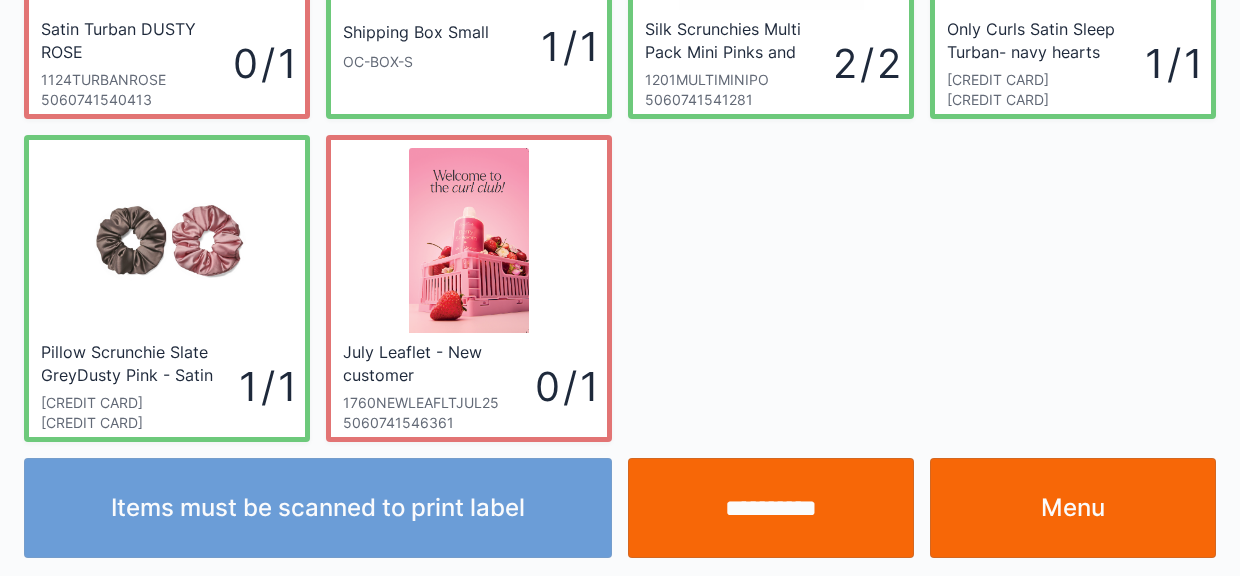 click on "**********" at bounding box center [771, 508] 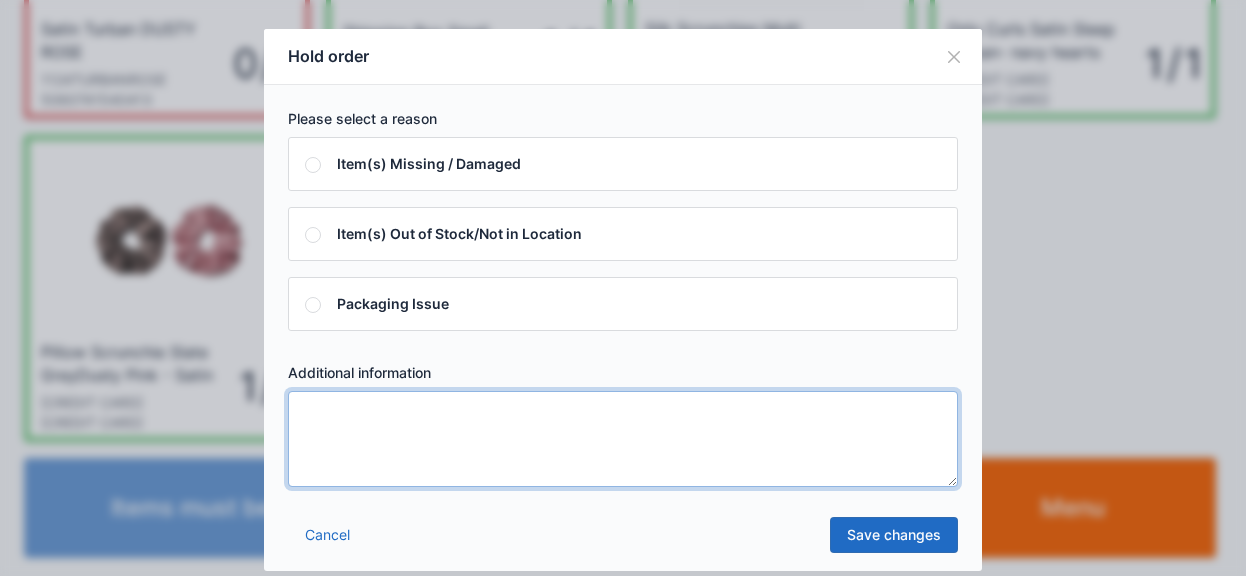 click at bounding box center (623, 439) 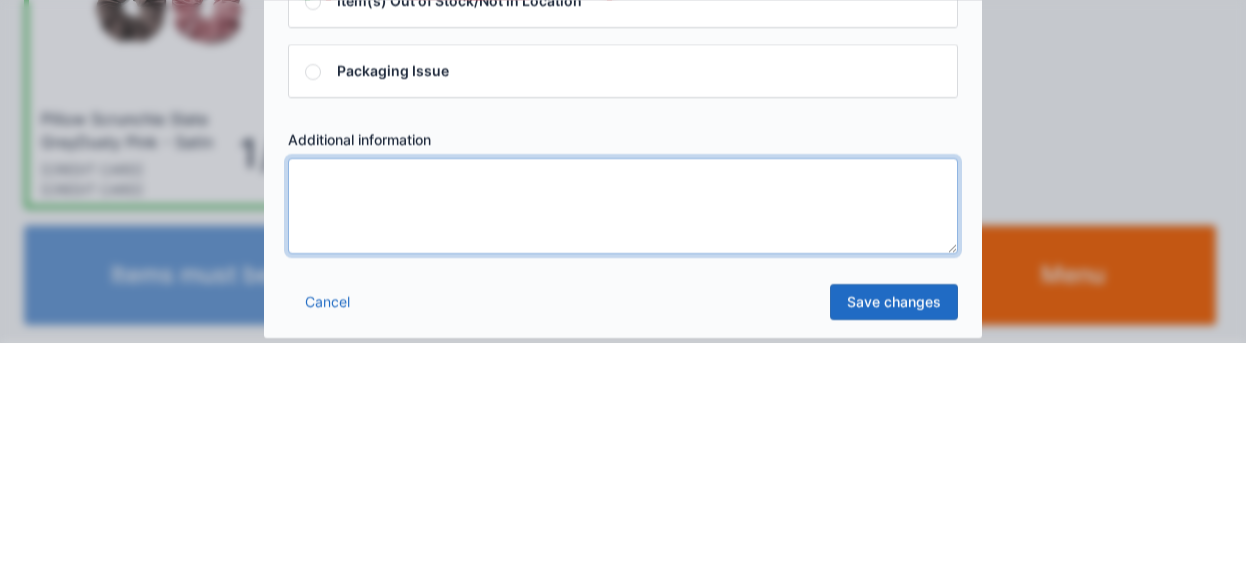 scroll, scrollTop: 260, scrollLeft: 0, axis: vertical 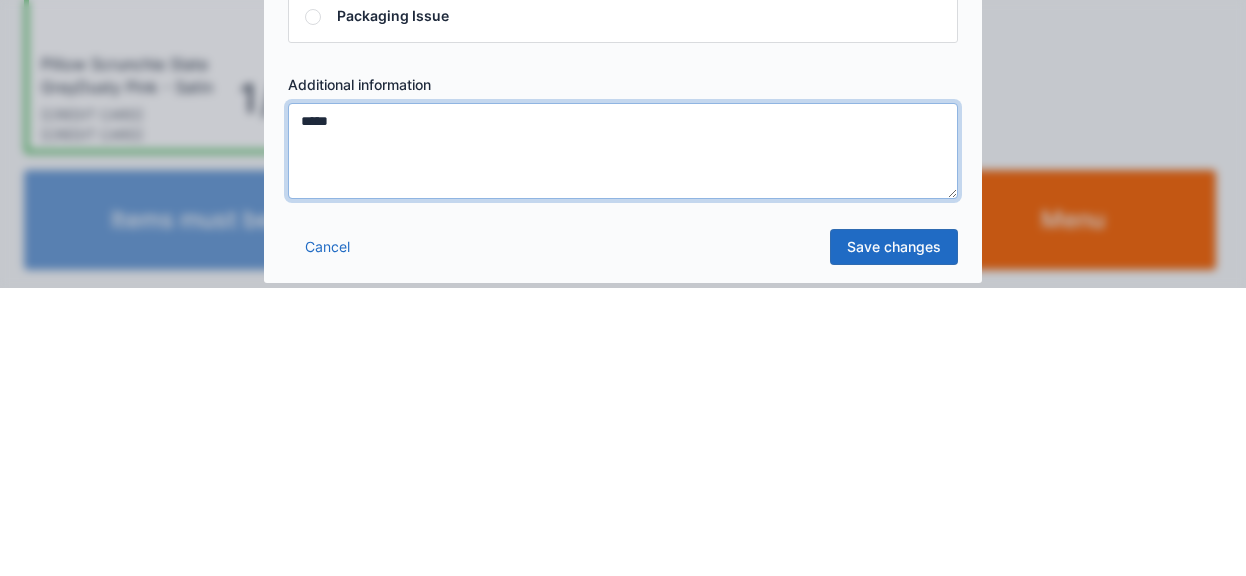type on "*****" 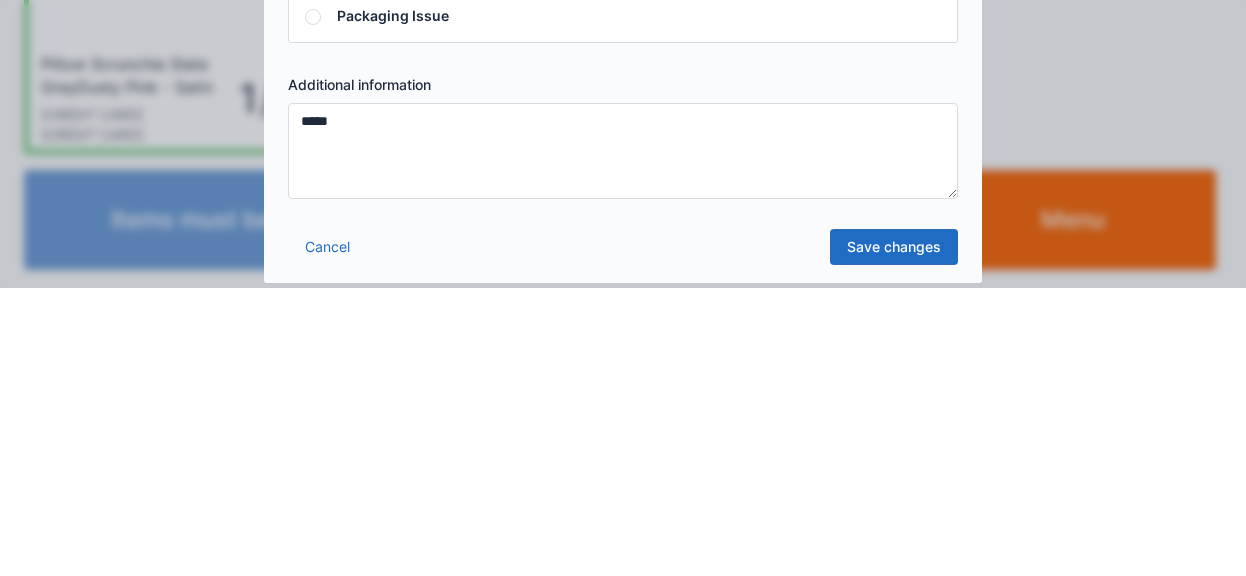click on "Save changes" at bounding box center [894, 535] 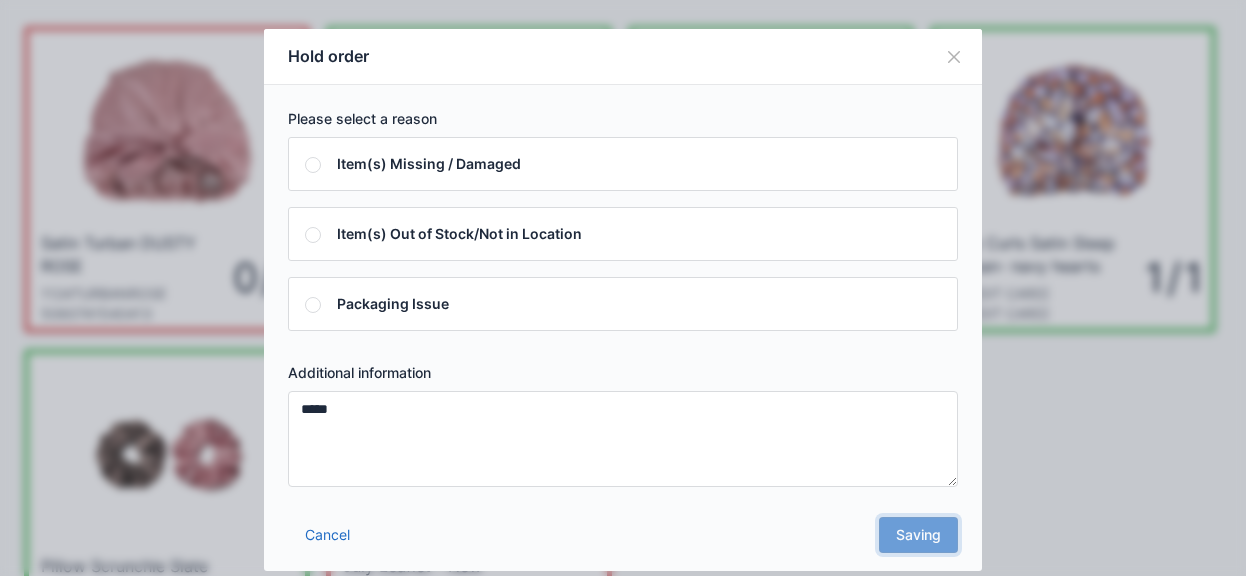 scroll, scrollTop: 0, scrollLeft: 0, axis: both 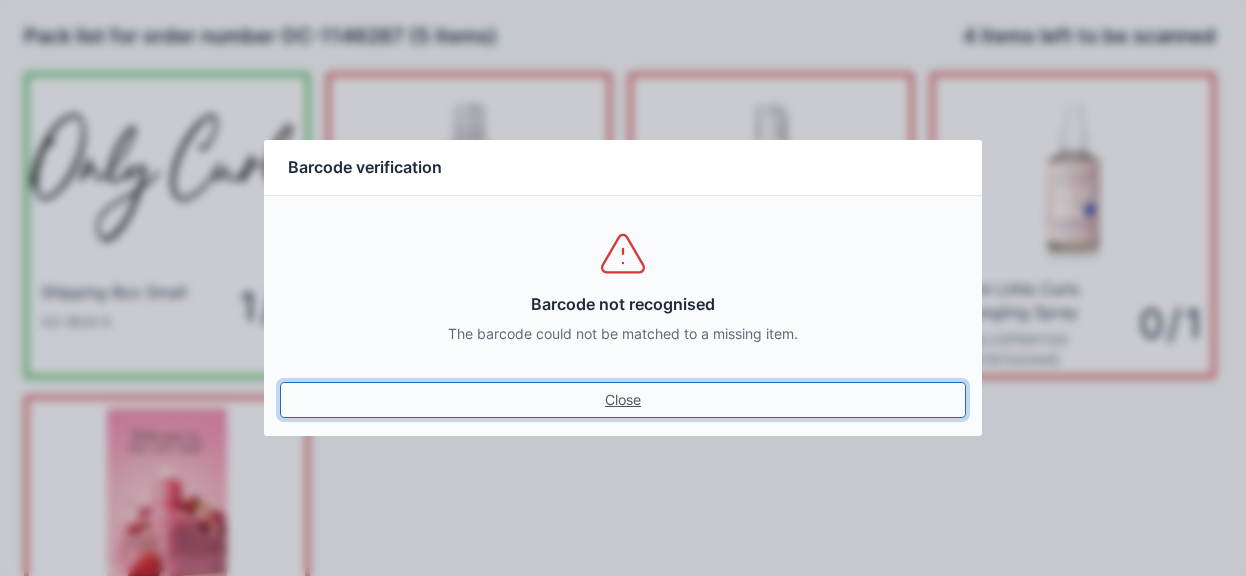 click on "Close" at bounding box center [623, 400] 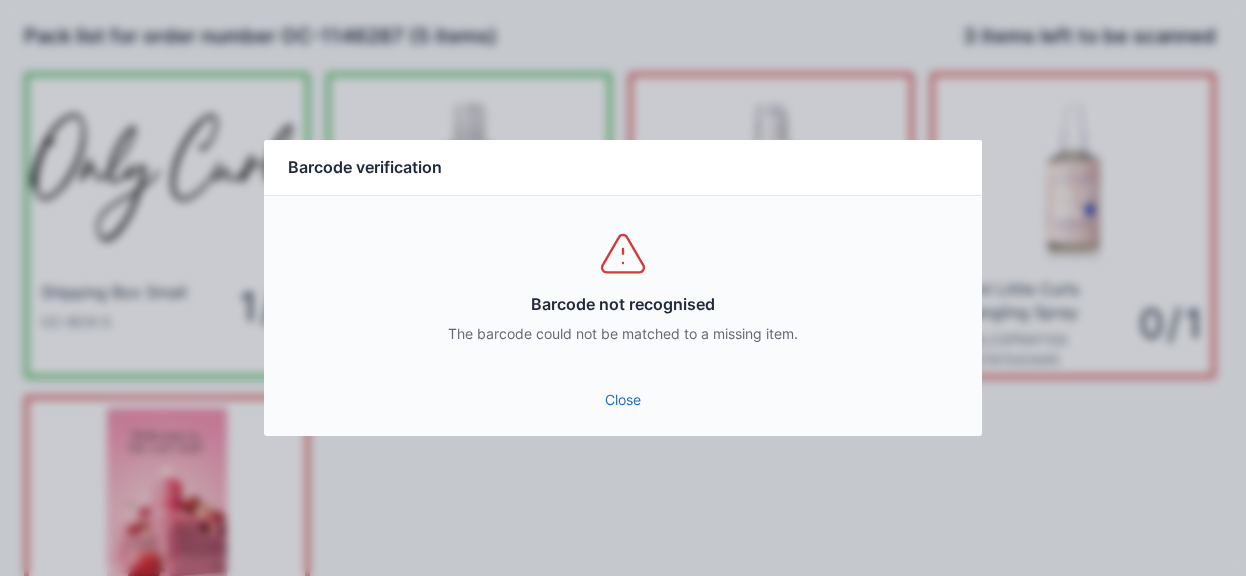 click on "Close" at bounding box center [623, 400] 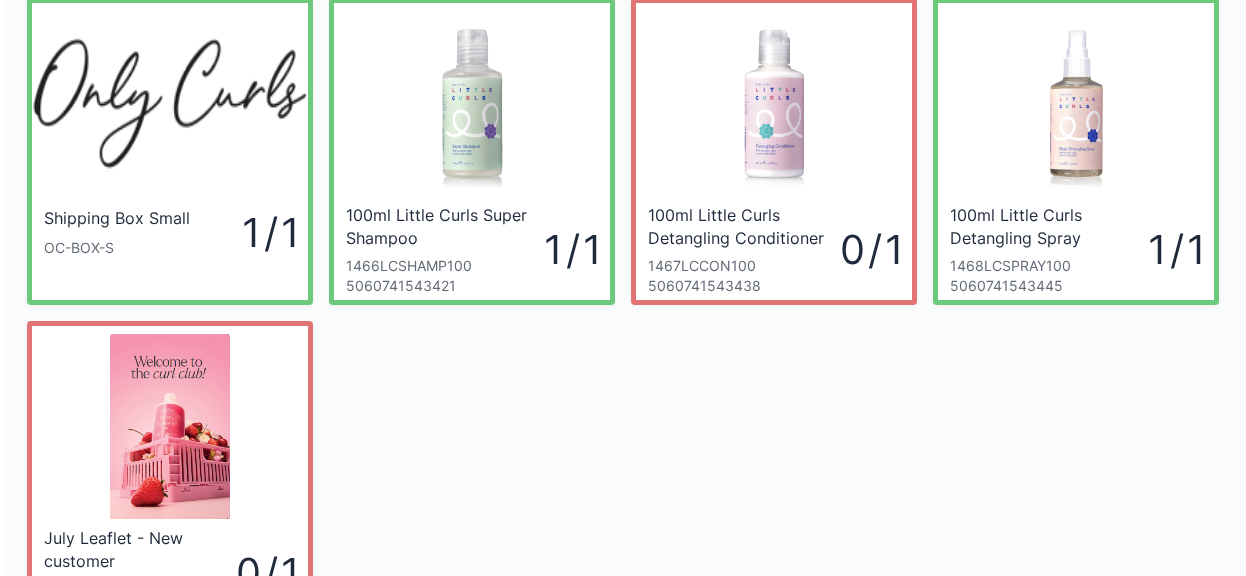 scroll, scrollTop: 250, scrollLeft: 0, axis: vertical 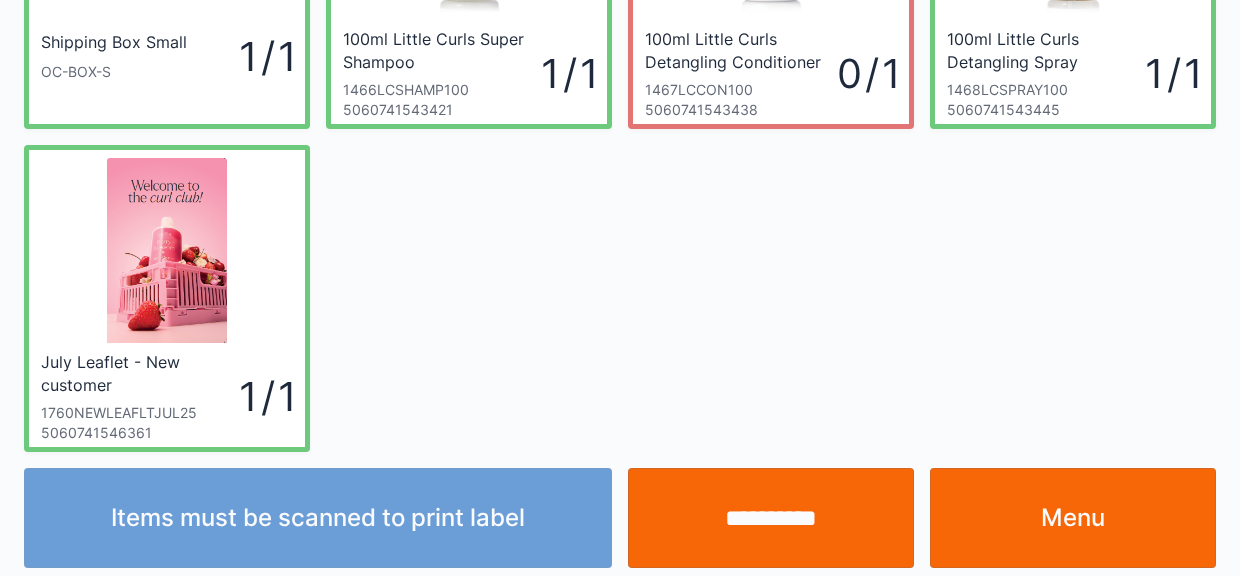 click on "**********" at bounding box center [771, 518] 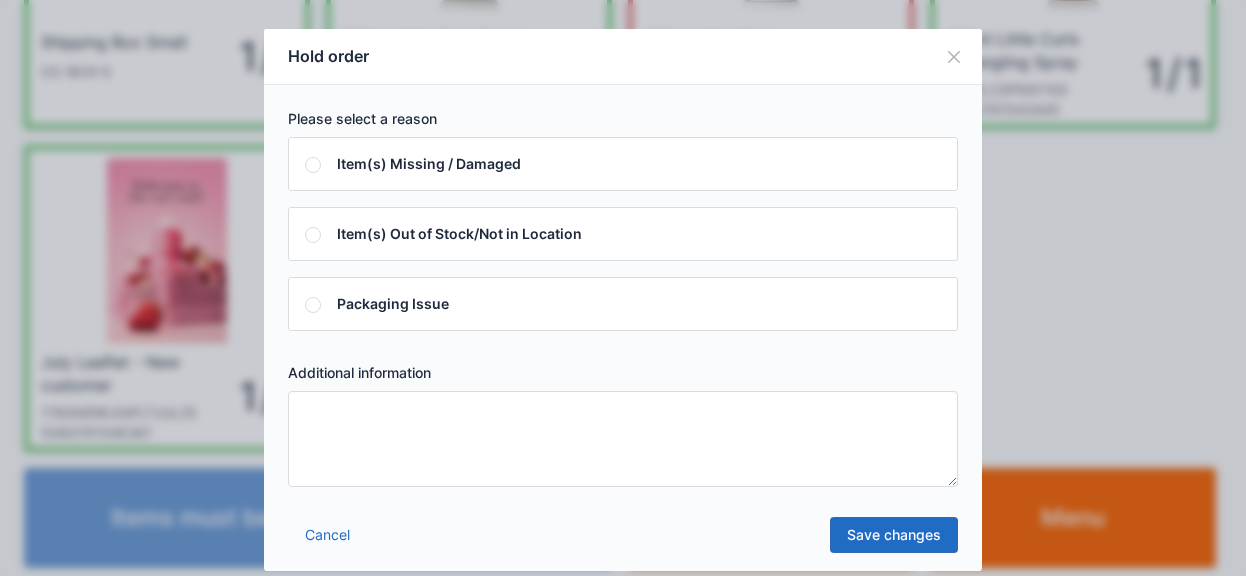 click at bounding box center [623, 439] 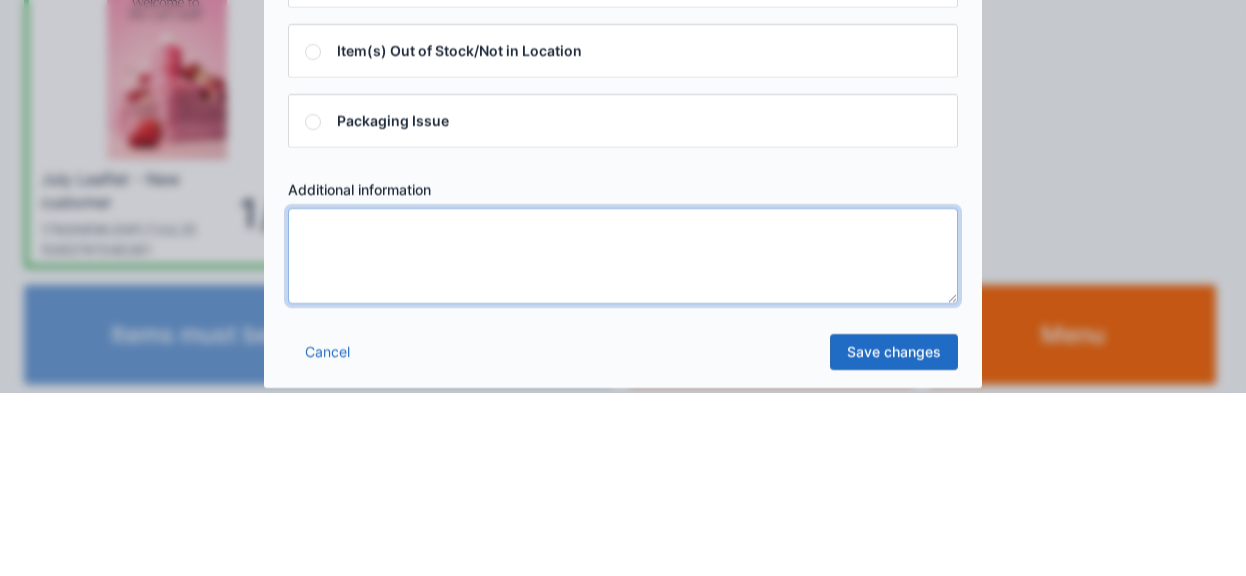 scroll, scrollTop: 250, scrollLeft: 0, axis: vertical 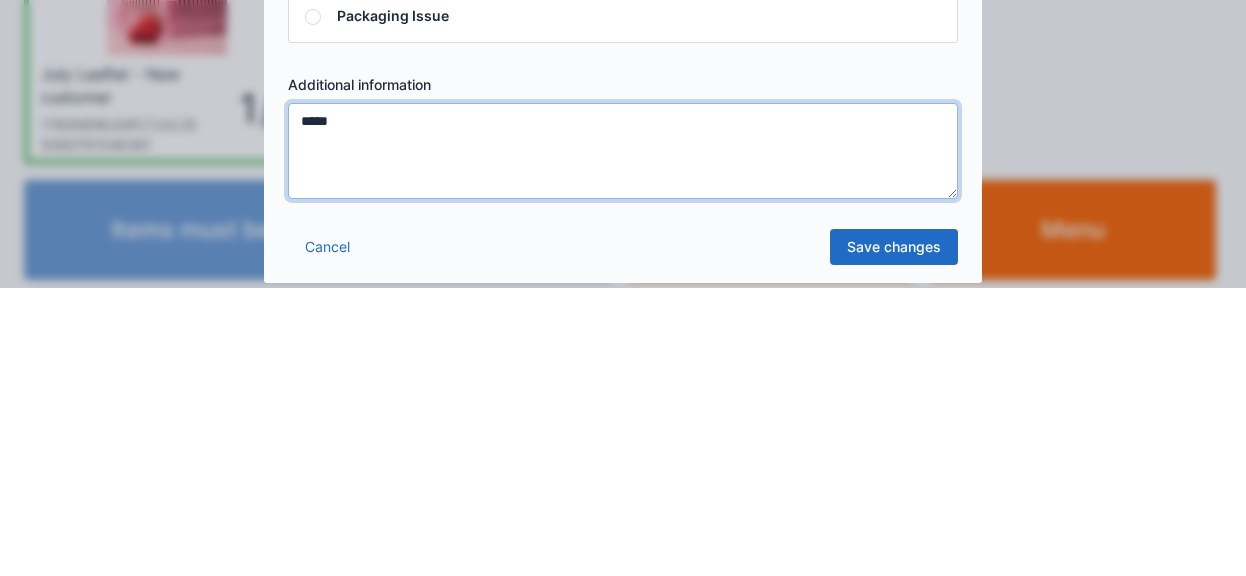 type on "*****" 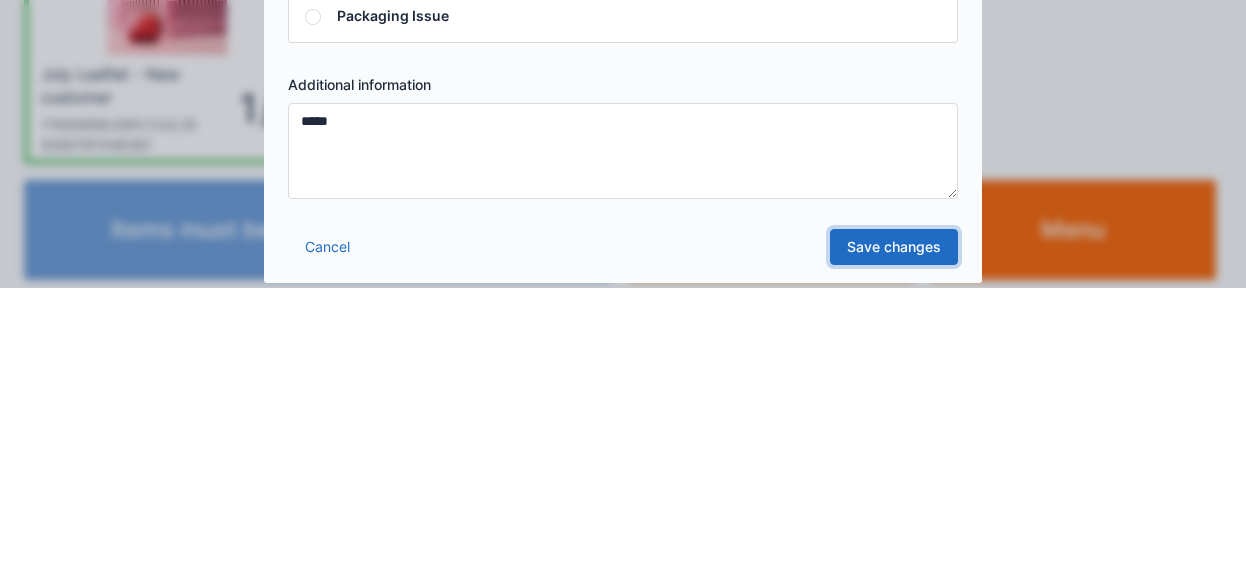 click on "Save changes" at bounding box center (894, 535) 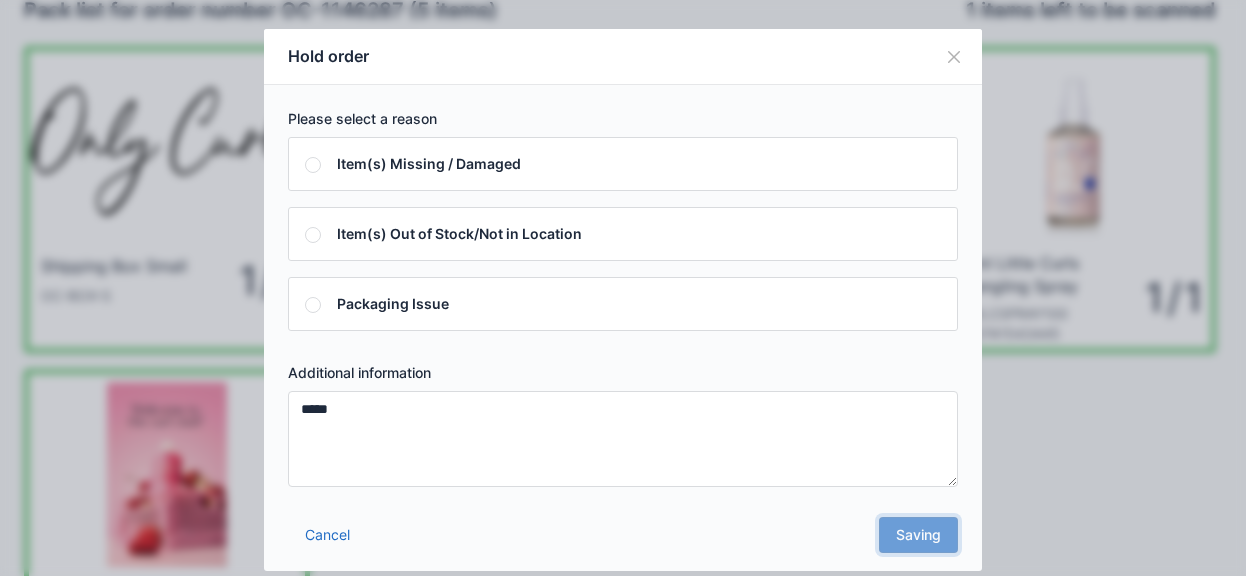 scroll, scrollTop: 0, scrollLeft: 0, axis: both 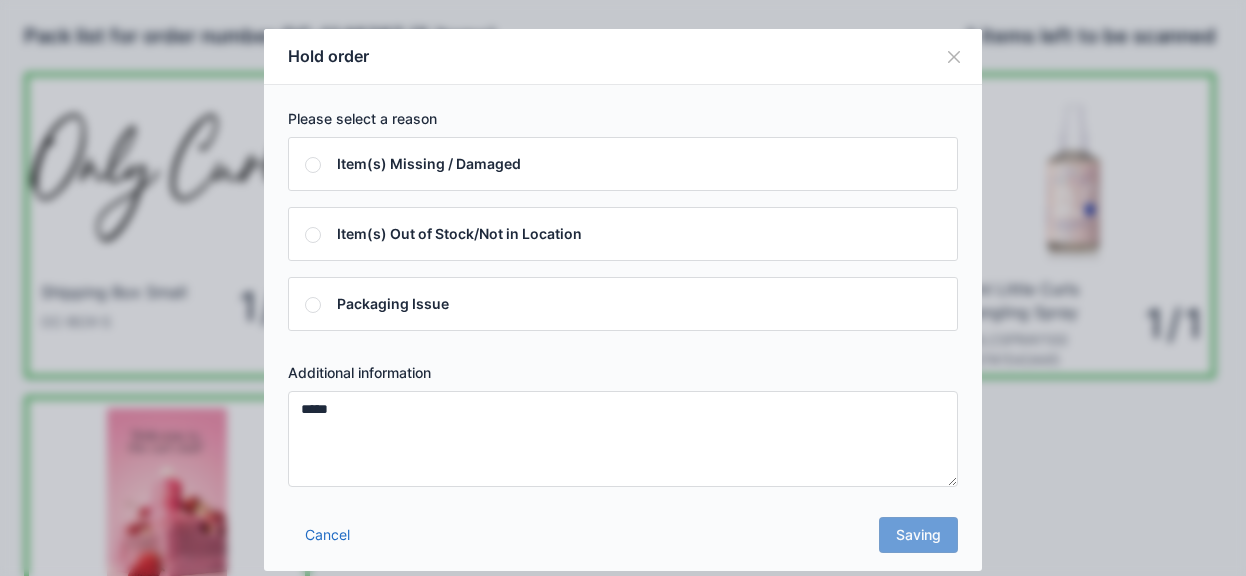 click on "Cancel  Saving" at bounding box center [623, 541] 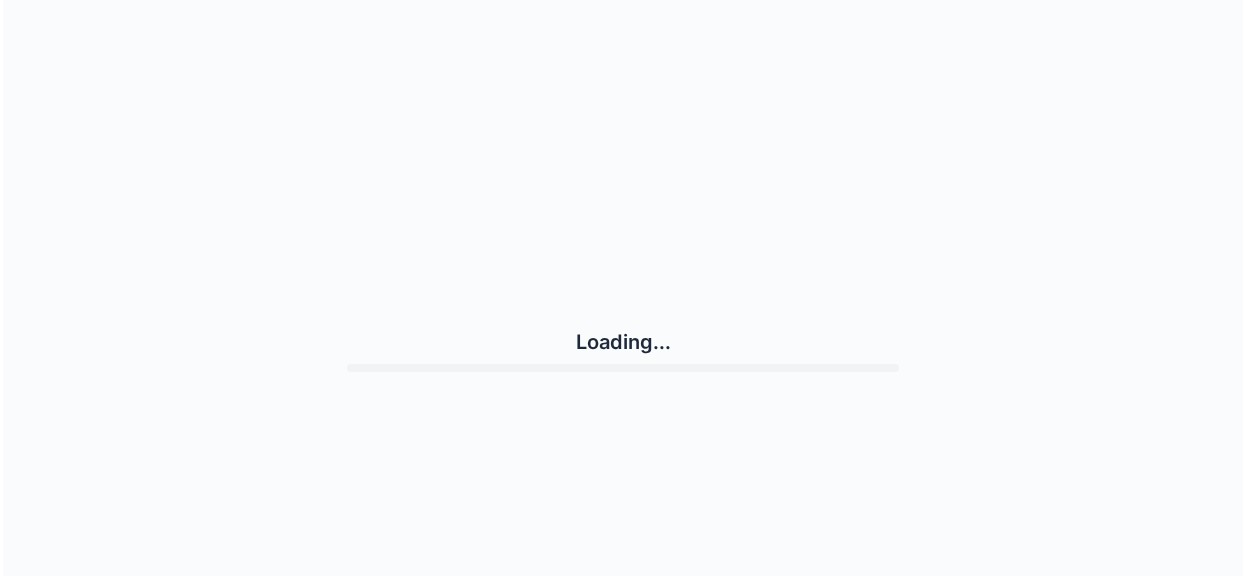 scroll, scrollTop: 0, scrollLeft: 0, axis: both 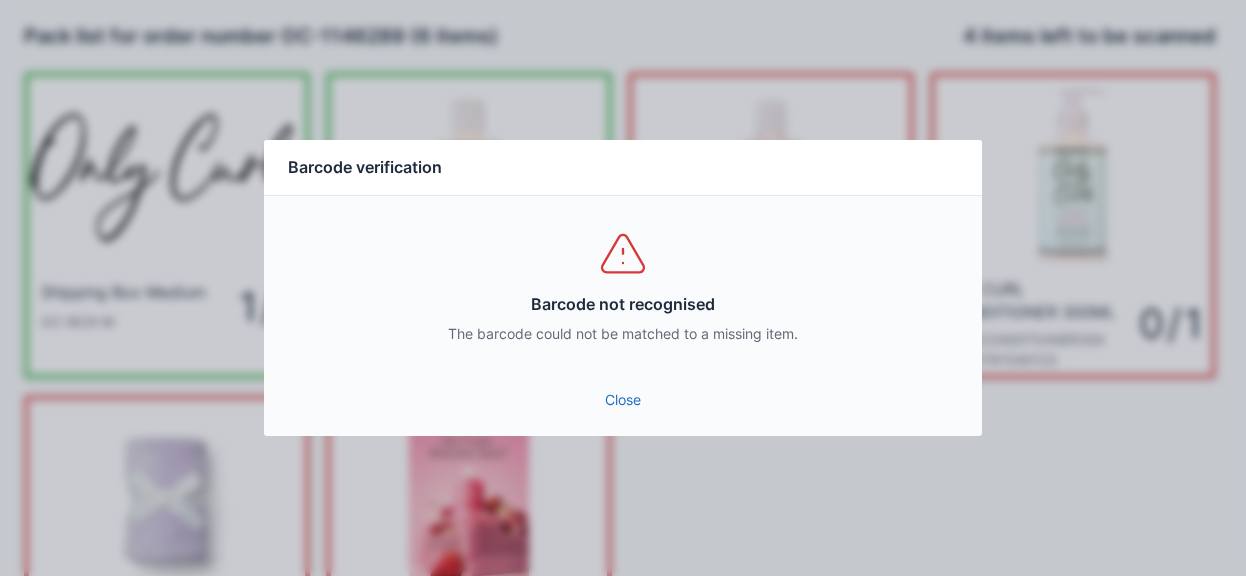 click on "Close" at bounding box center [623, 400] 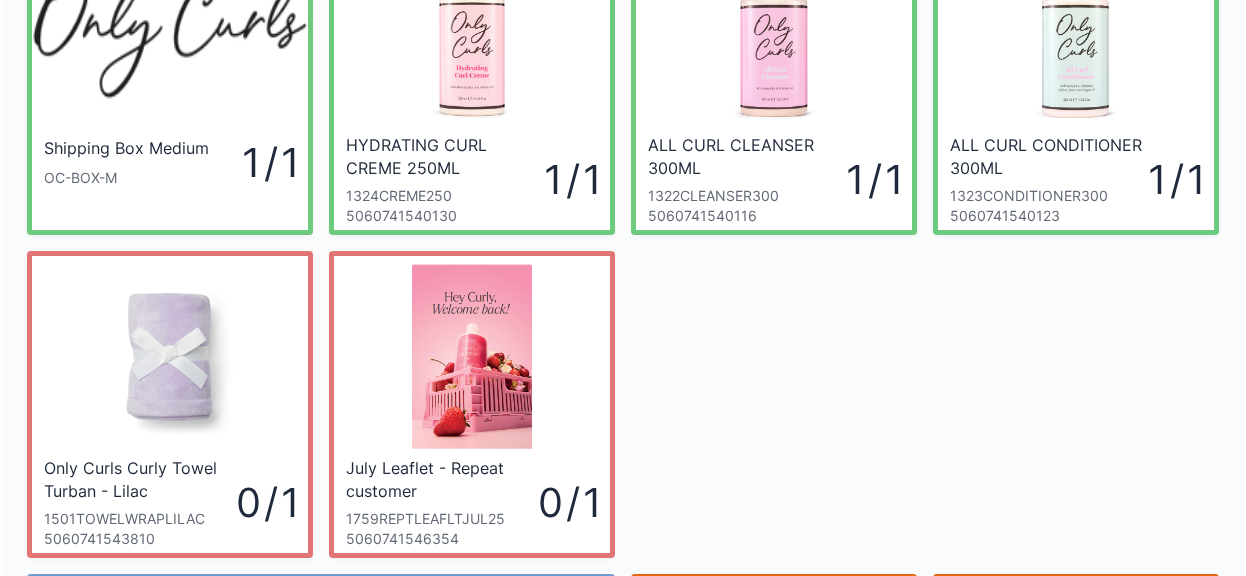 scroll, scrollTop: 260, scrollLeft: 0, axis: vertical 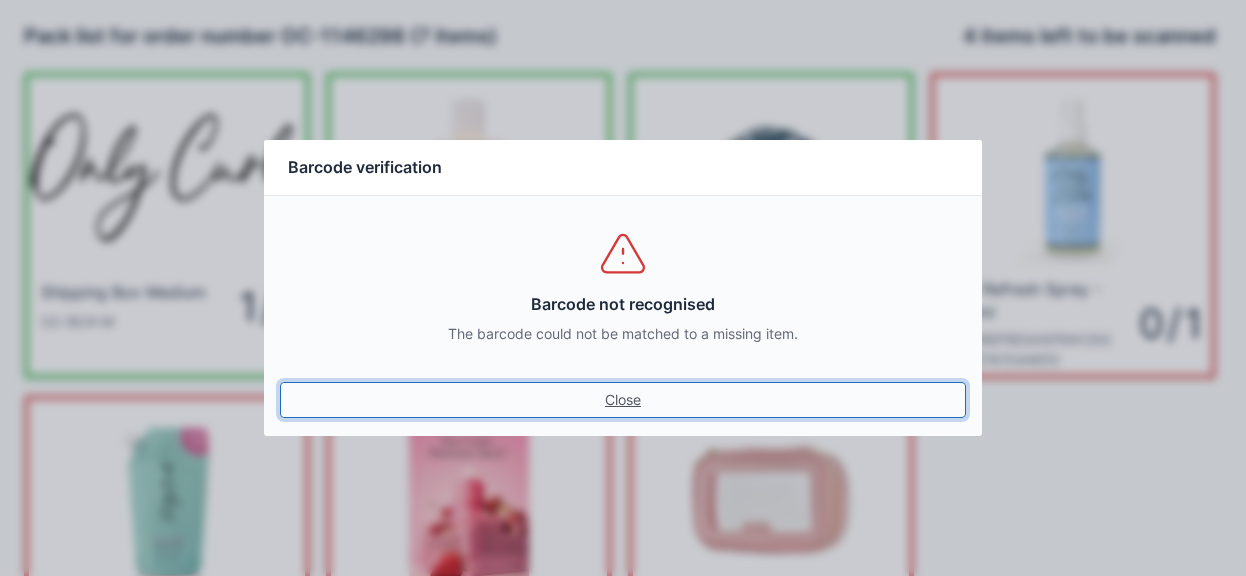 click on "Close" at bounding box center (623, 400) 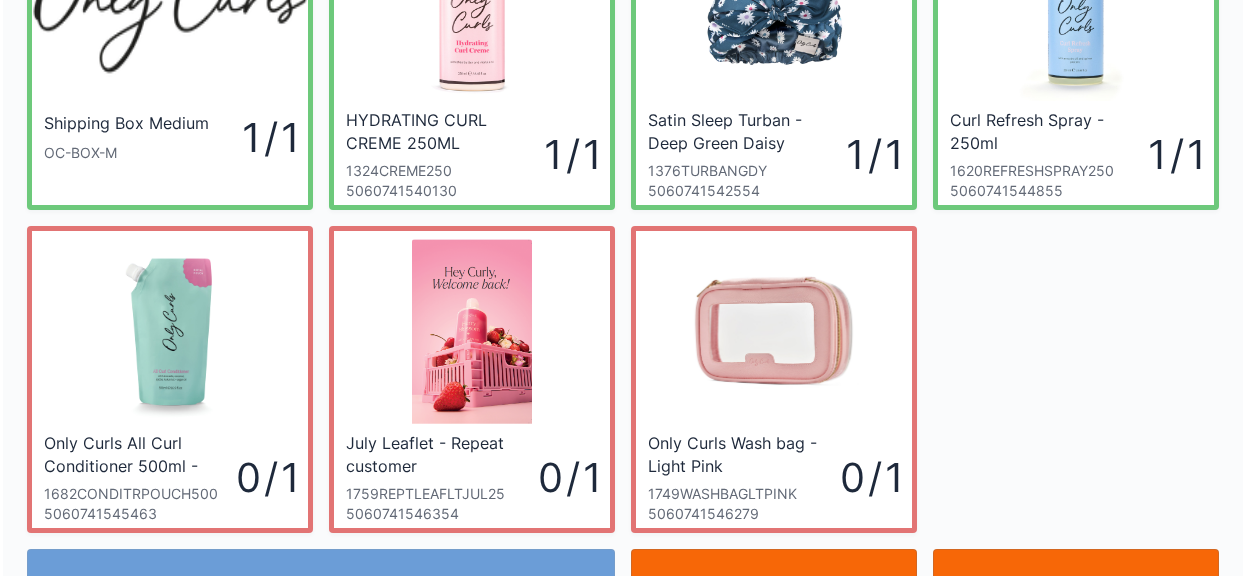 scroll, scrollTop: 260, scrollLeft: 0, axis: vertical 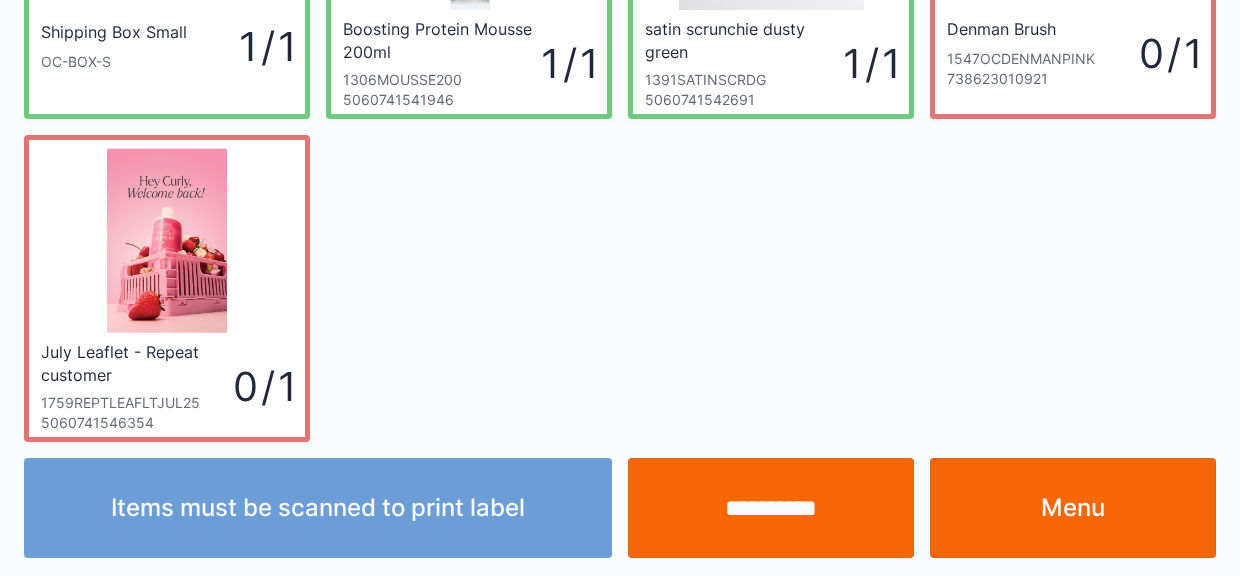 click on "**********" at bounding box center [771, 508] 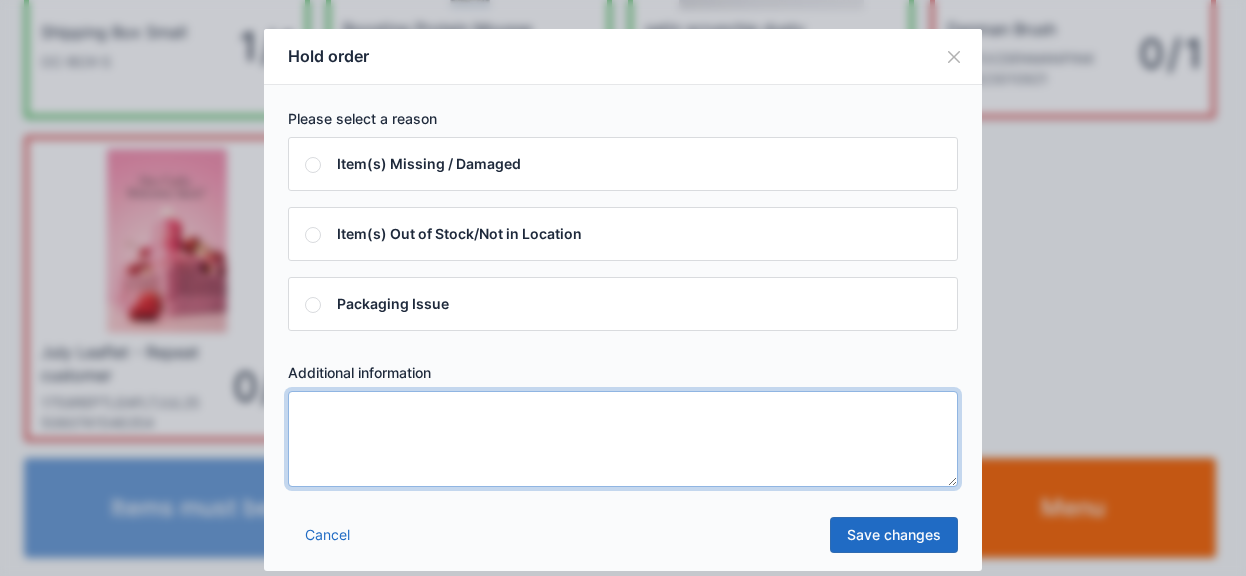 click at bounding box center (623, 439) 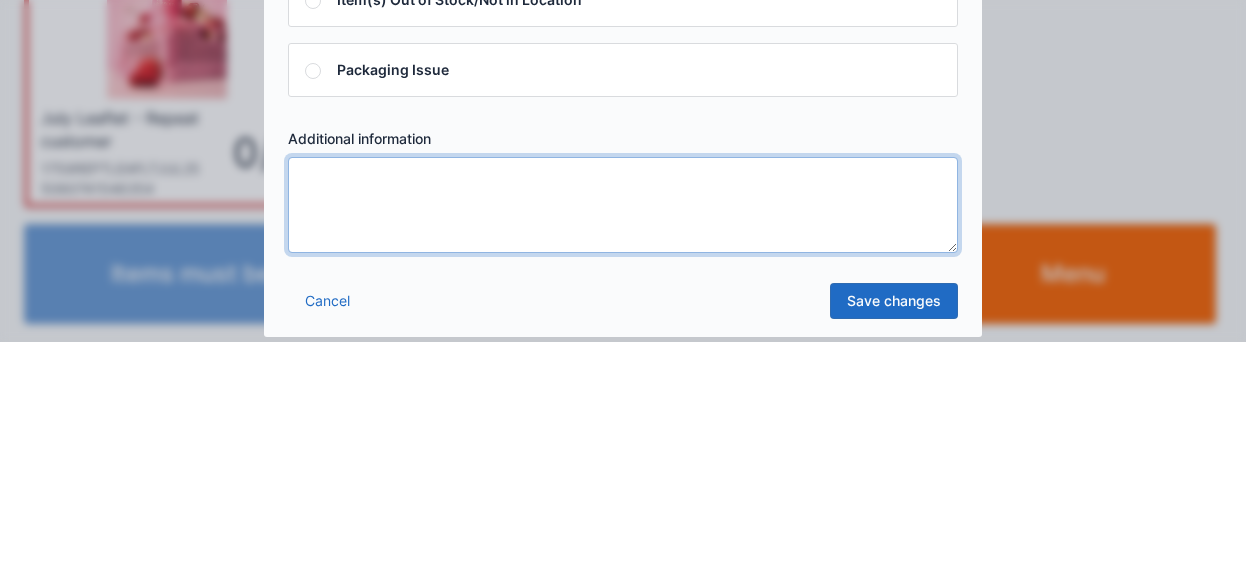 scroll, scrollTop: 260, scrollLeft: 0, axis: vertical 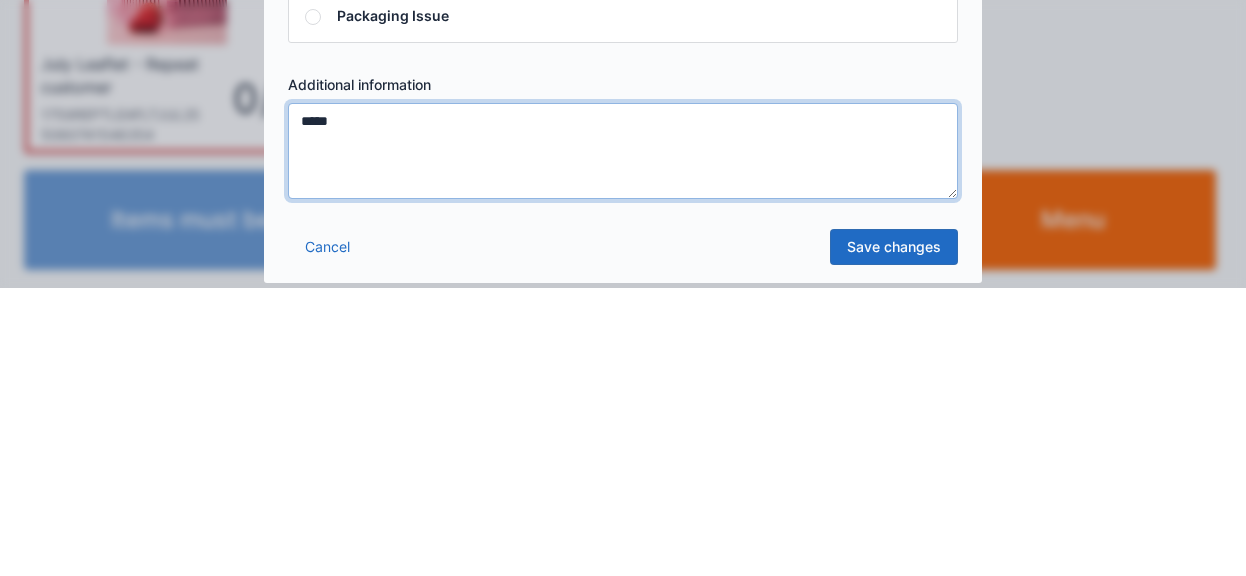 type on "*****" 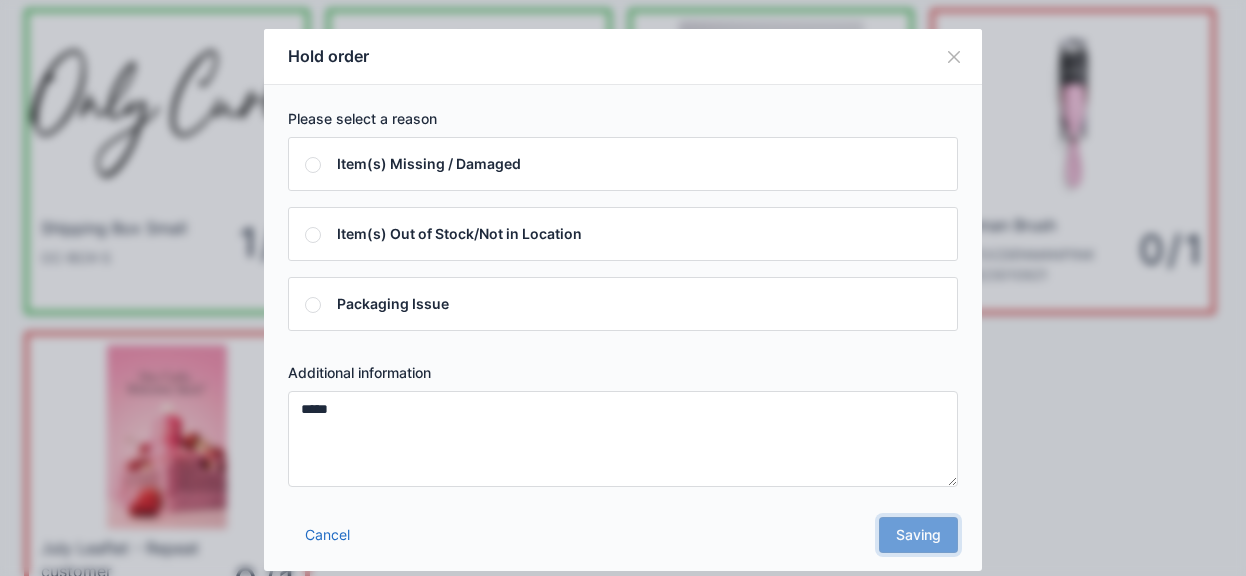 scroll, scrollTop: 0, scrollLeft: 0, axis: both 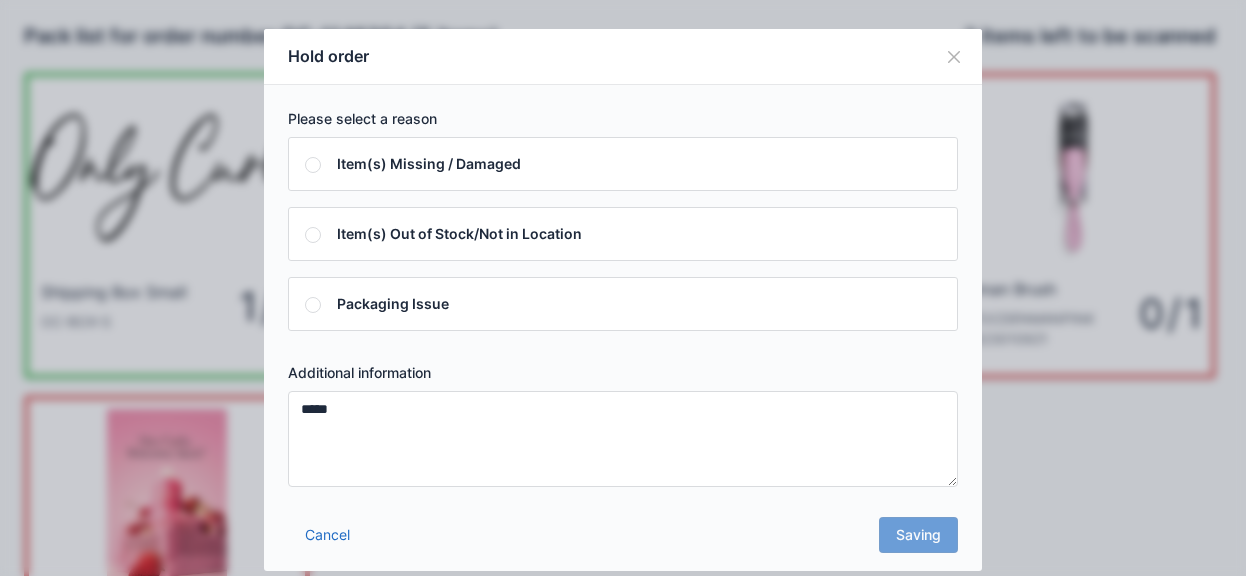 click on "Cancel  Saving" at bounding box center [623, 541] 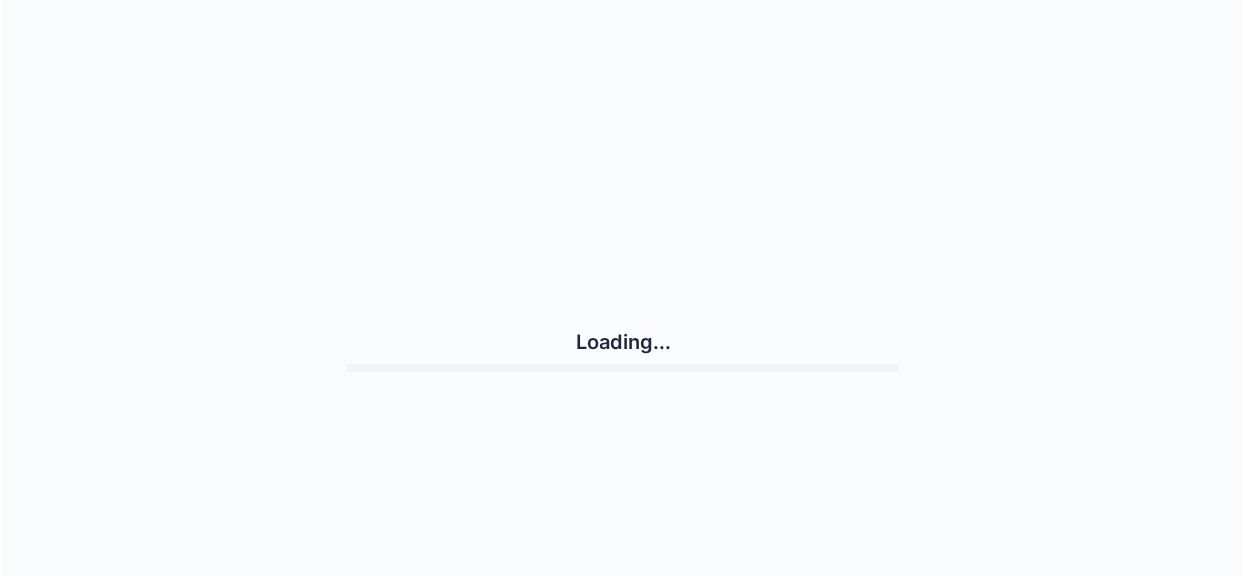 scroll, scrollTop: 0, scrollLeft: 0, axis: both 